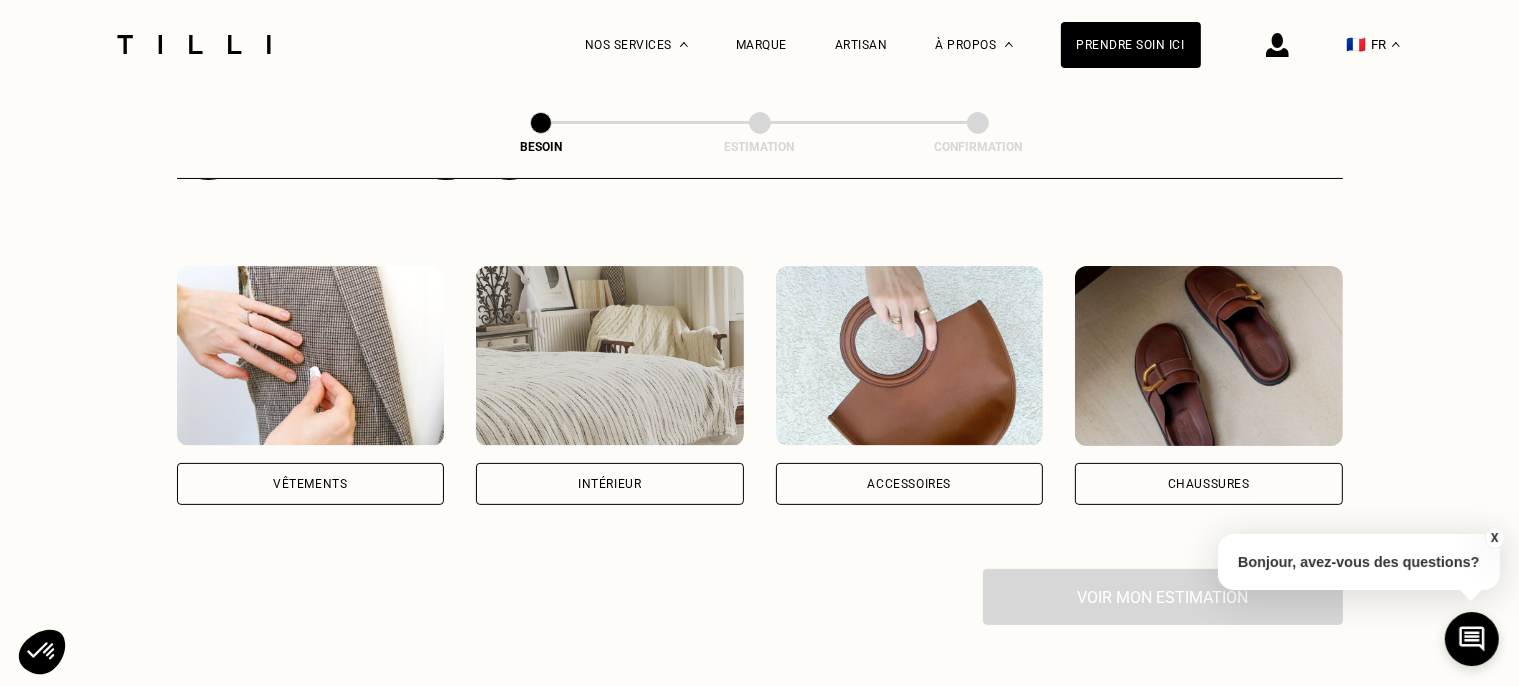 scroll, scrollTop: 422, scrollLeft: 0, axis: vertical 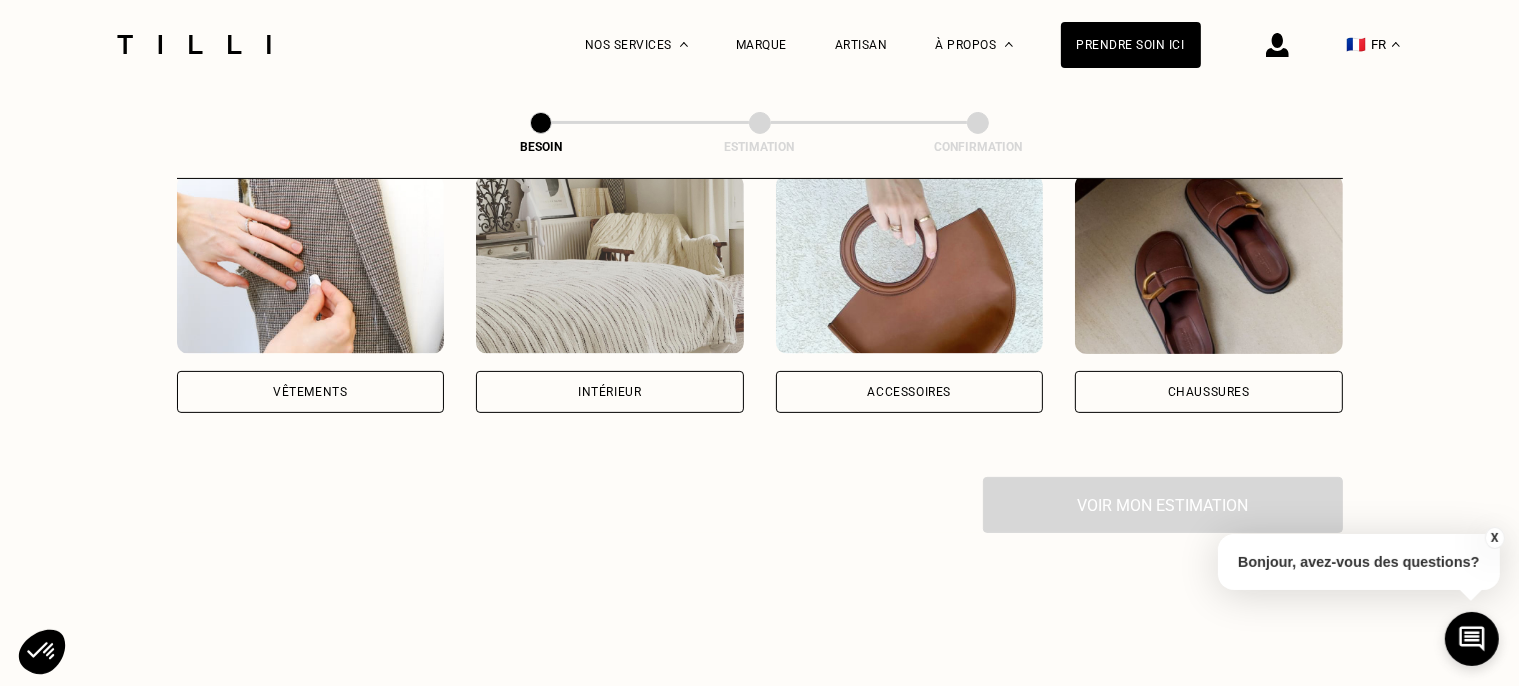 click on "Vêtements" at bounding box center (310, 392) 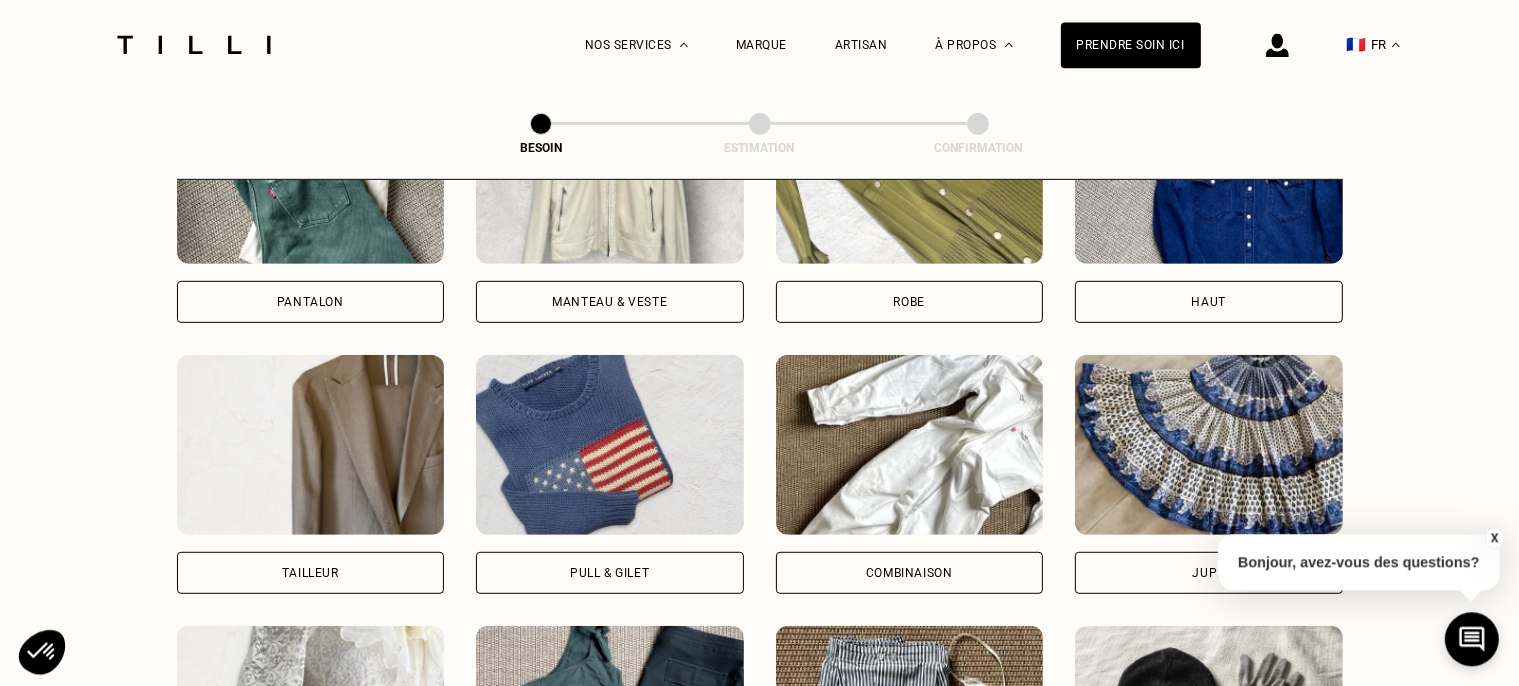 scroll, scrollTop: 1161, scrollLeft: 0, axis: vertical 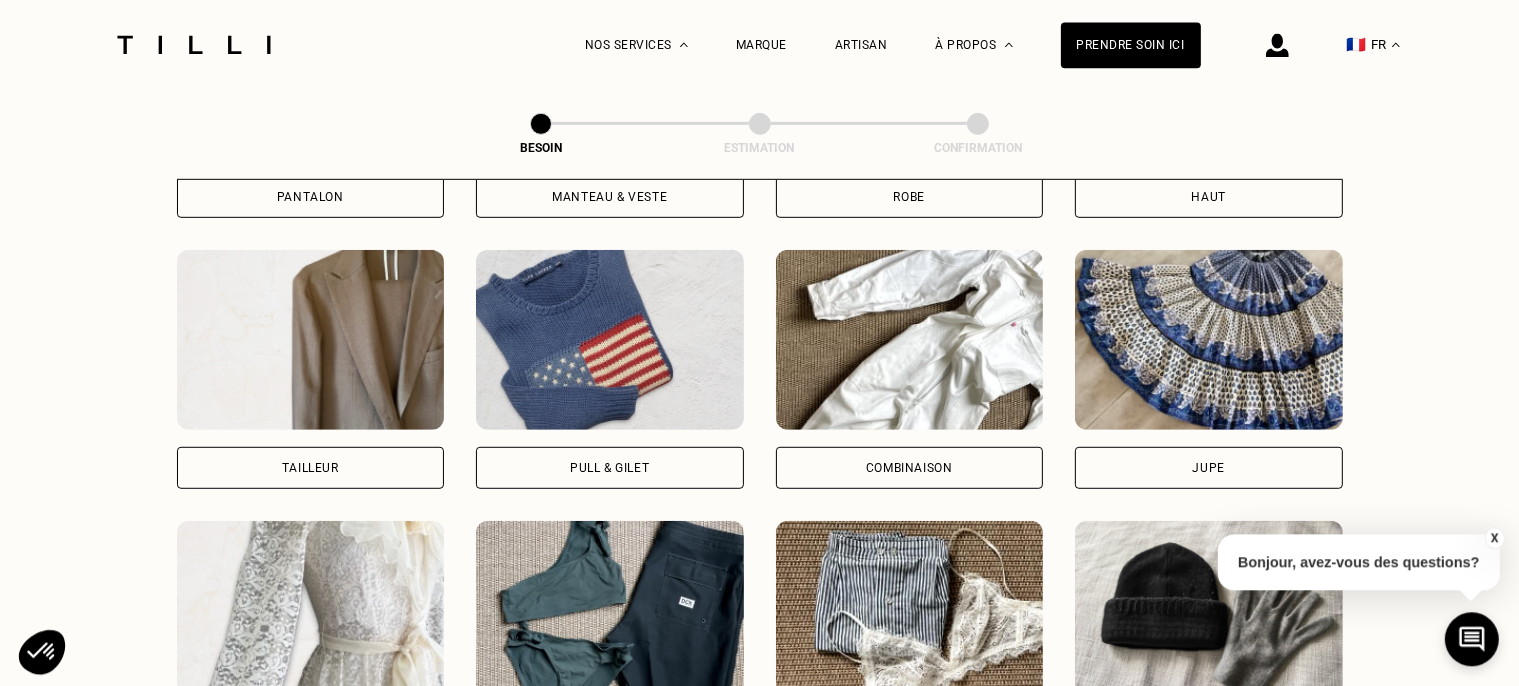 click on "Combinaison" at bounding box center [909, 467] 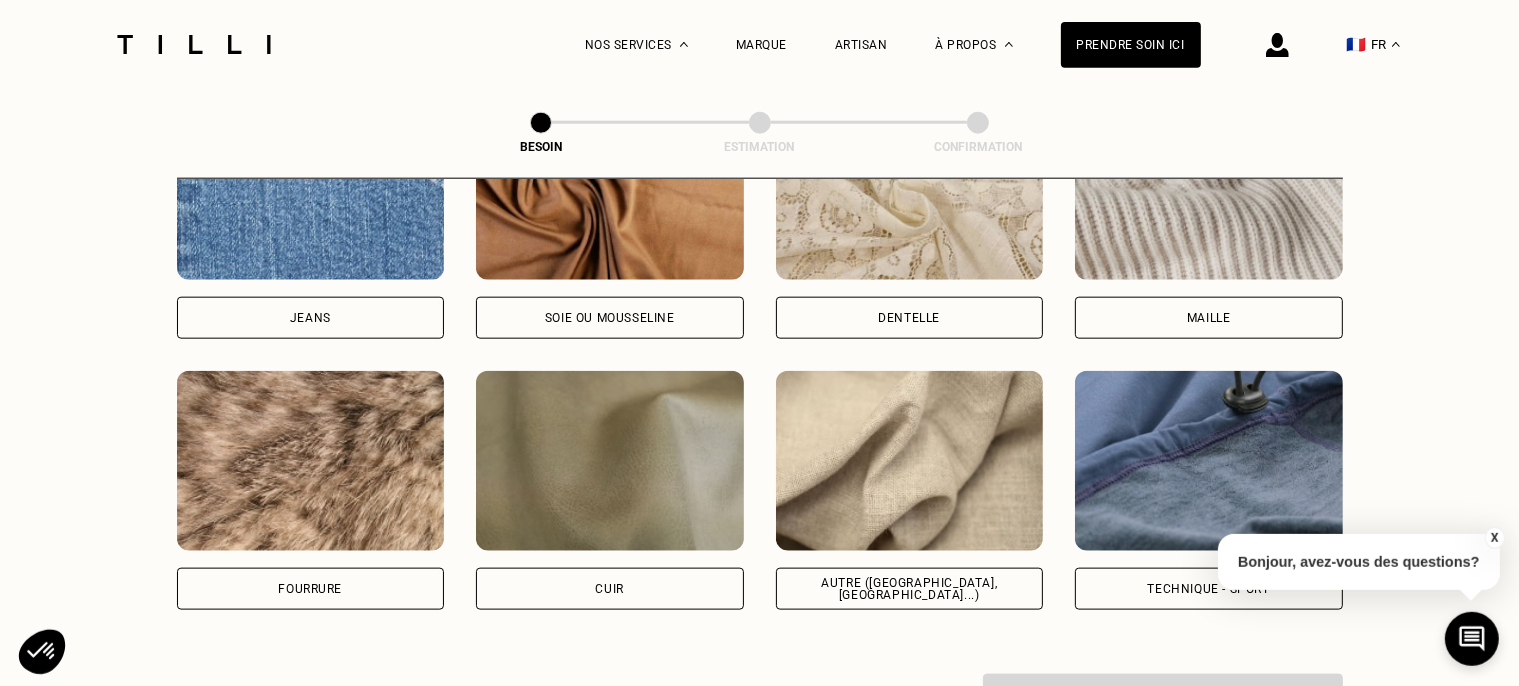 scroll, scrollTop: 2372, scrollLeft: 0, axis: vertical 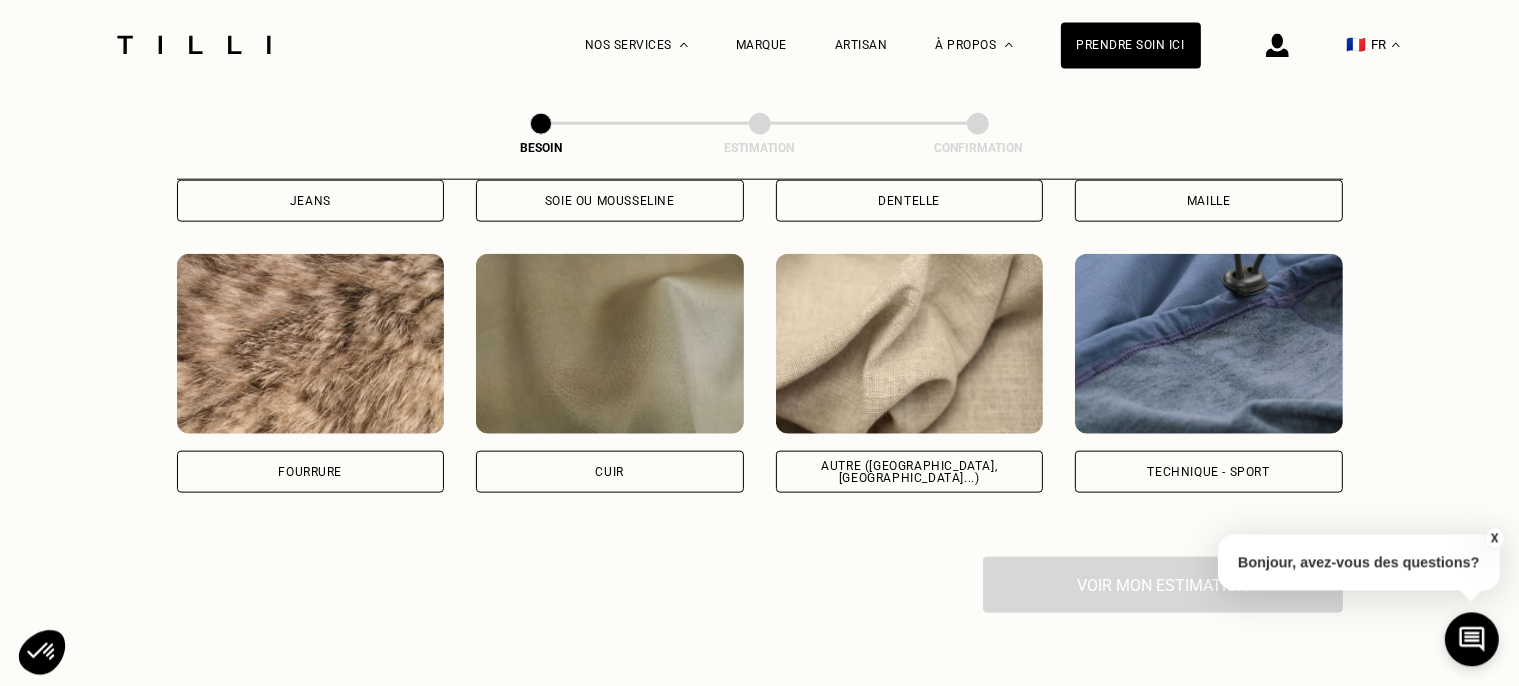 click on "Autre ([GEOGRAPHIC_DATA], [GEOGRAPHIC_DATA]...)" at bounding box center [910, 471] 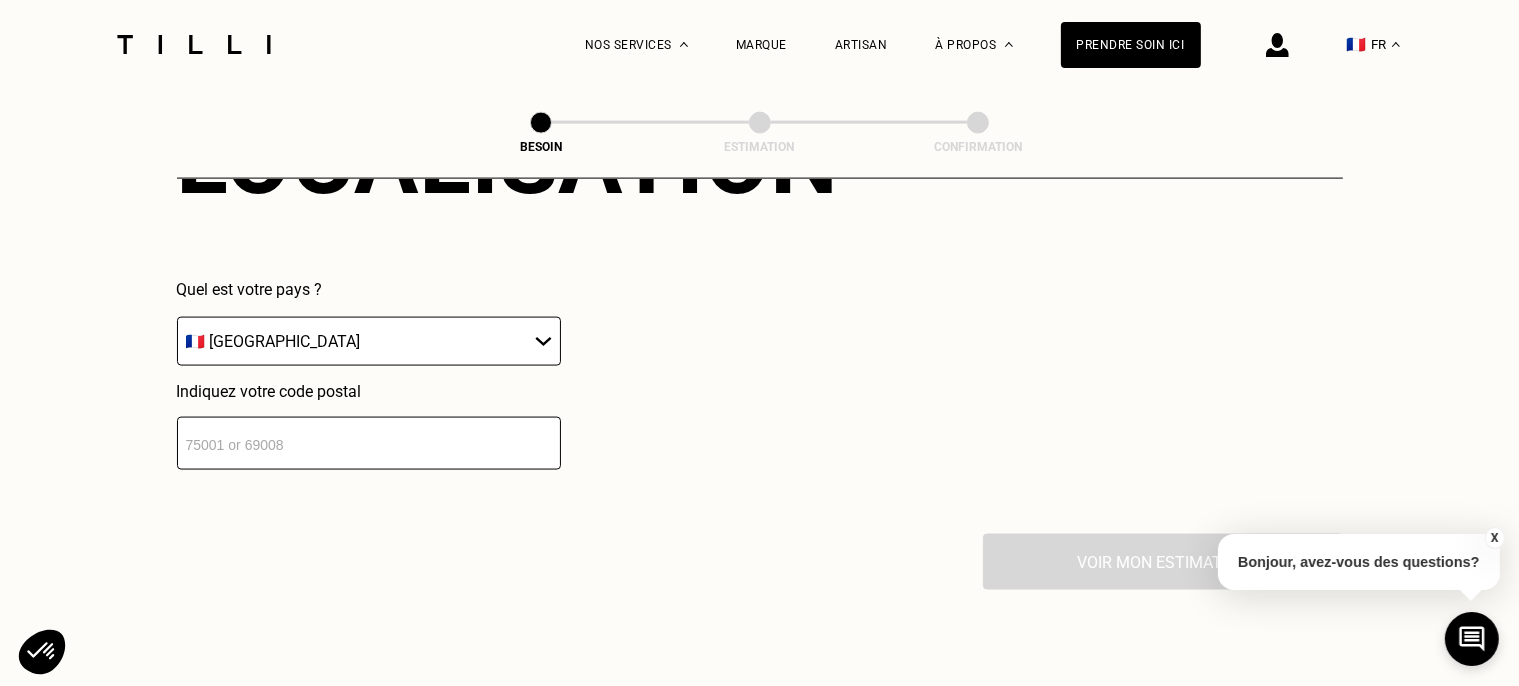 scroll, scrollTop: 2897, scrollLeft: 0, axis: vertical 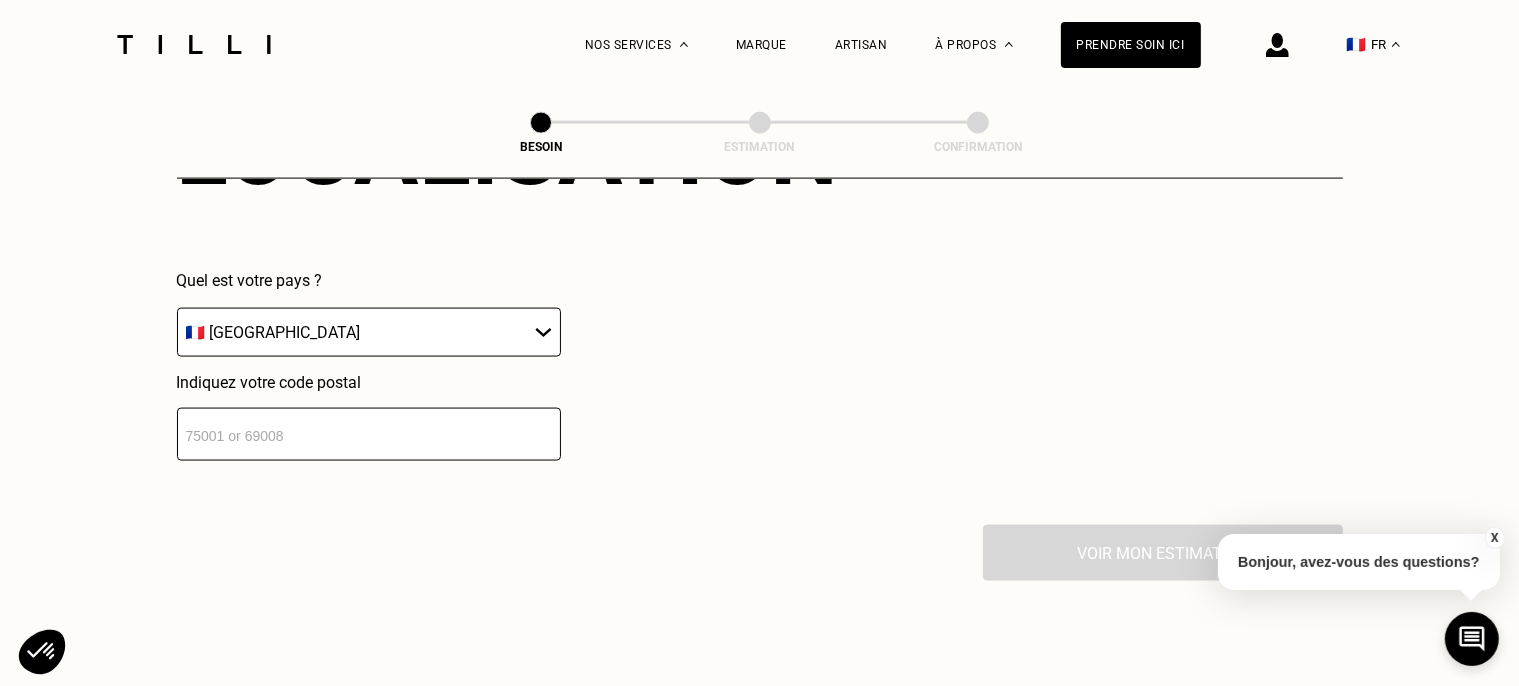 click at bounding box center (369, 434) 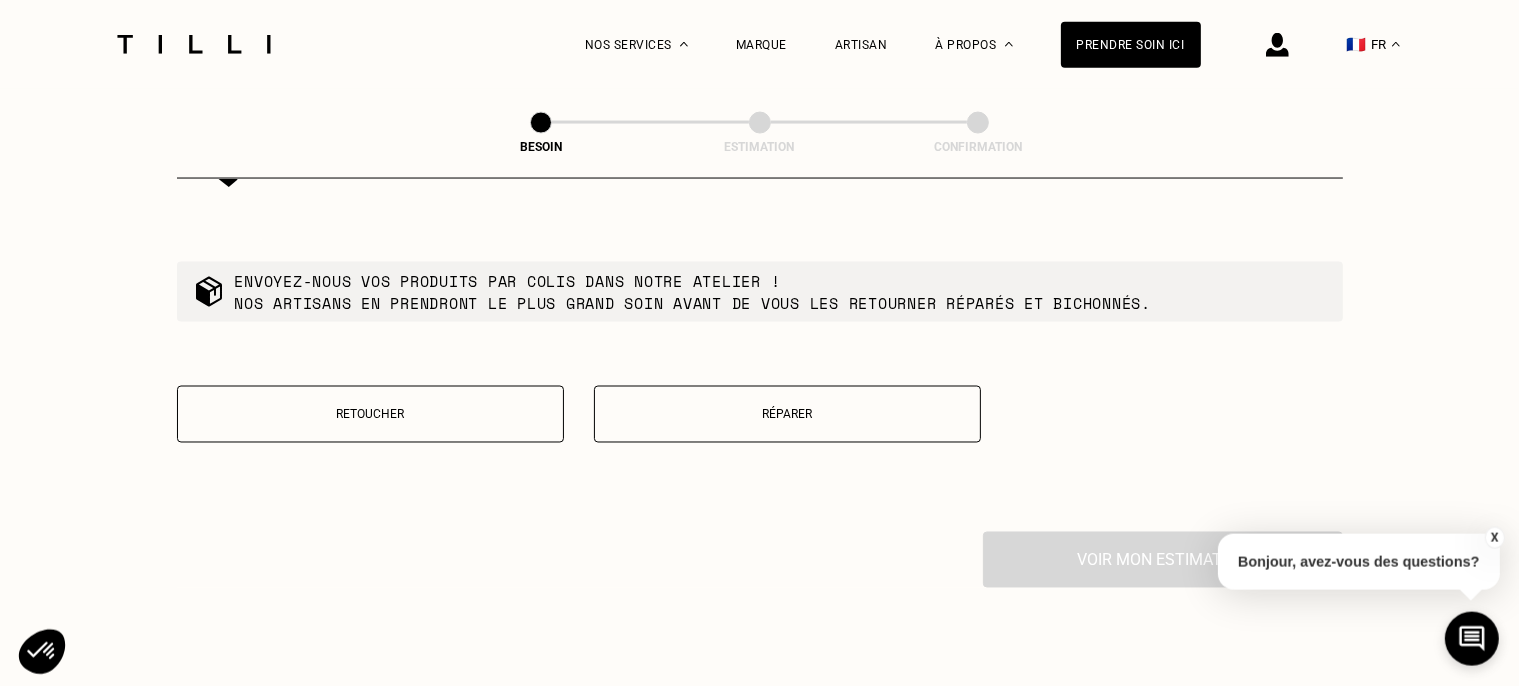 scroll, scrollTop: 3366, scrollLeft: 0, axis: vertical 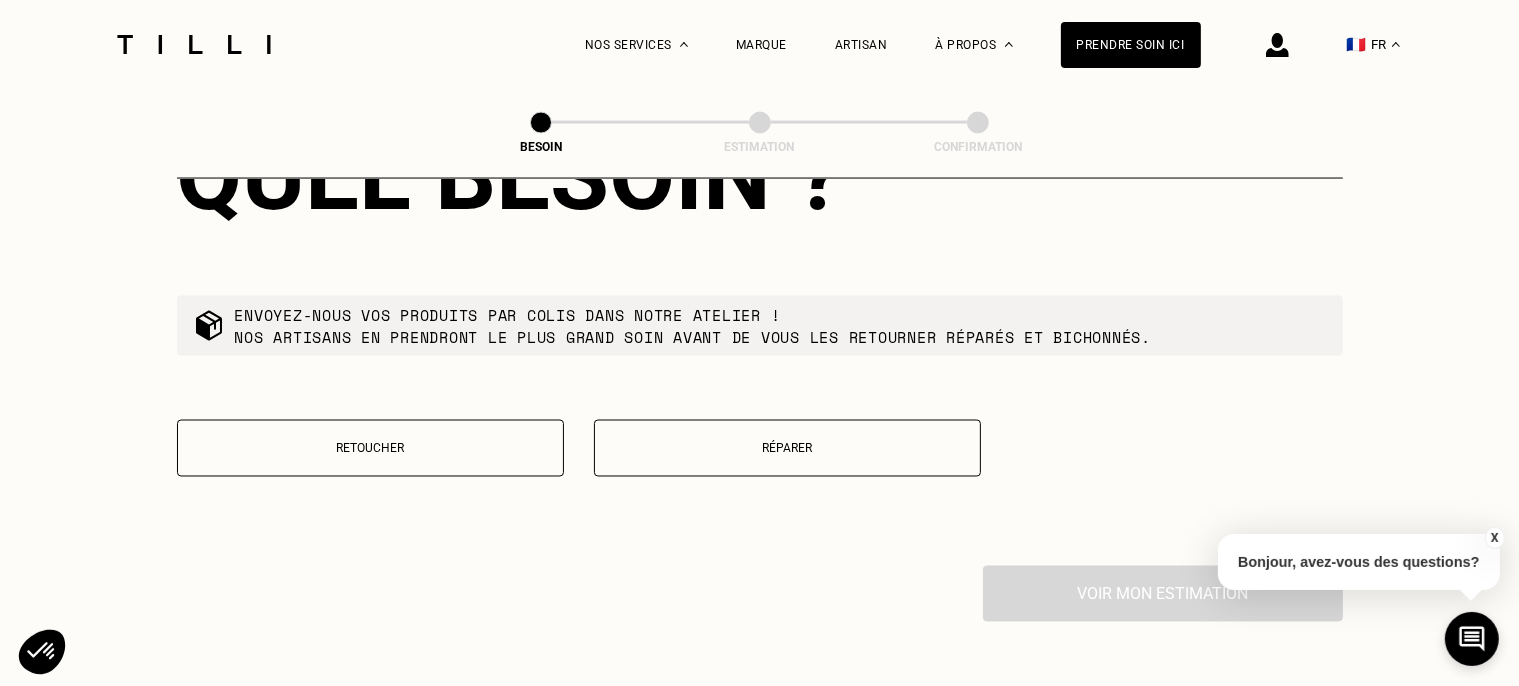 type on "33185" 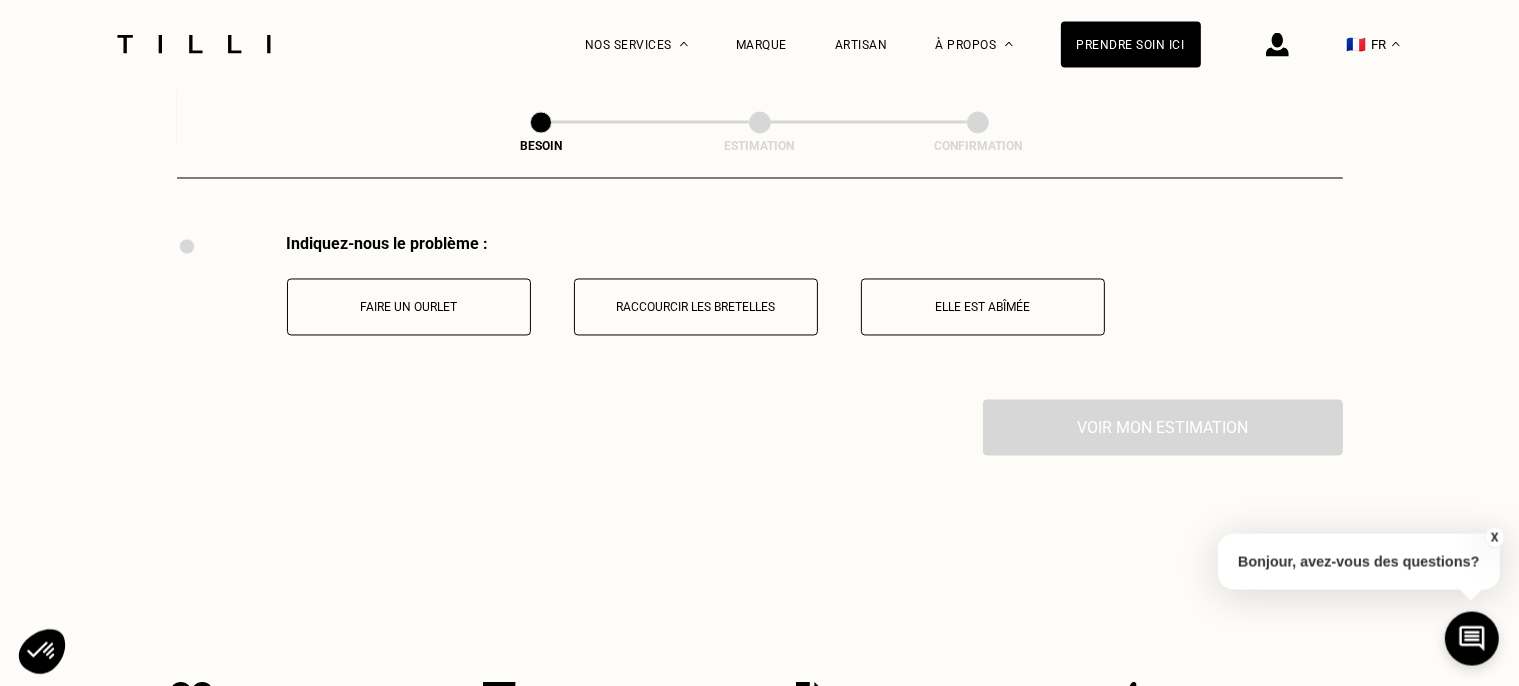 scroll, scrollTop: 3698, scrollLeft: 0, axis: vertical 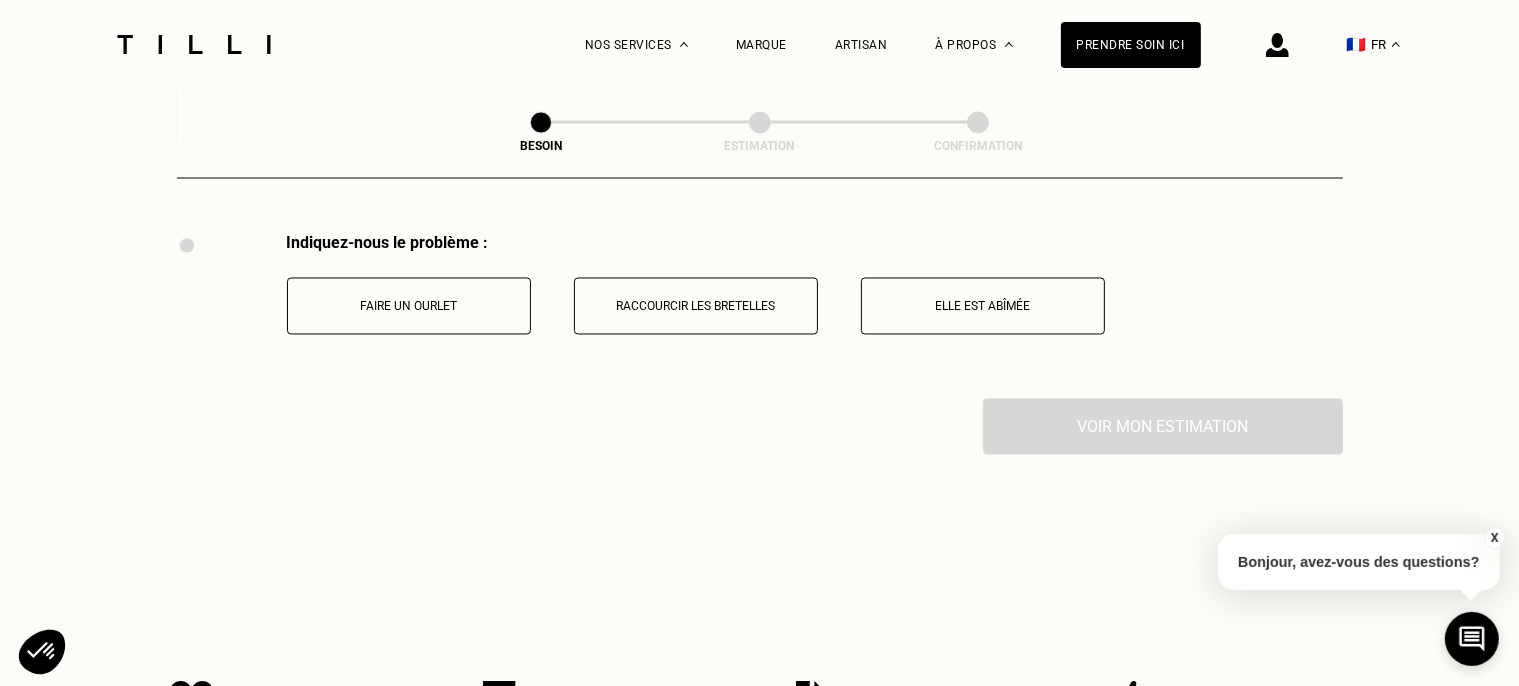 click on "Faire un ourlet" at bounding box center [409, 306] 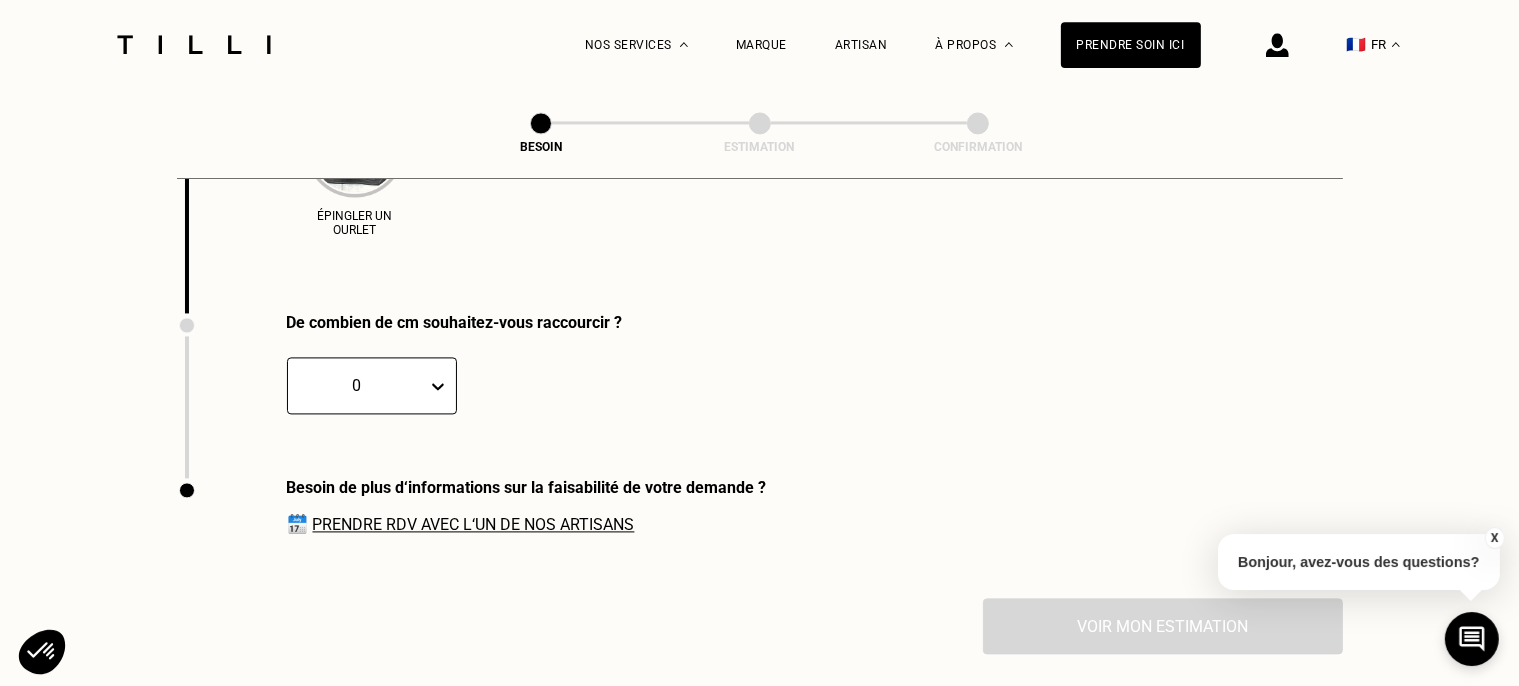 scroll, scrollTop: 4075, scrollLeft: 0, axis: vertical 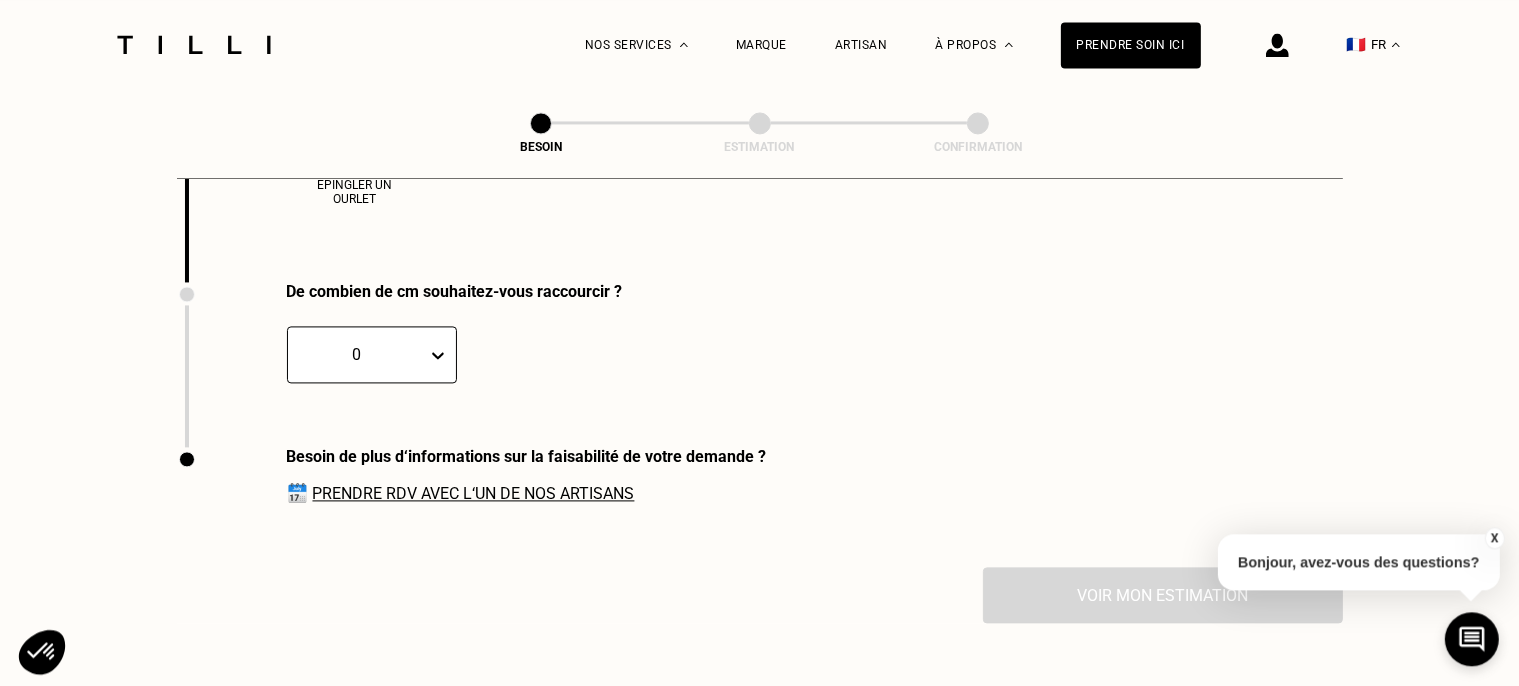click on "0" at bounding box center [357, 354] 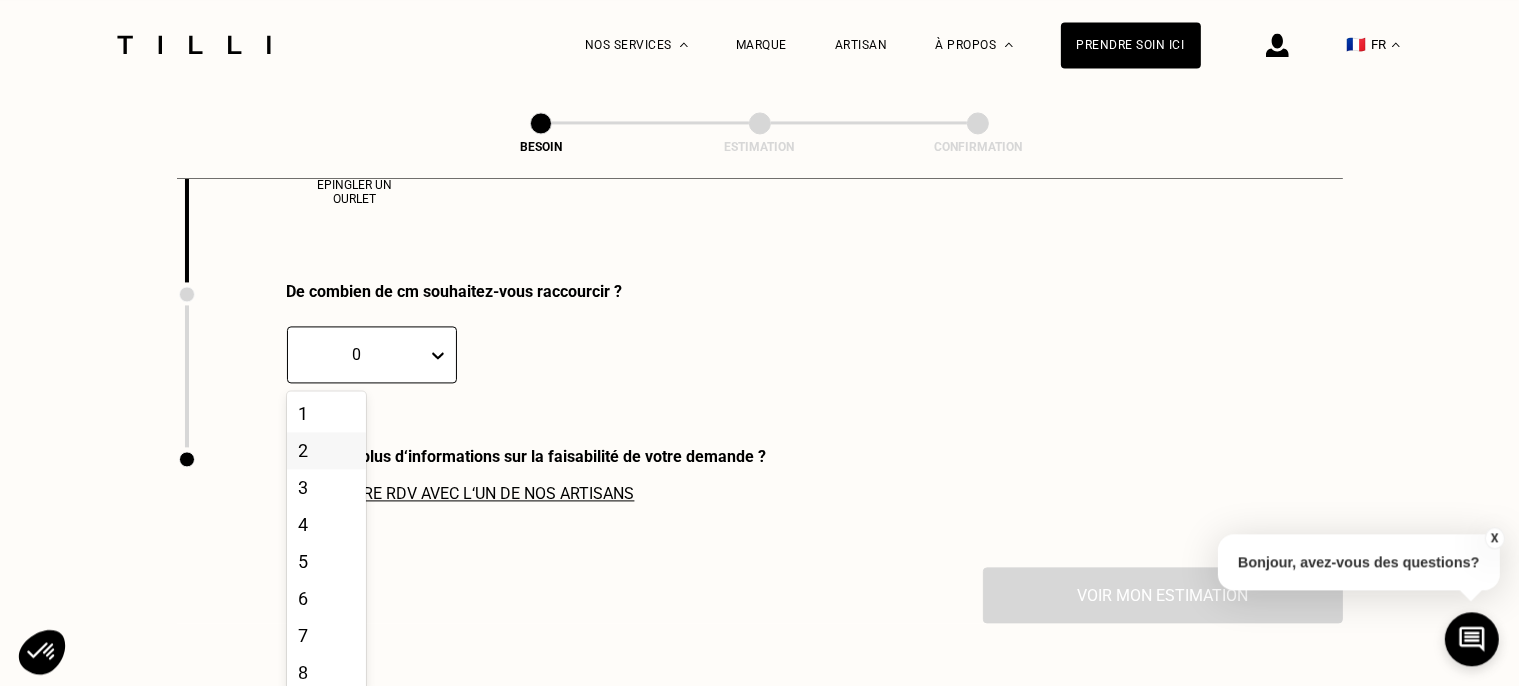 click on "2" at bounding box center [326, 450] 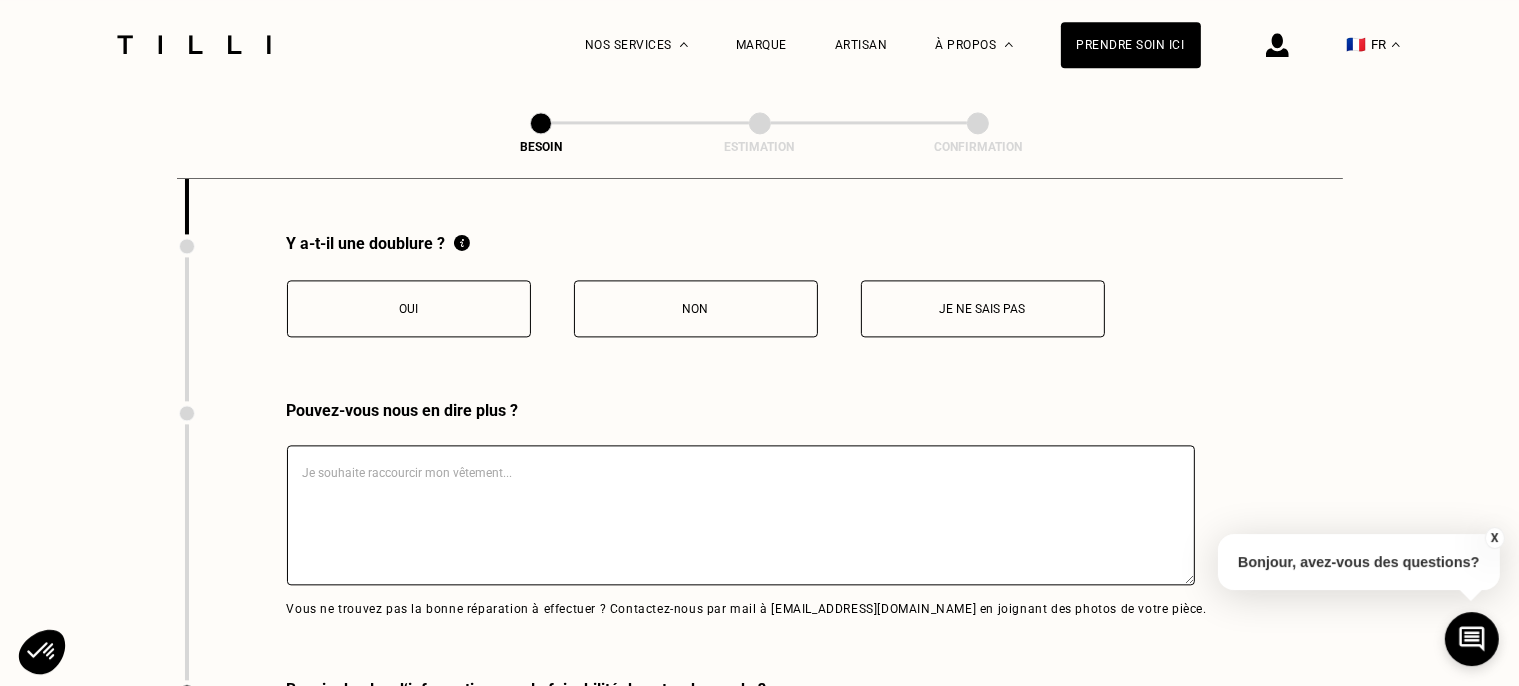 scroll, scrollTop: 4289, scrollLeft: 0, axis: vertical 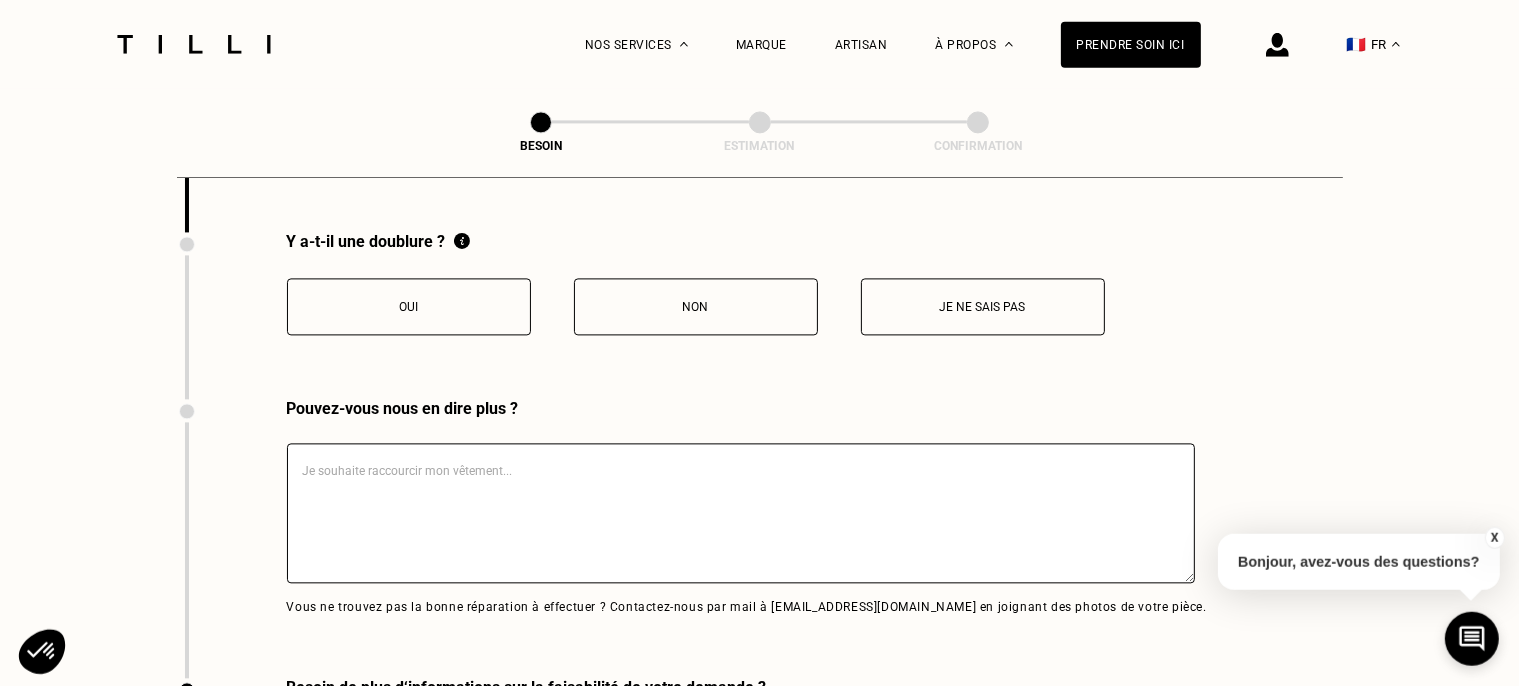 click on "Je ne sais pas" at bounding box center [983, 308] 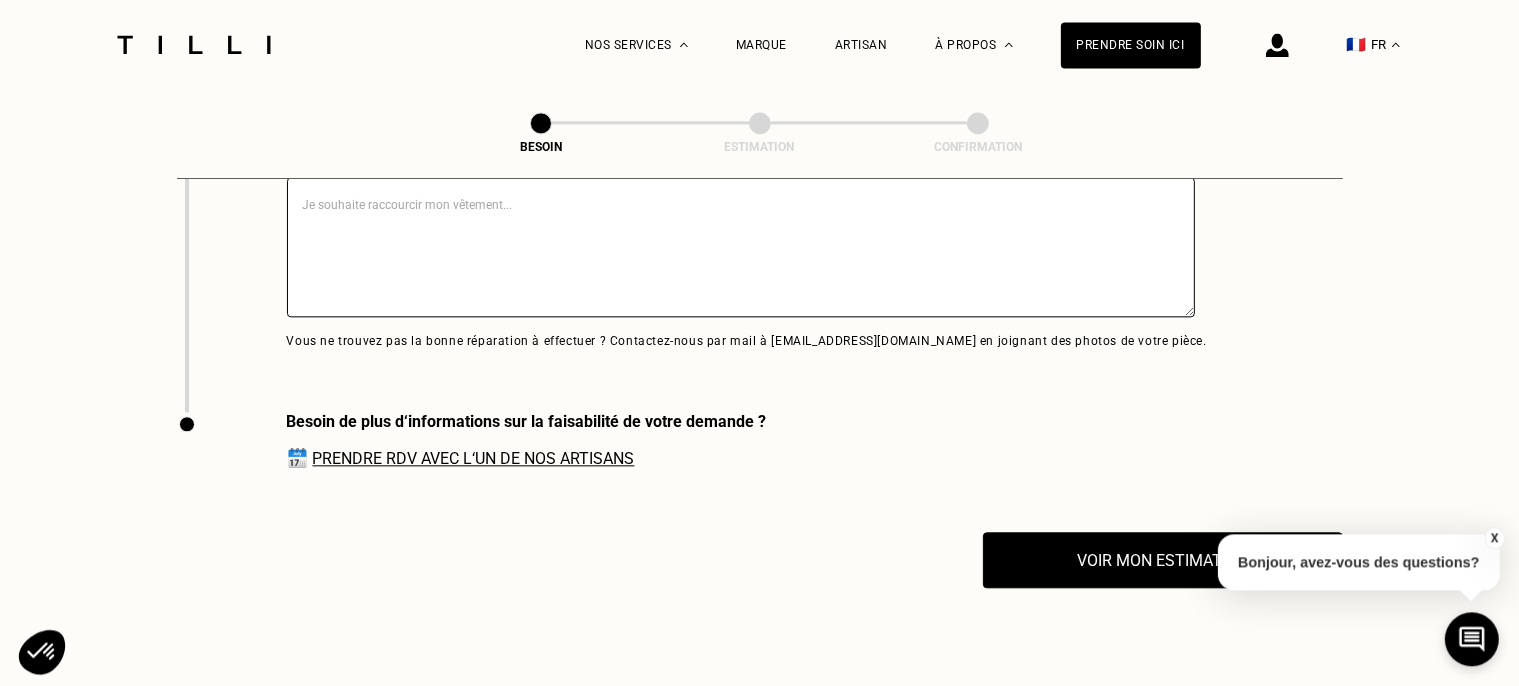 scroll, scrollTop: 4606, scrollLeft: 0, axis: vertical 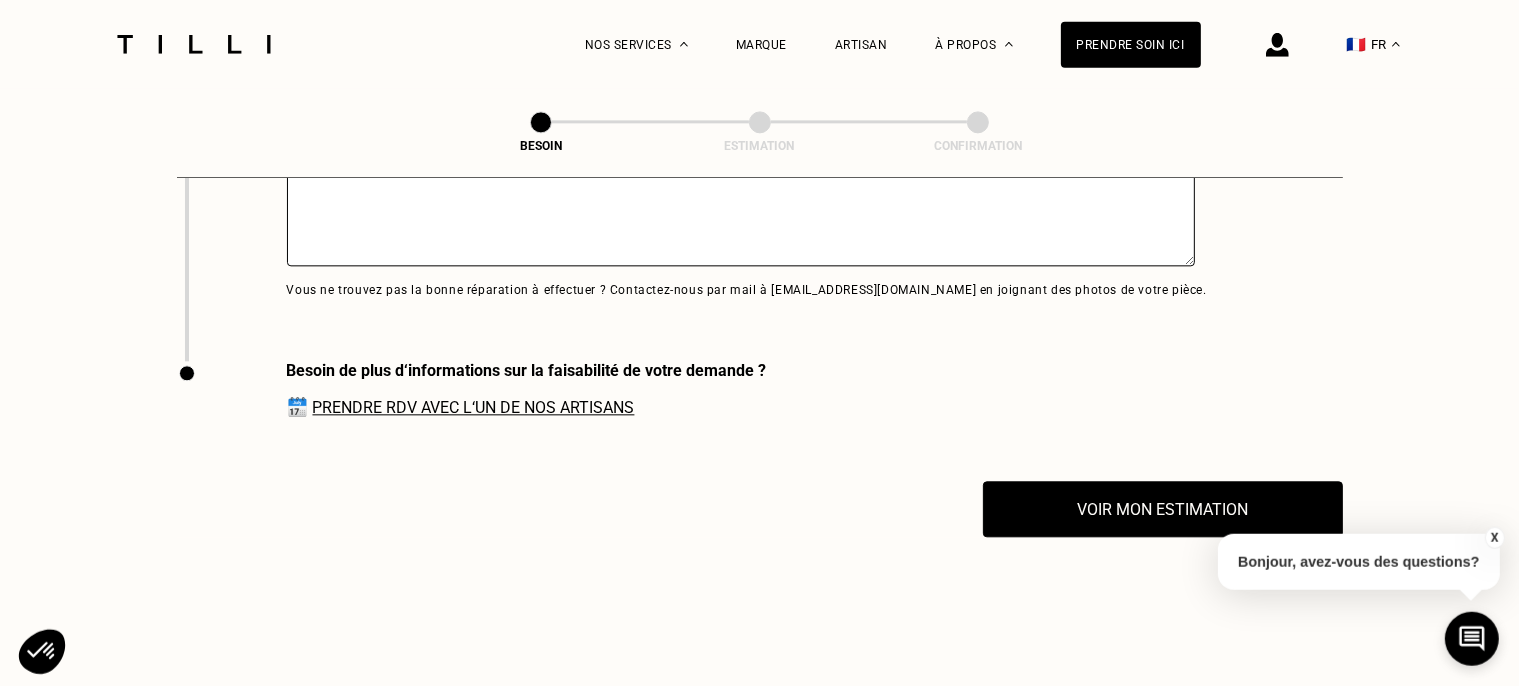 click on "Prendre RDV avec l‘un de nos artisans" at bounding box center [474, 408] 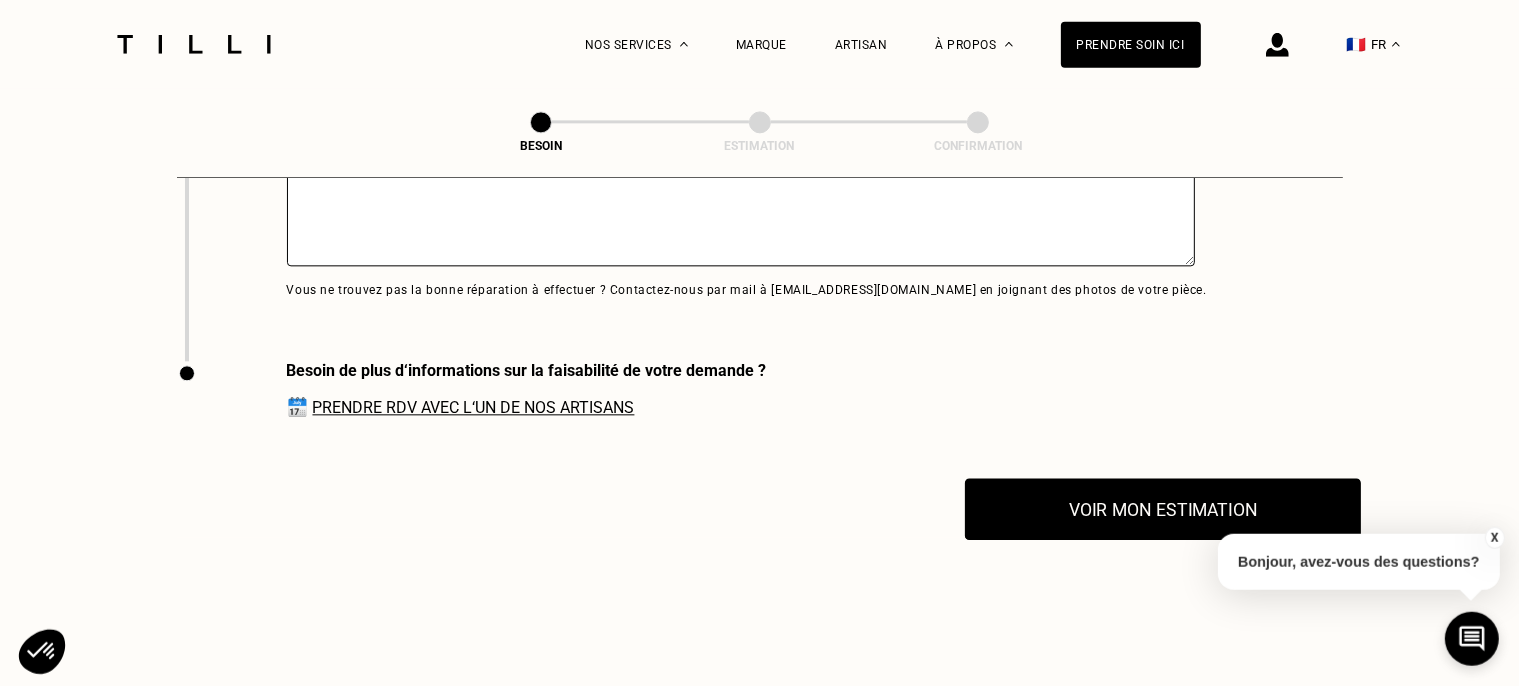 click on "Voir mon estimation" at bounding box center (1163, 510) 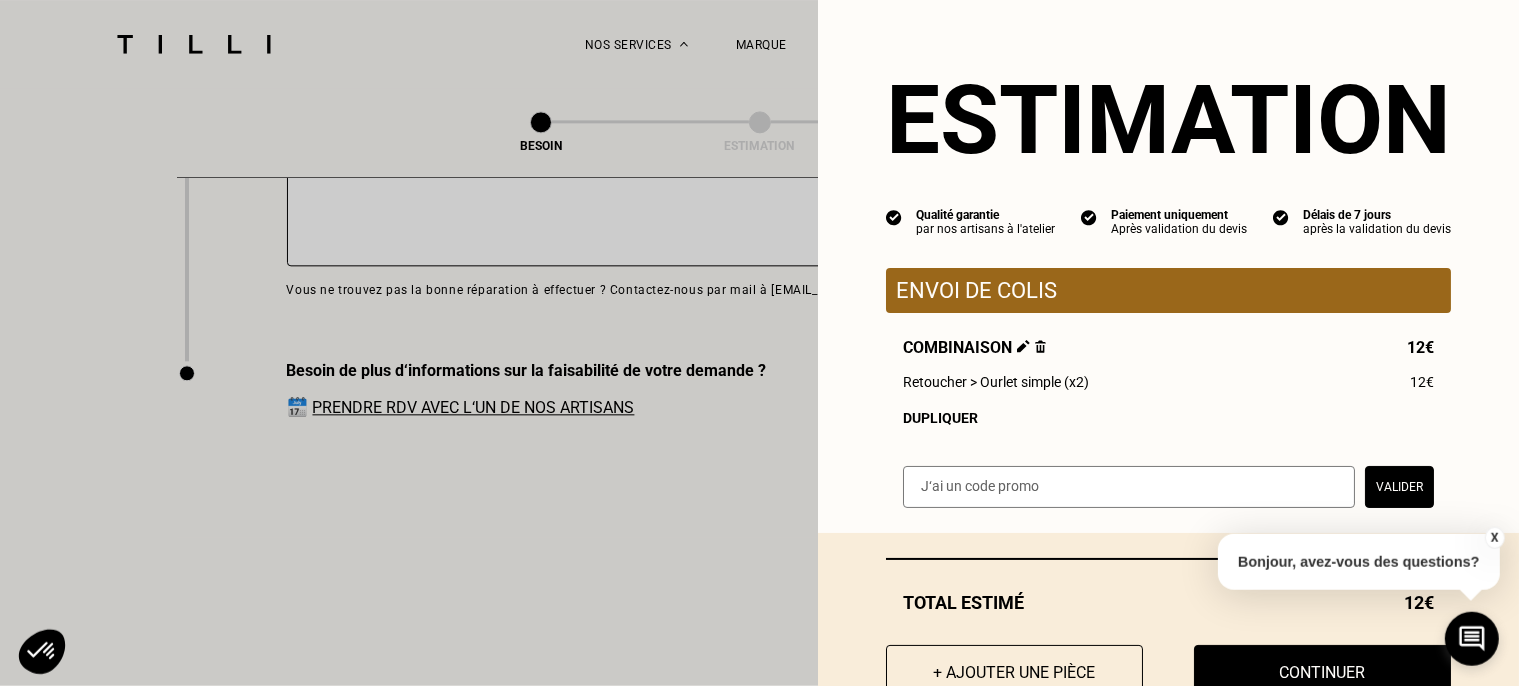 scroll, scrollTop: 72, scrollLeft: 0, axis: vertical 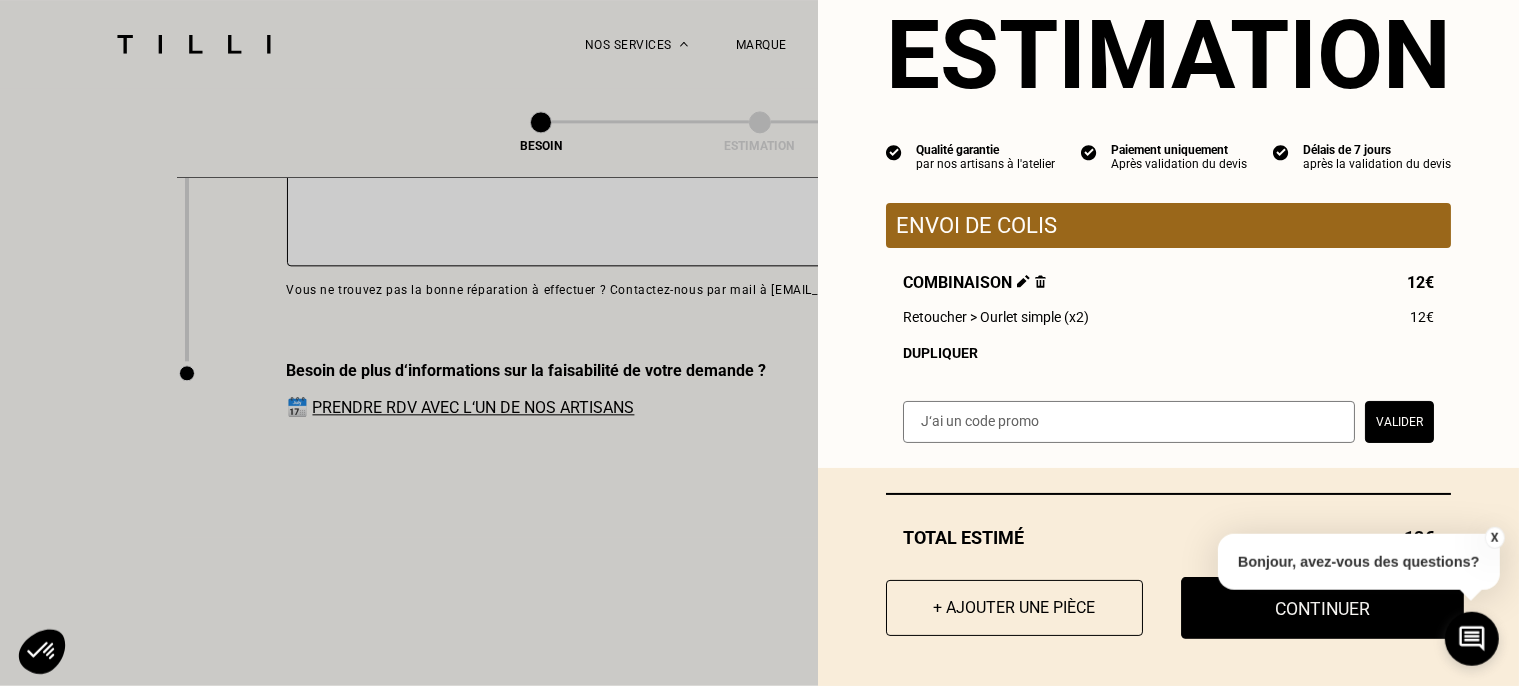 click on "Continuer" at bounding box center (1322, 608) 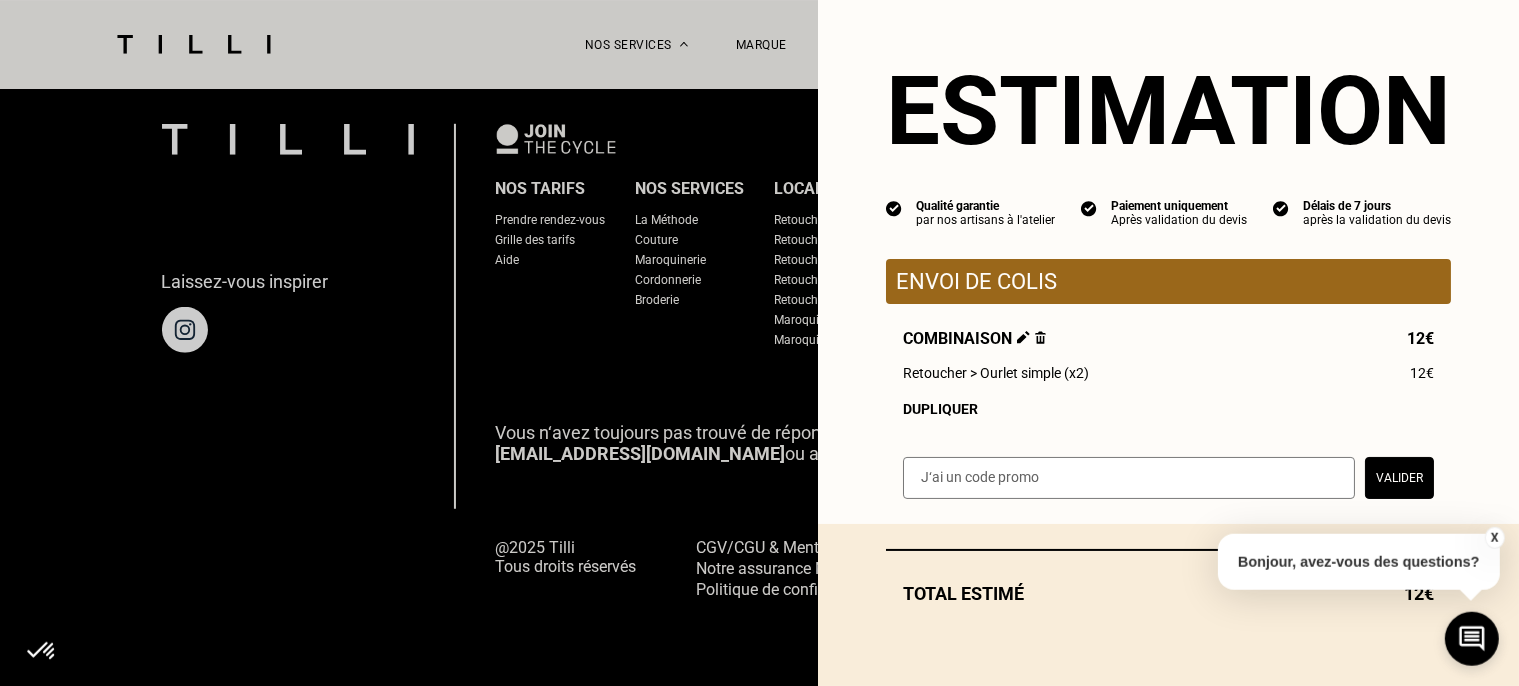 scroll, scrollTop: 1338, scrollLeft: 0, axis: vertical 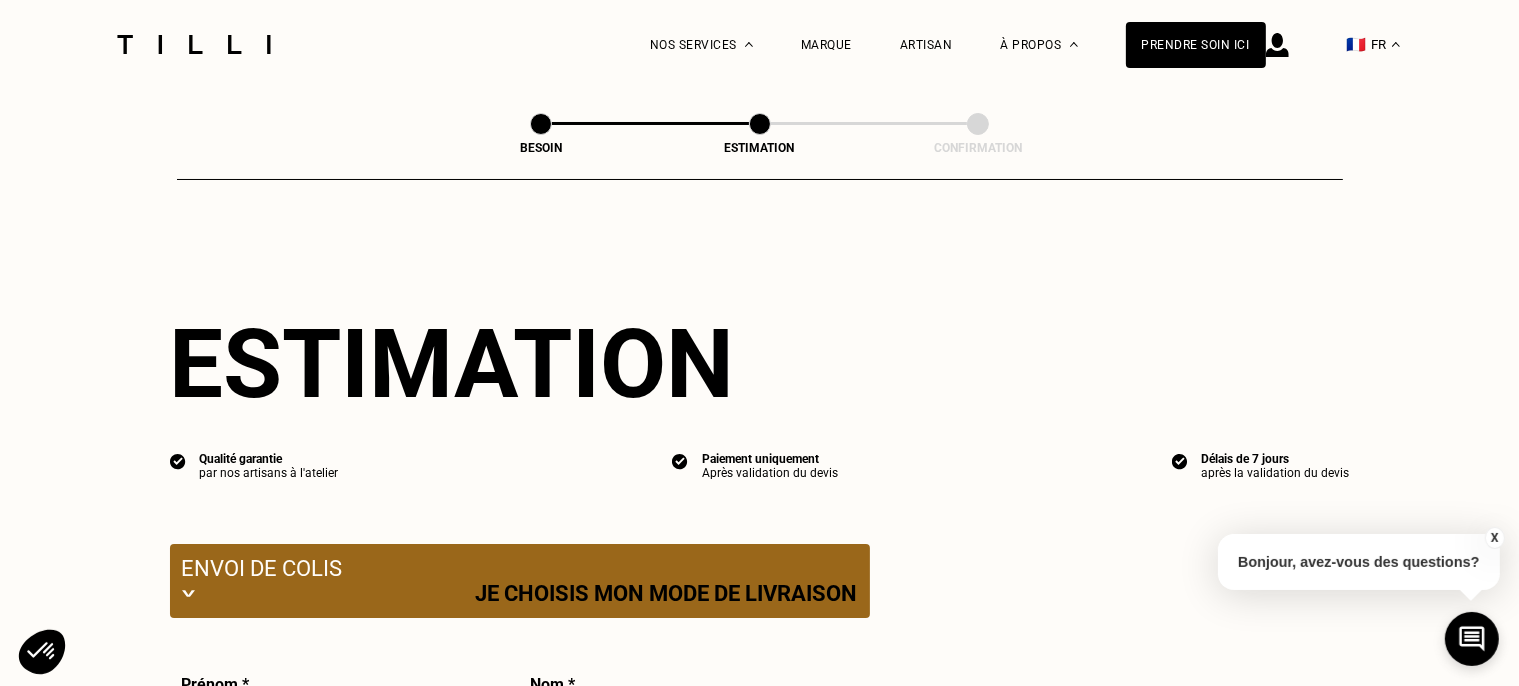 select on "FR" 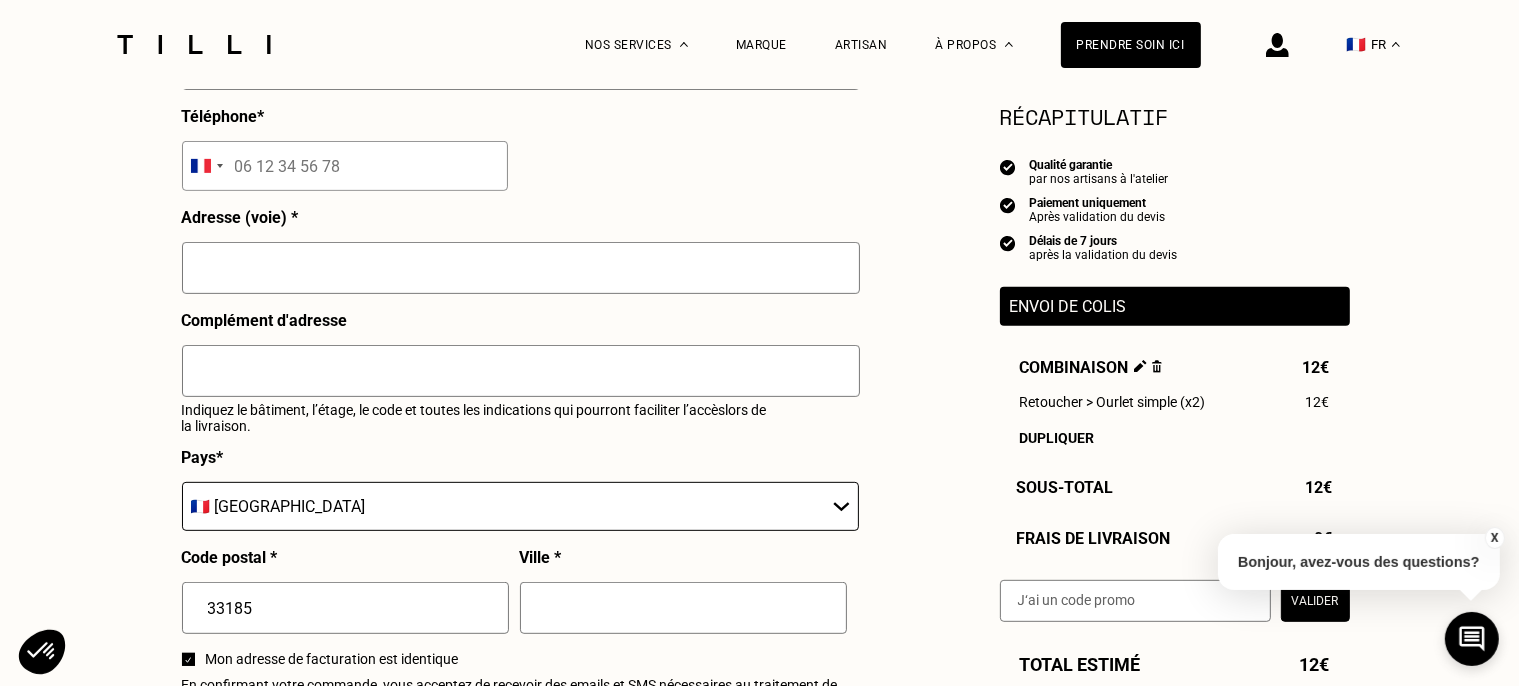 scroll, scrollTop: 844, scrollLeft: 0, axis: vertical 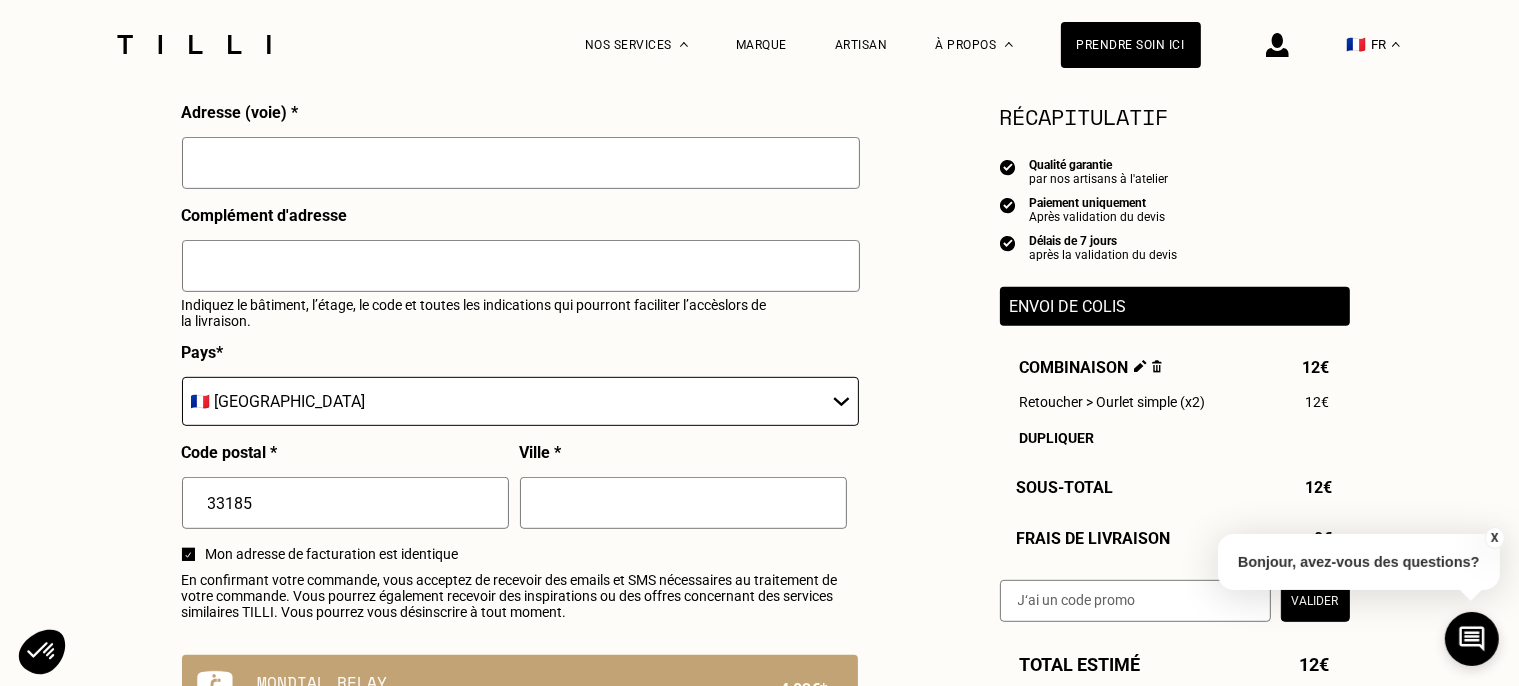 click on "X" at bounding box center [1494, 538] 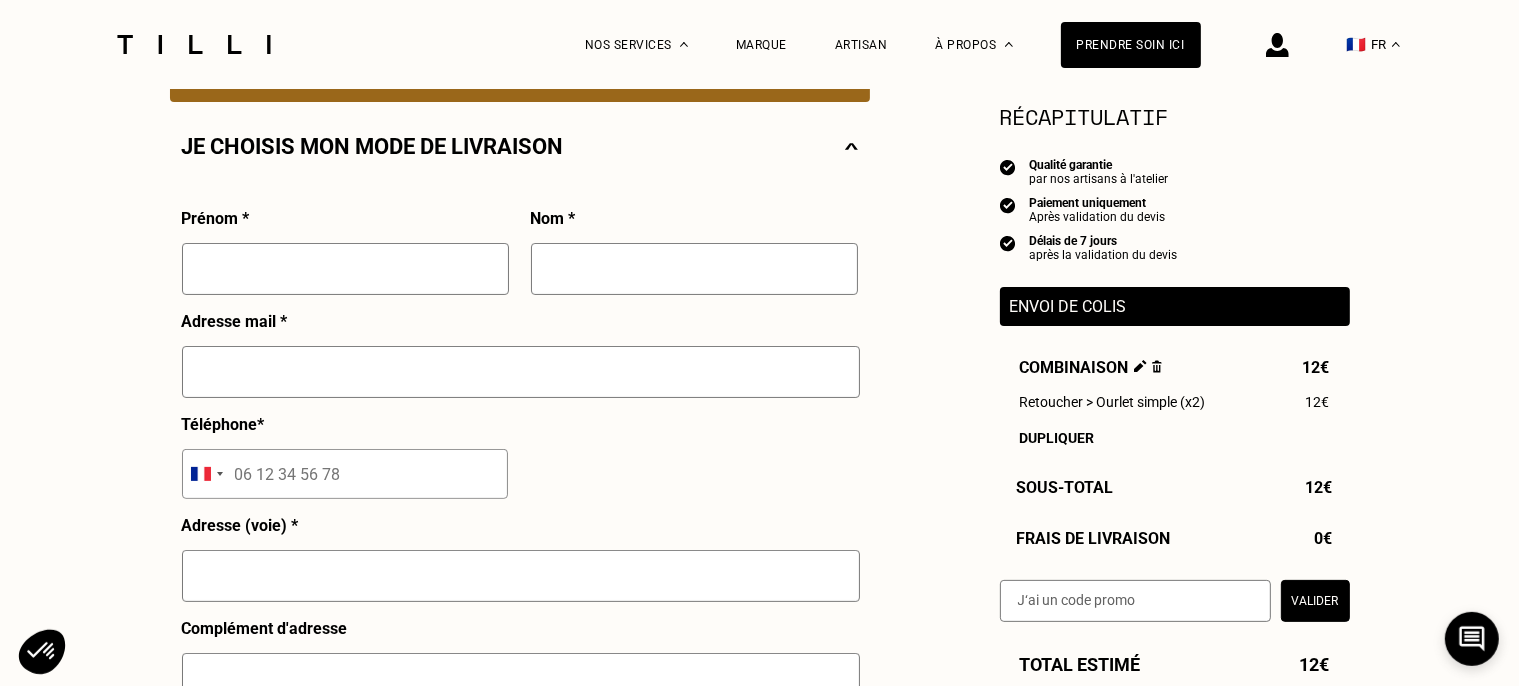 scroll, scrollTop: 422, scrollLeft: 0, axis: vertical 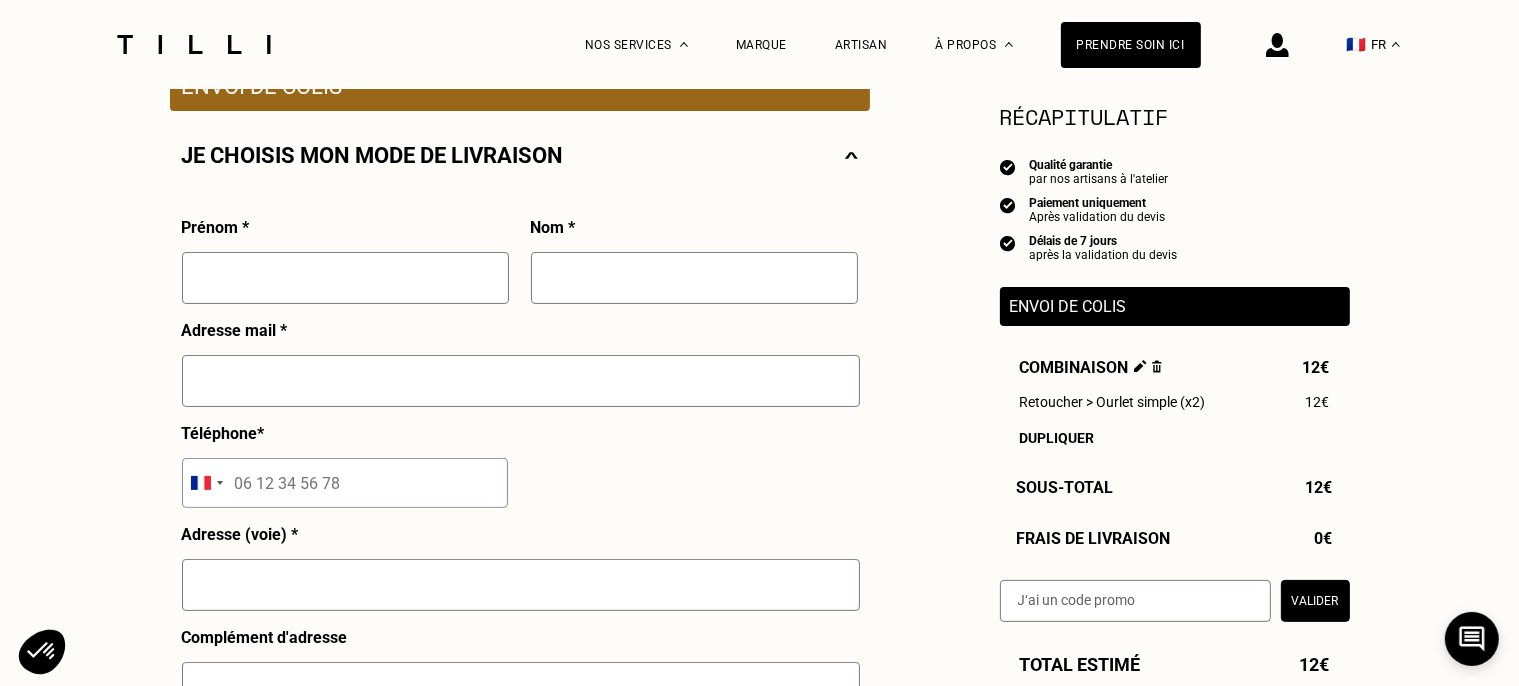 click at bounding box center (345, 278) 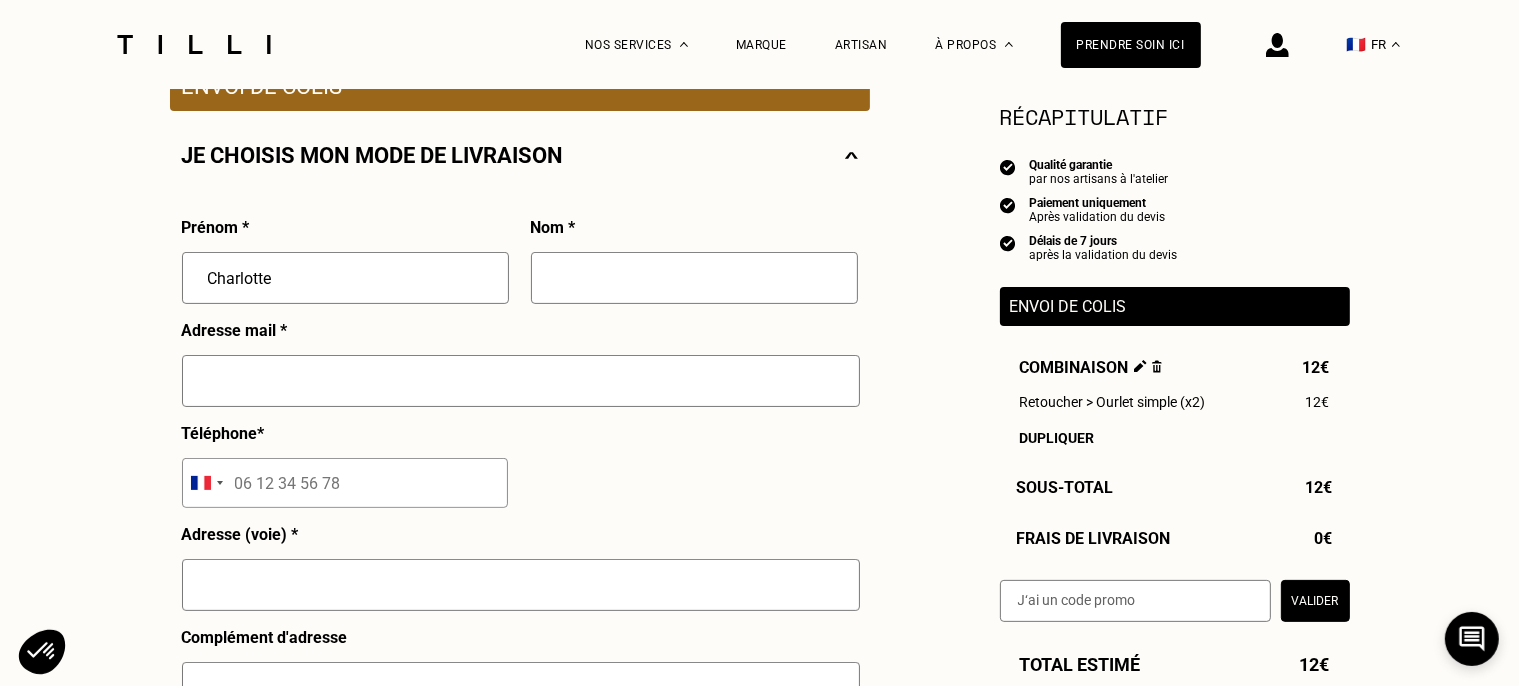 type on "Charlotte" 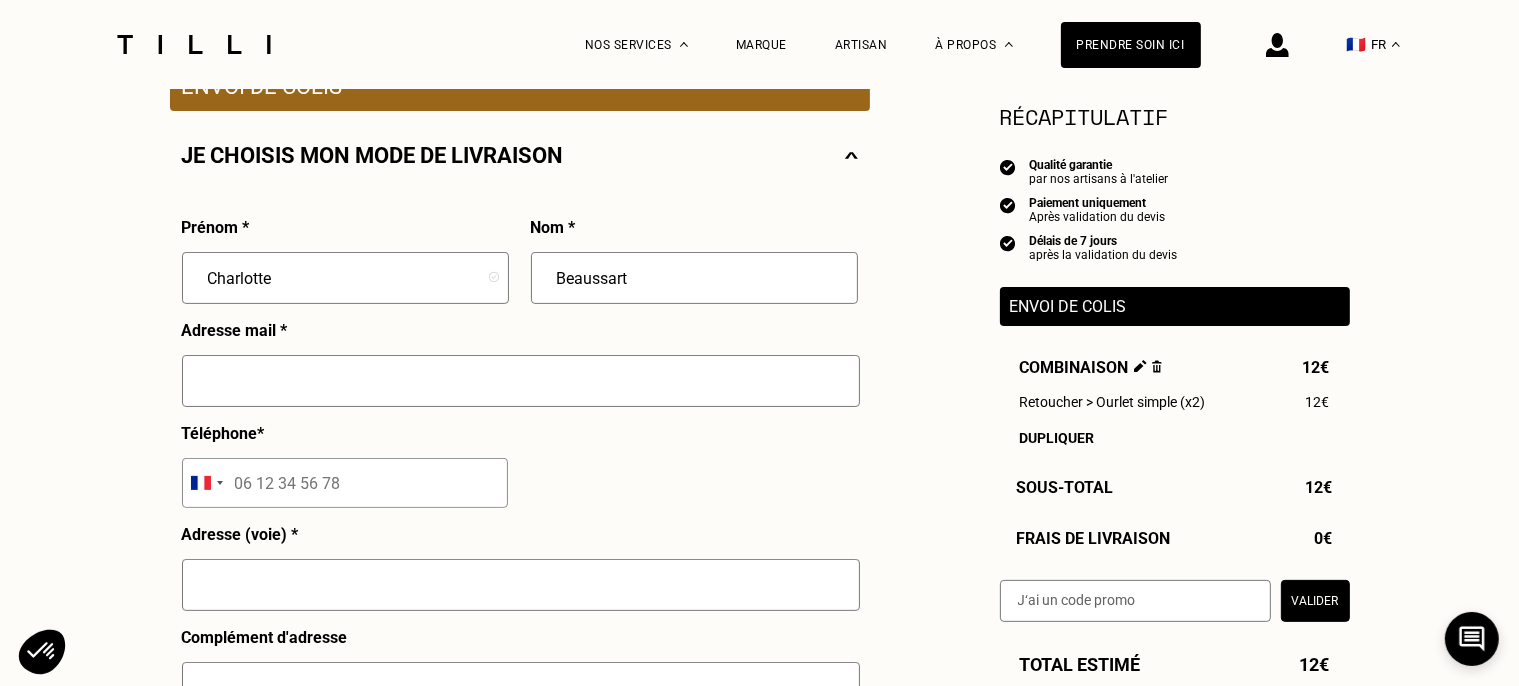 type on "Beaussart" 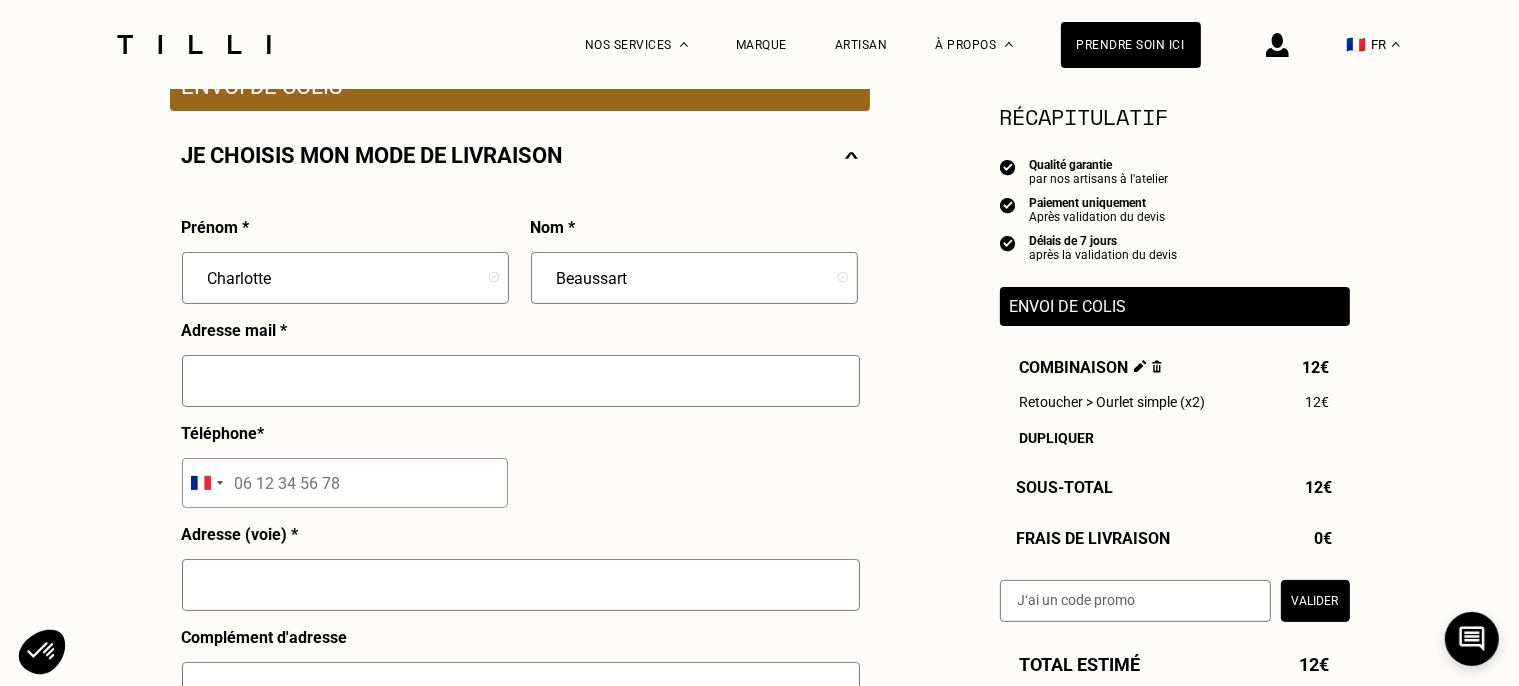 click at bounding box center [521, 381] 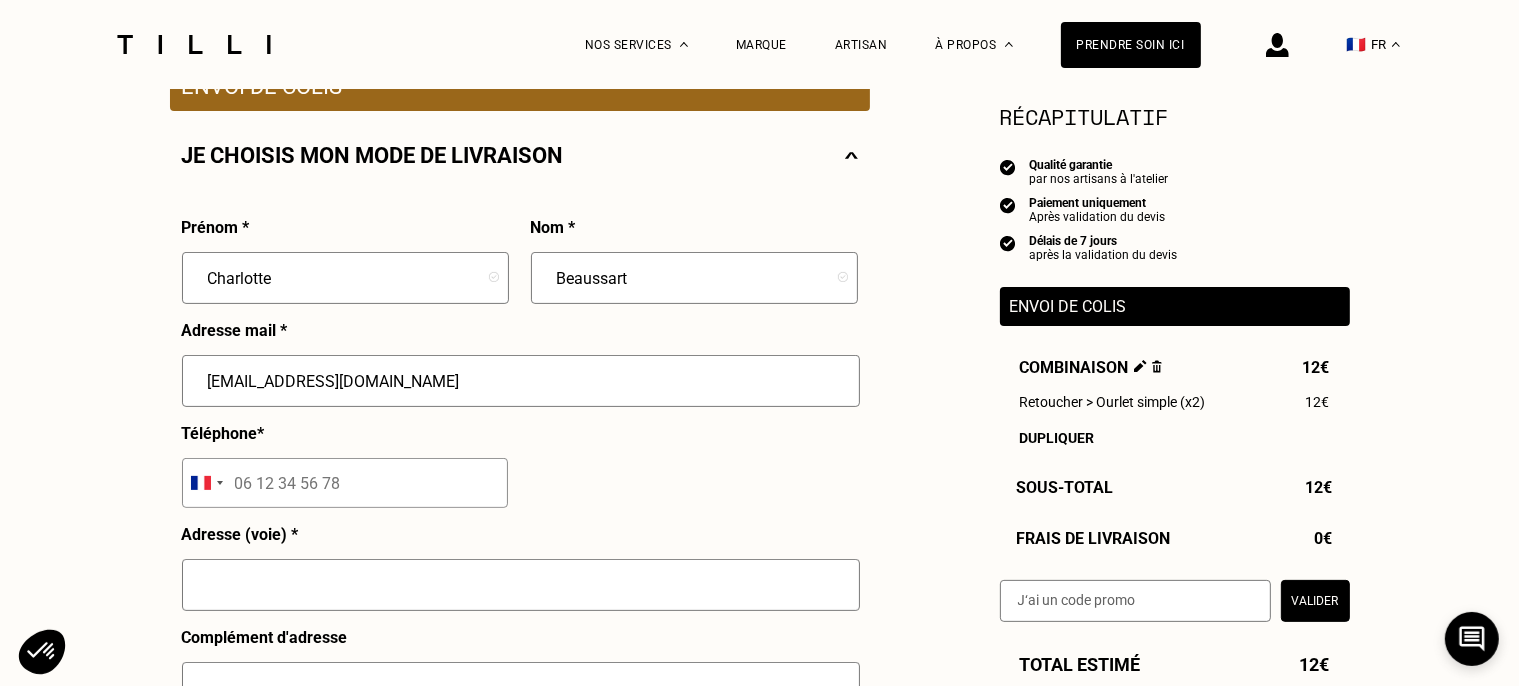 type on "[EMAIL_ADDRESS][DOMAIN_NAME]" 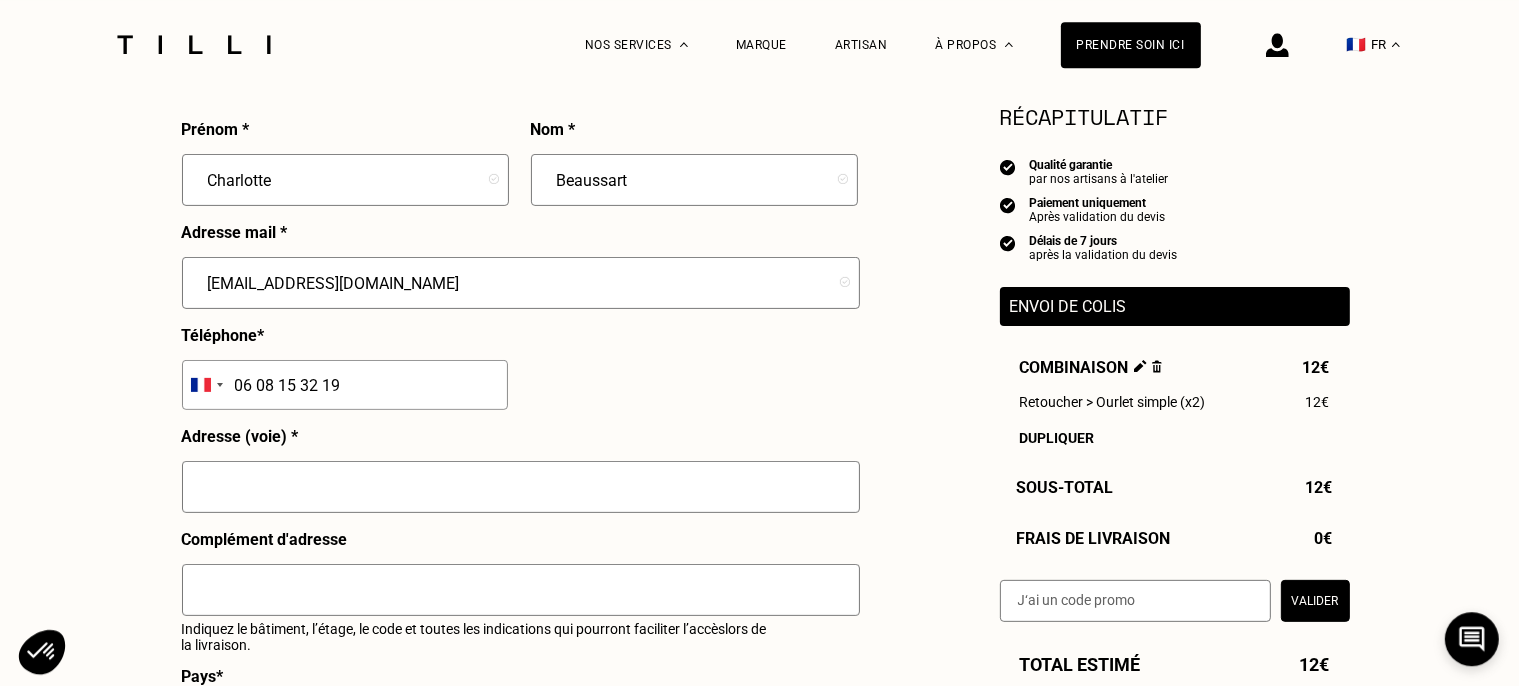 scroll, scrollTop: 739, scrollLeft: 0, axis: vertical 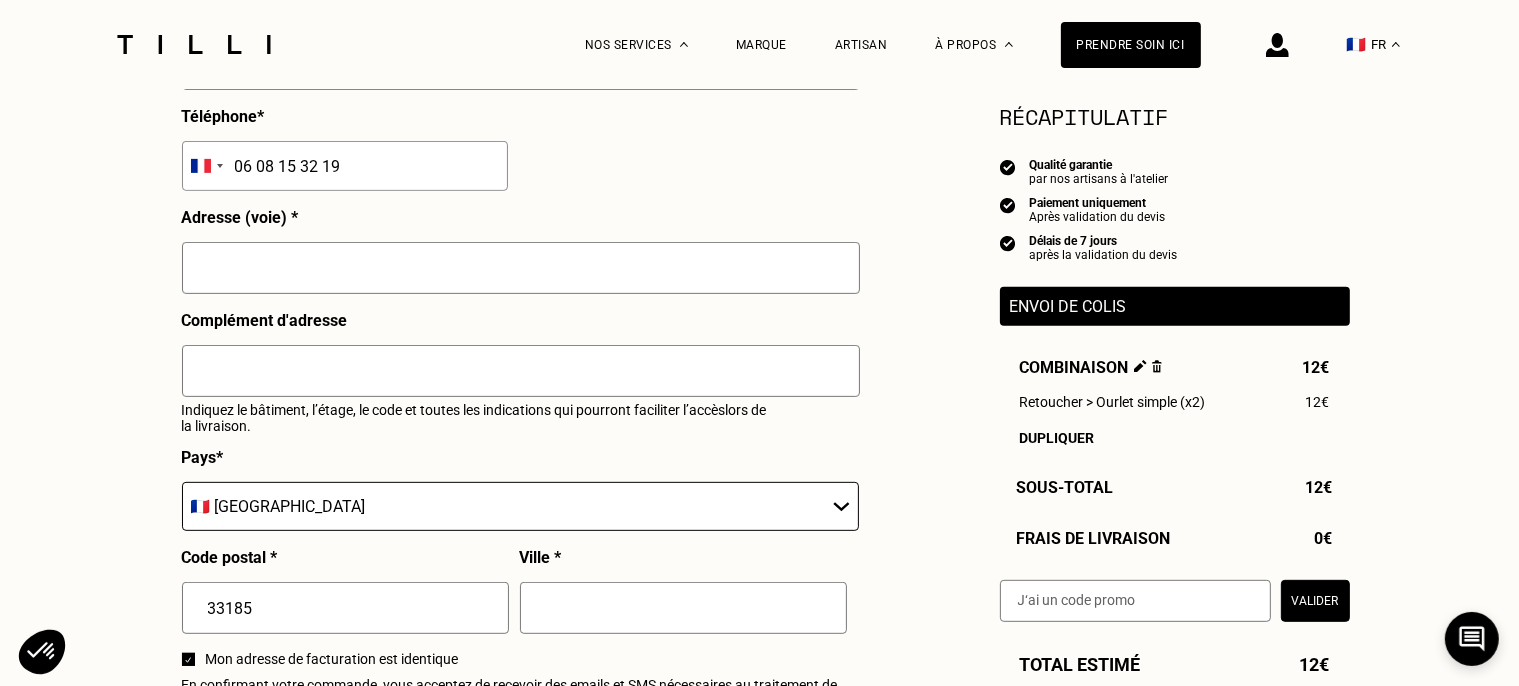 type on "06 08 15 32 19" 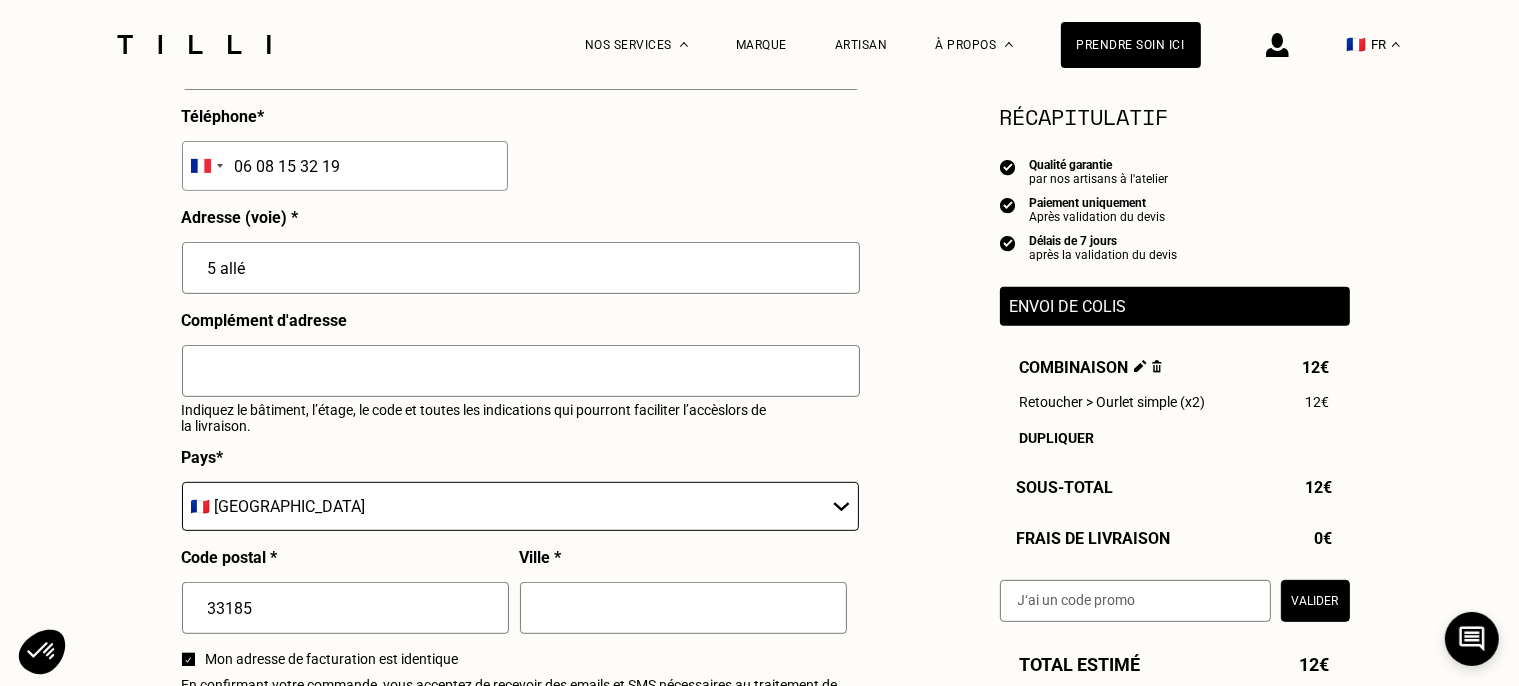 type on "5 Allée [PERSON_NAME]" 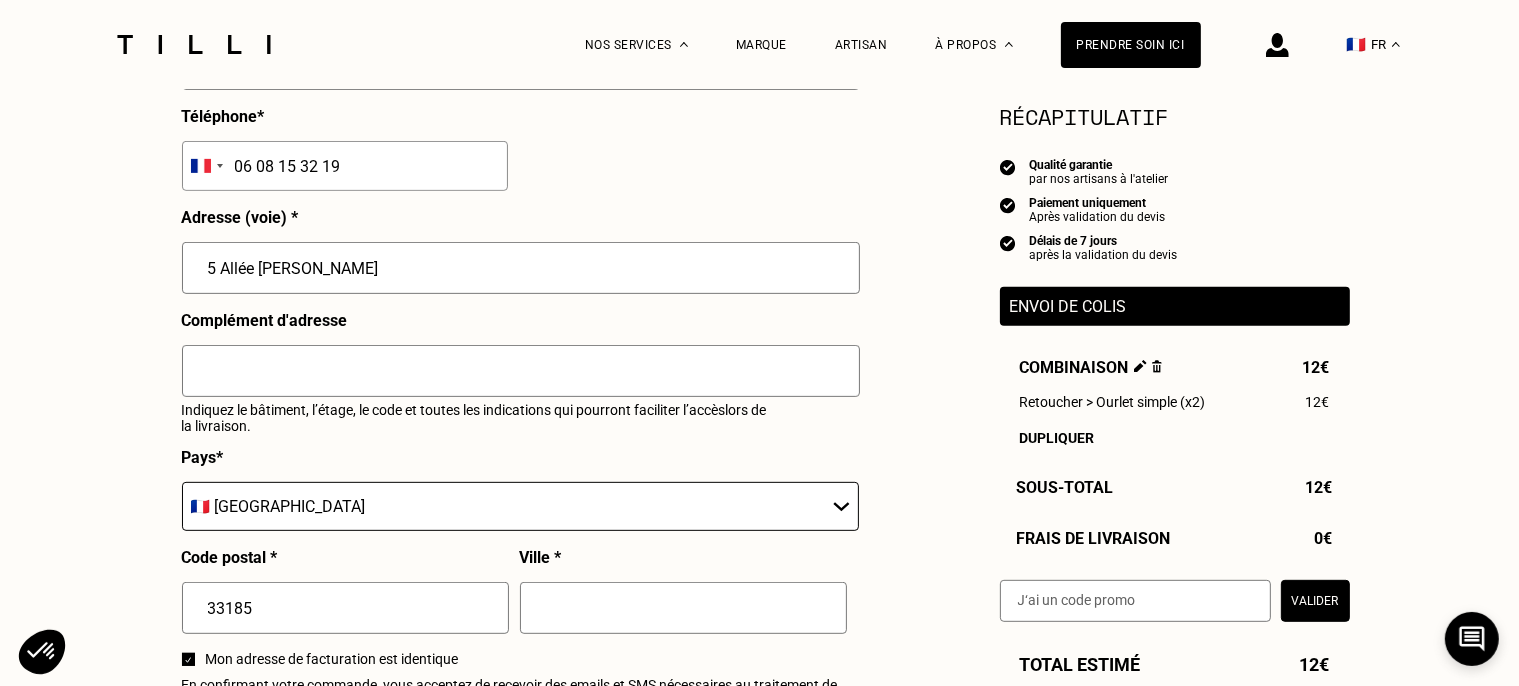 type on "Le Haillan" 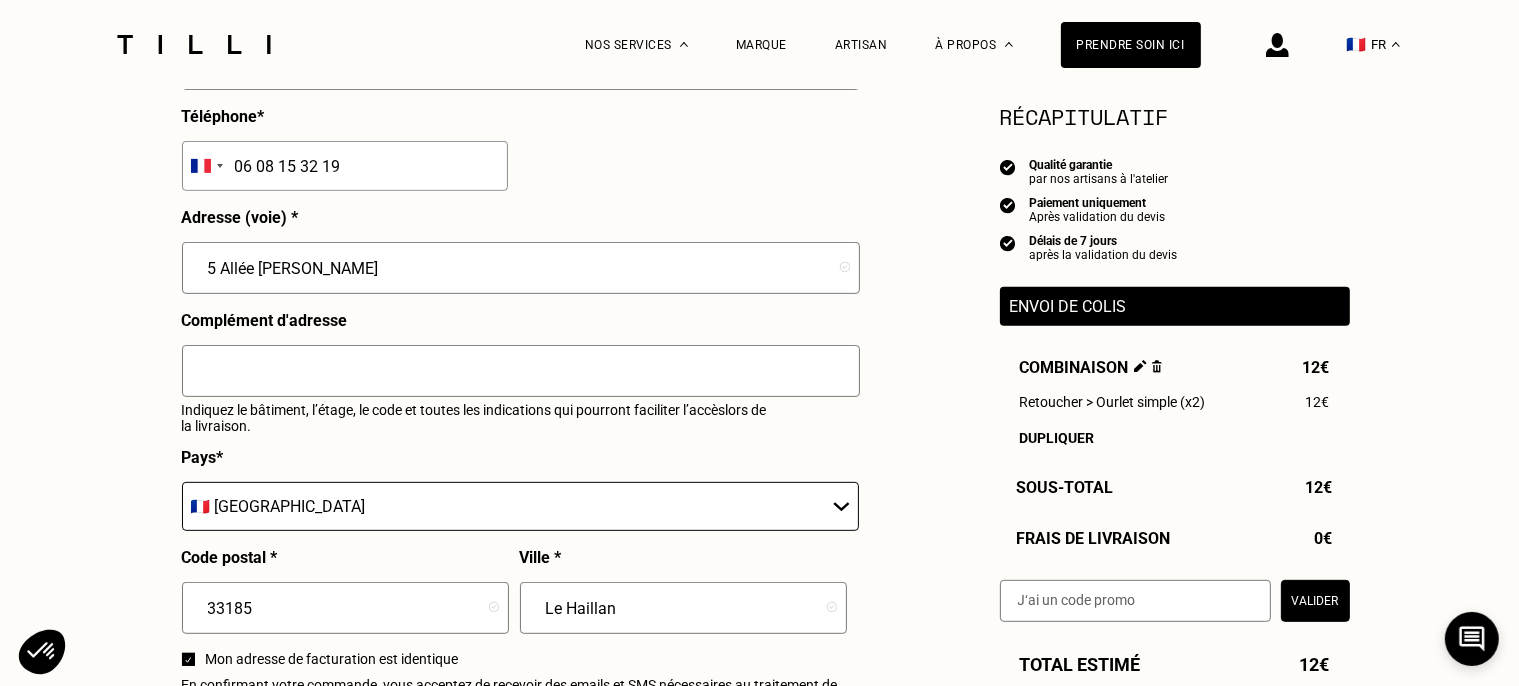 click at bounding box center (521, 371) 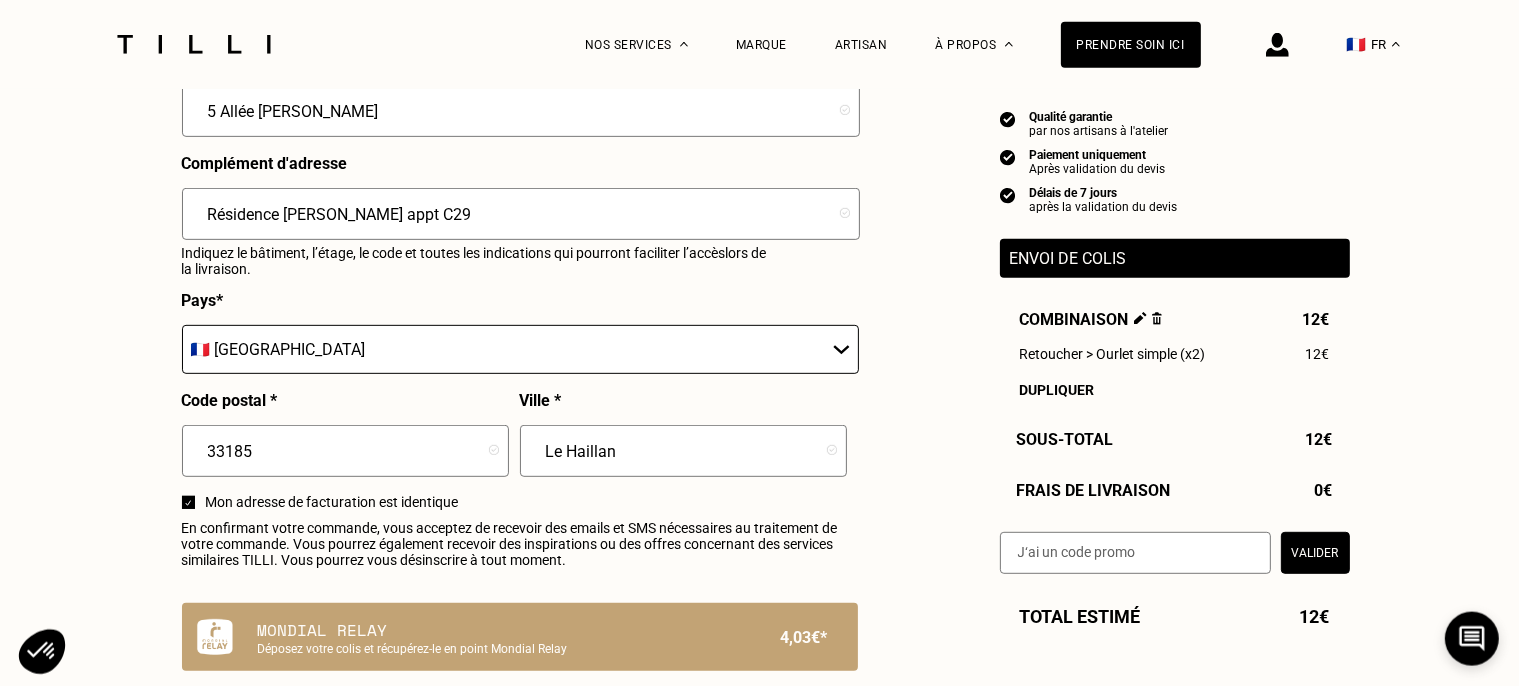 scroll, scrollTop: 1056, scrollLeft: 0, axis: vertical 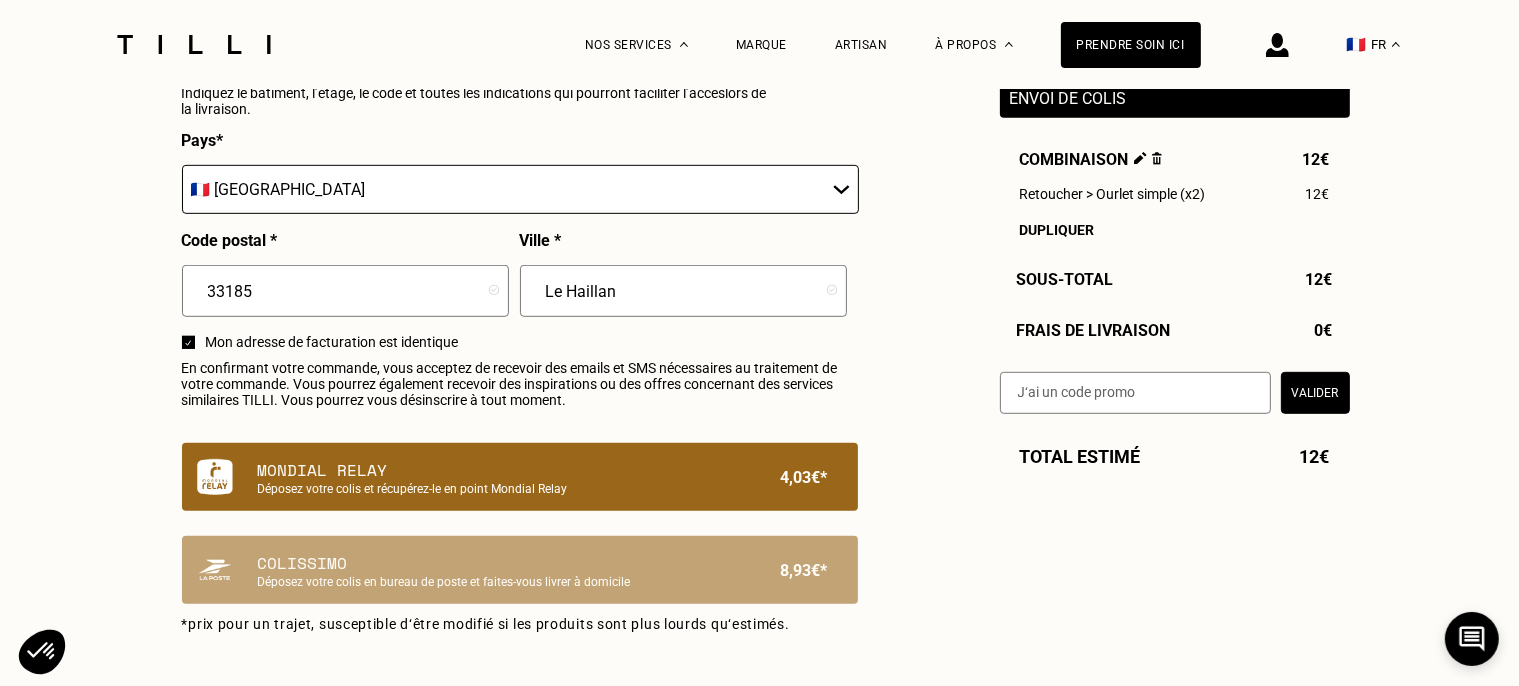 type on "Résidence [PERSON_NAME] appt C29" 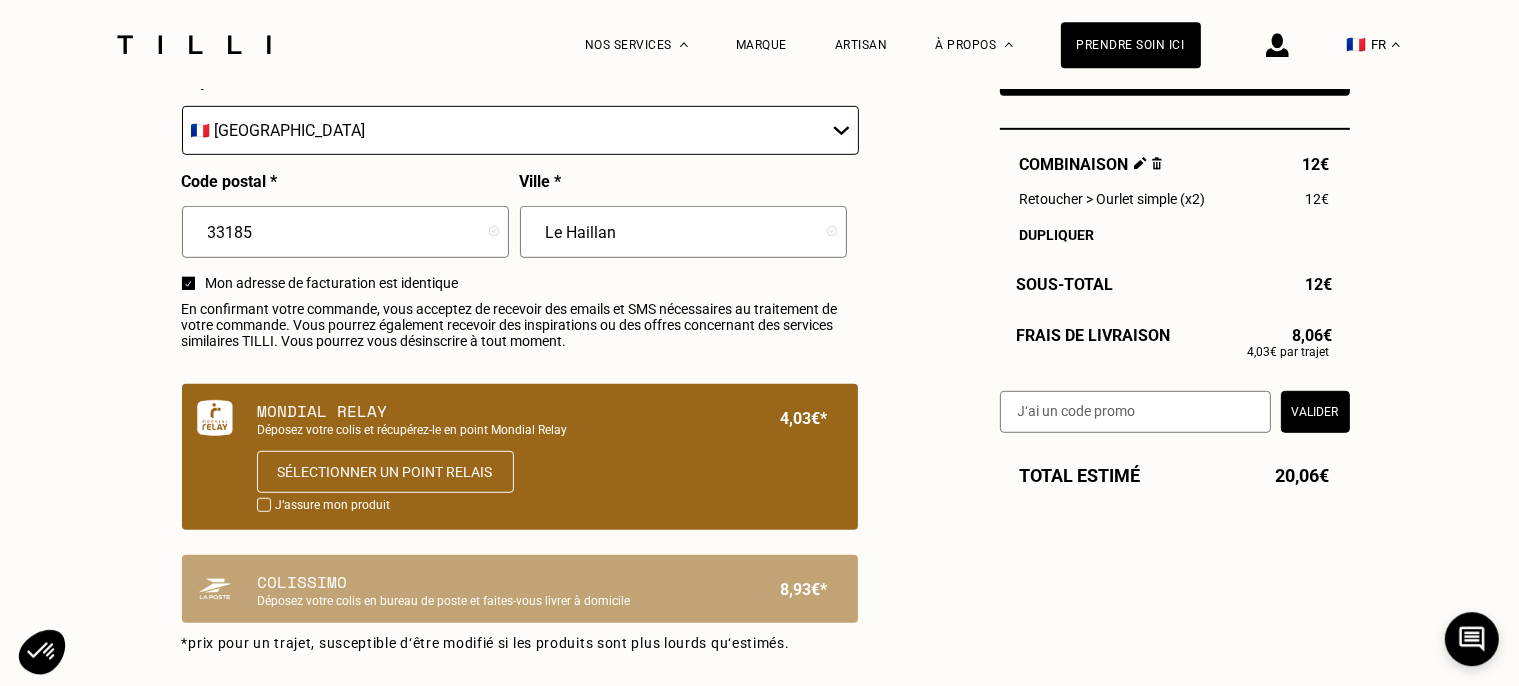 scroll, scrollTop: 1161, scrollLeft: 0, axis: vertical 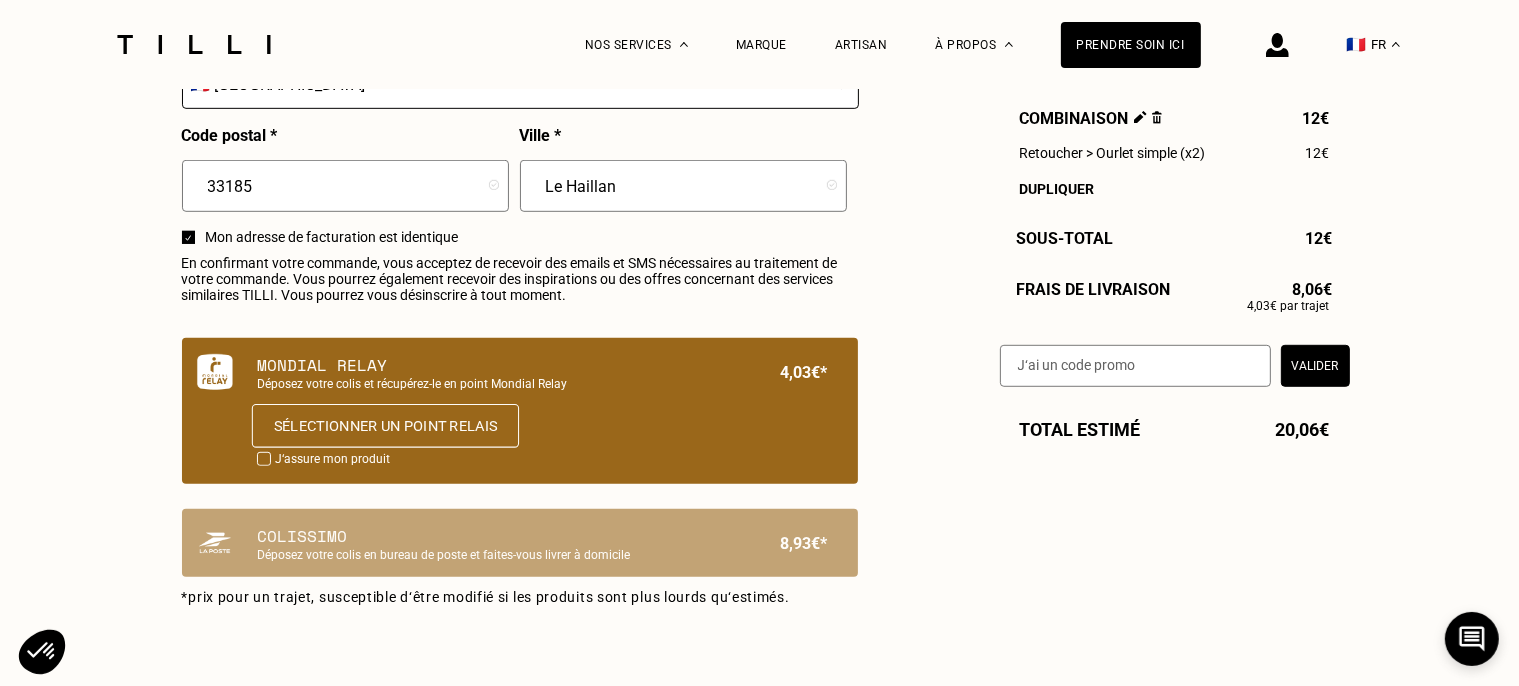 click on "Sélectionner un point relais" at bounding box center [384, 426] 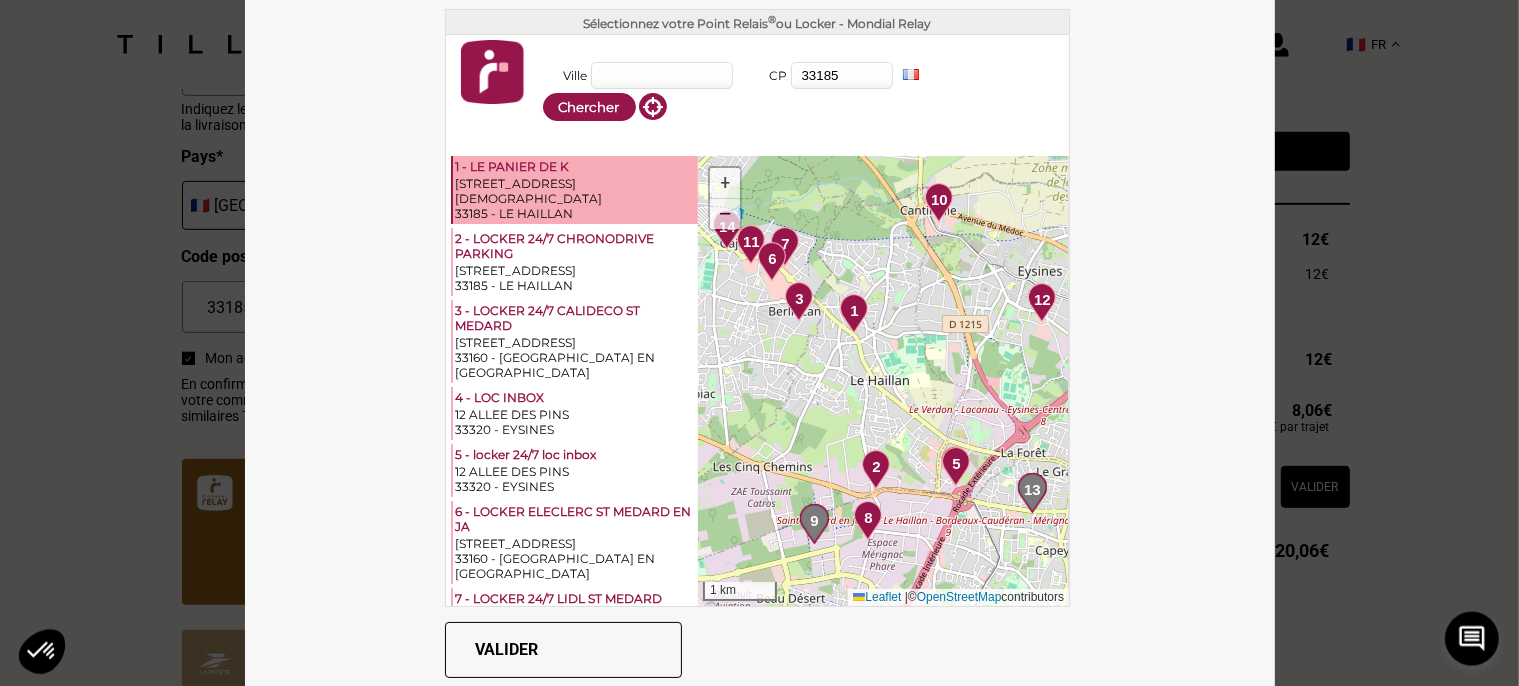 scroll, scrollTop: 950, scrollLeft: 0, axis: vertical 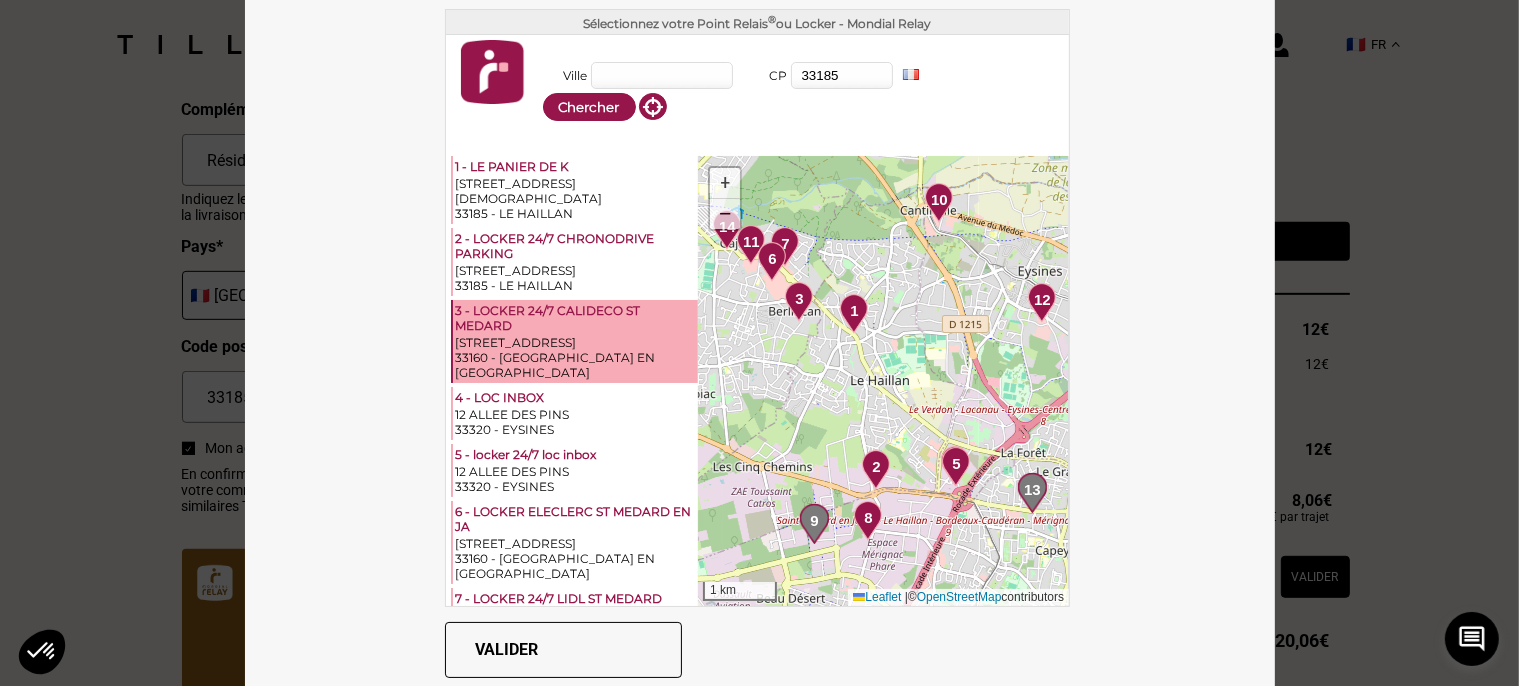 click on "3 - LOCKER 24/7 CALIDECO ST MEDARD" at bounding box center [575, 319] 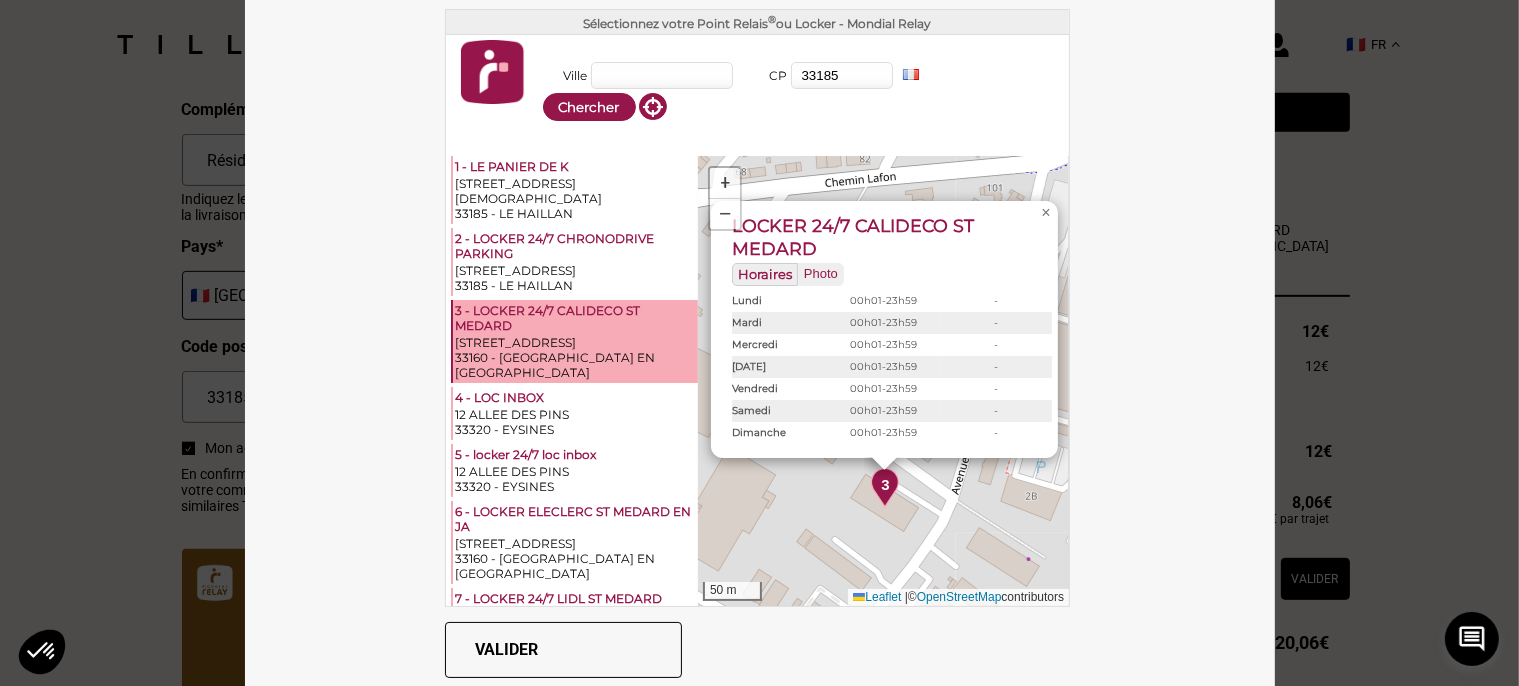 click on "Valider" at bounding box center (563, 650) 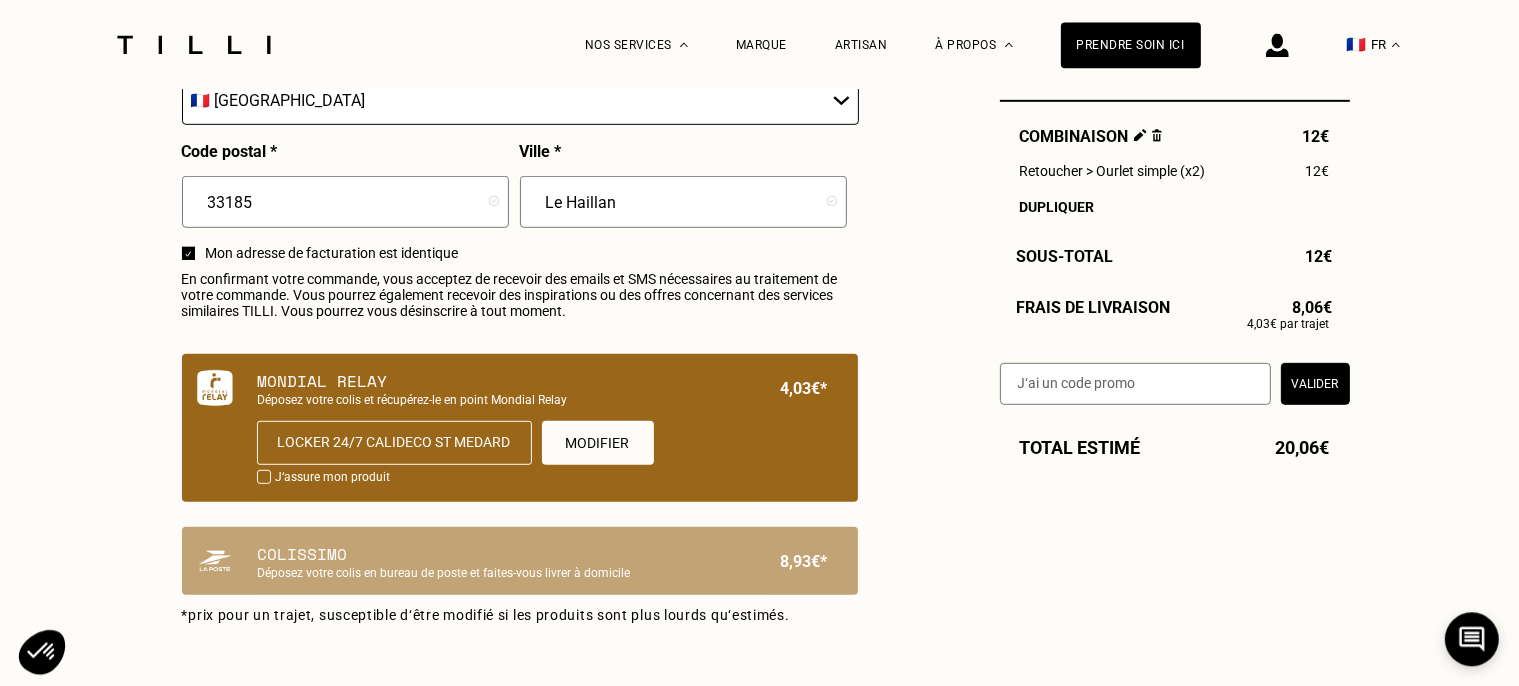 scroll, scrollTop: 1161, scrollLeft: 0, axis: vertical 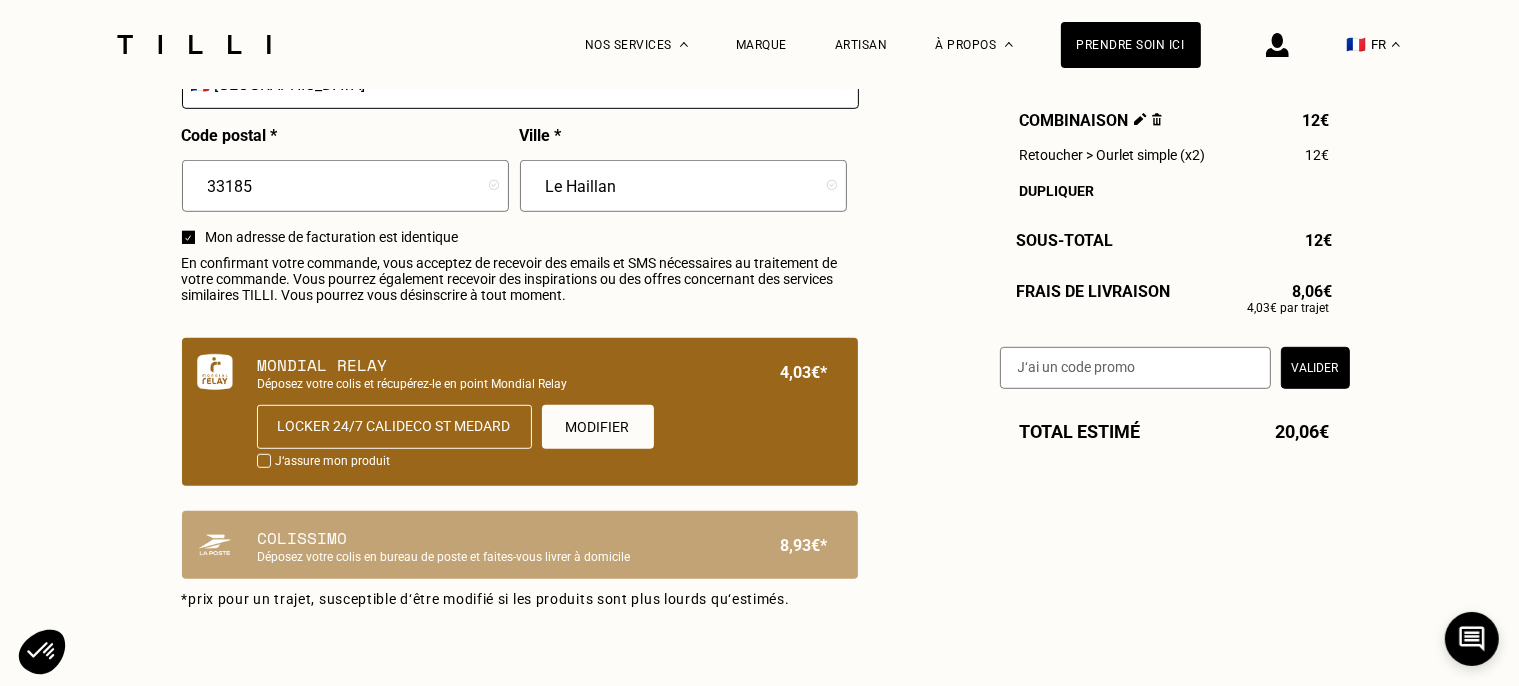 click at bounding box center [264, 461] 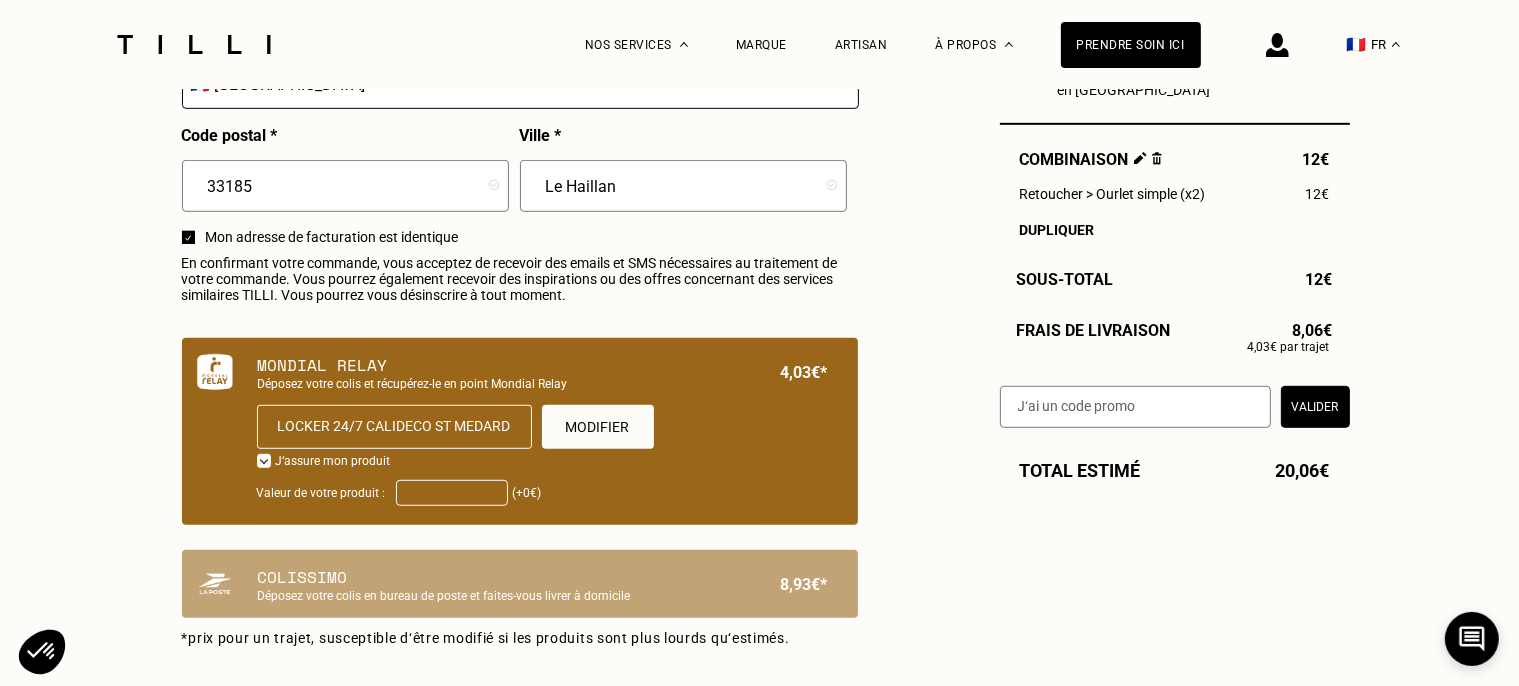 click on "Valeur de votre produit :" at bounding box center (452, 493) 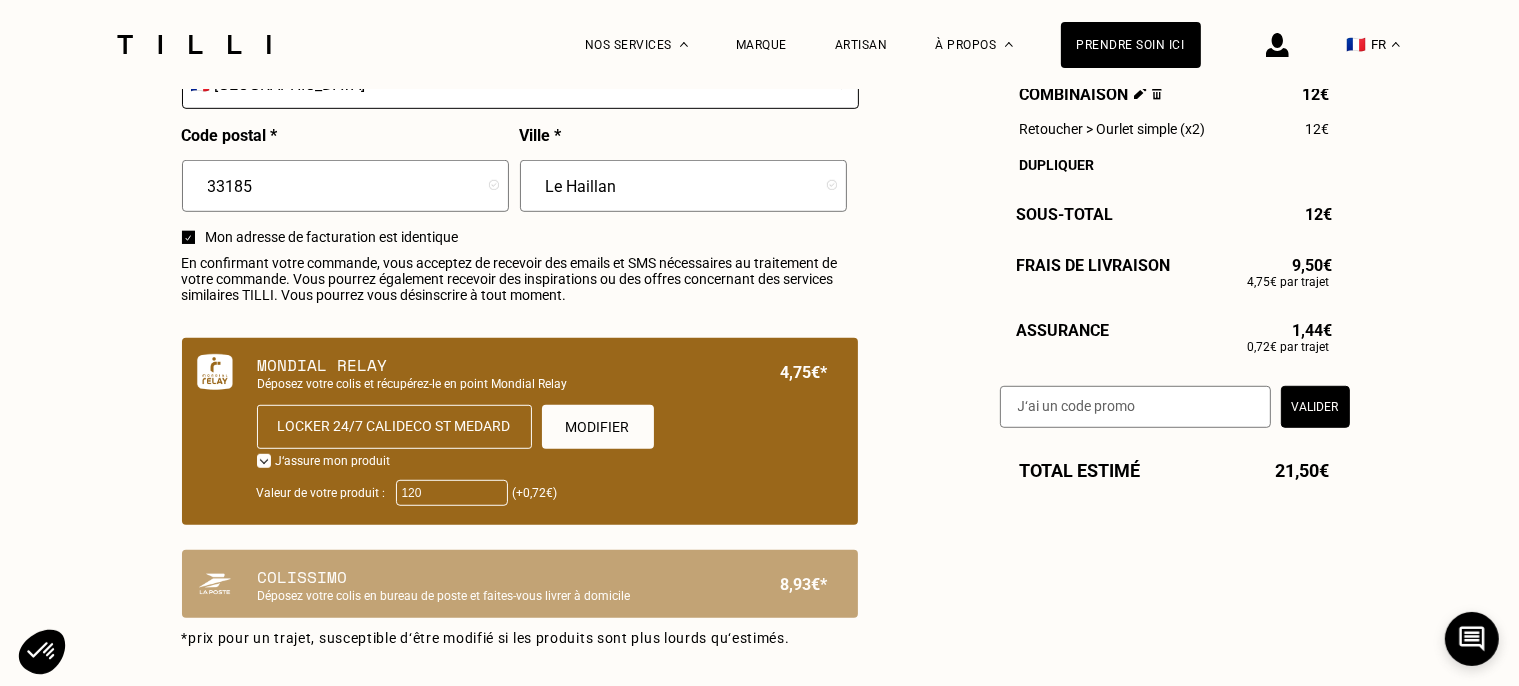 type on "120" 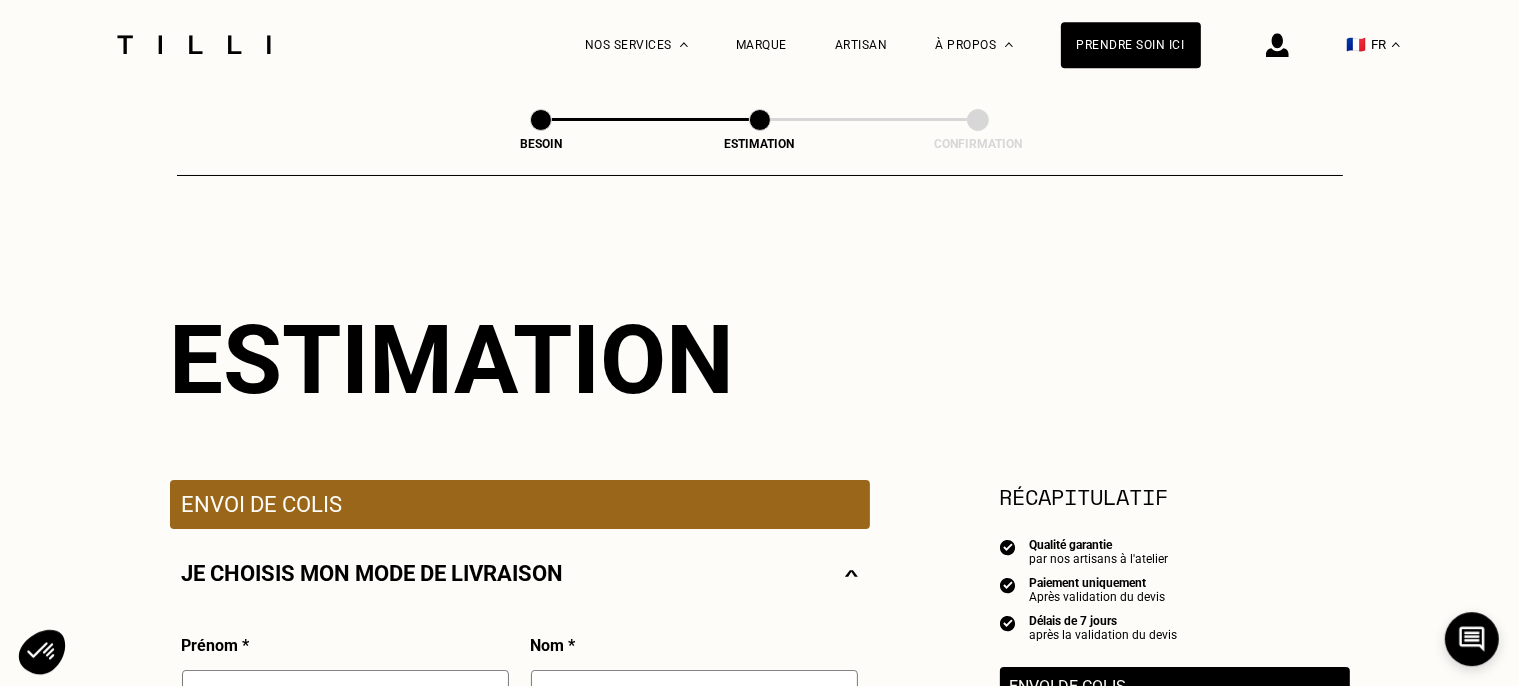 scroll, scrollTop: 0, scrollLeft: 0, axis: both 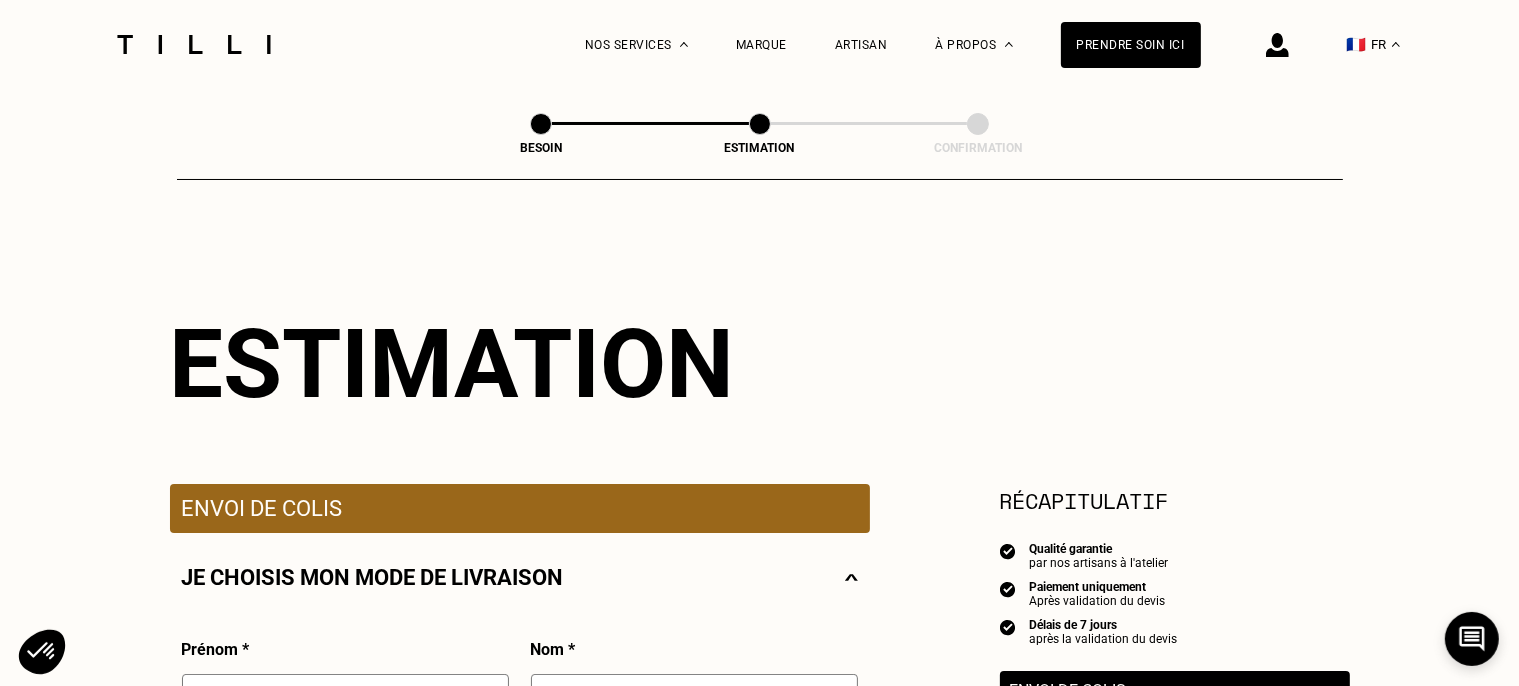 click at bounding box center (541, 124) 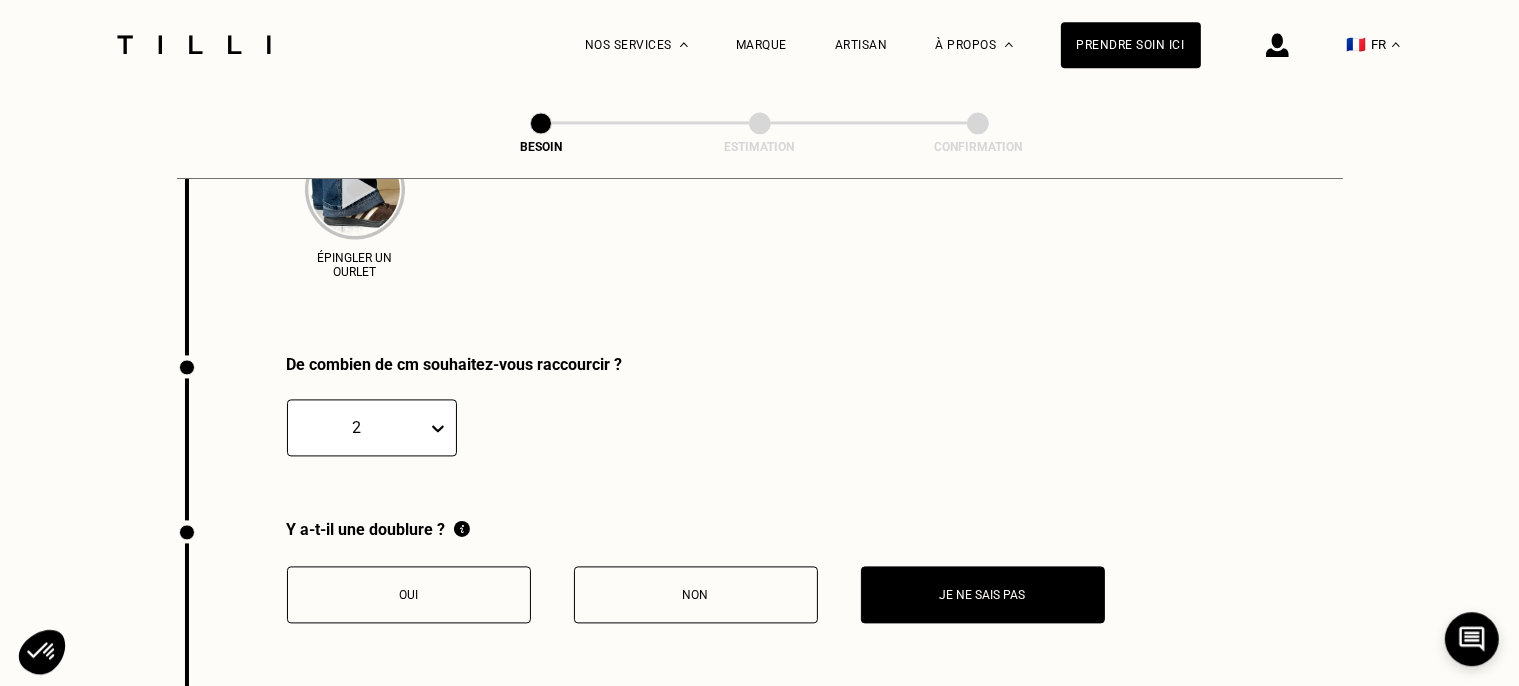 scroll, scrollTop: 4015, scrollLeft: 0, axis: vertical 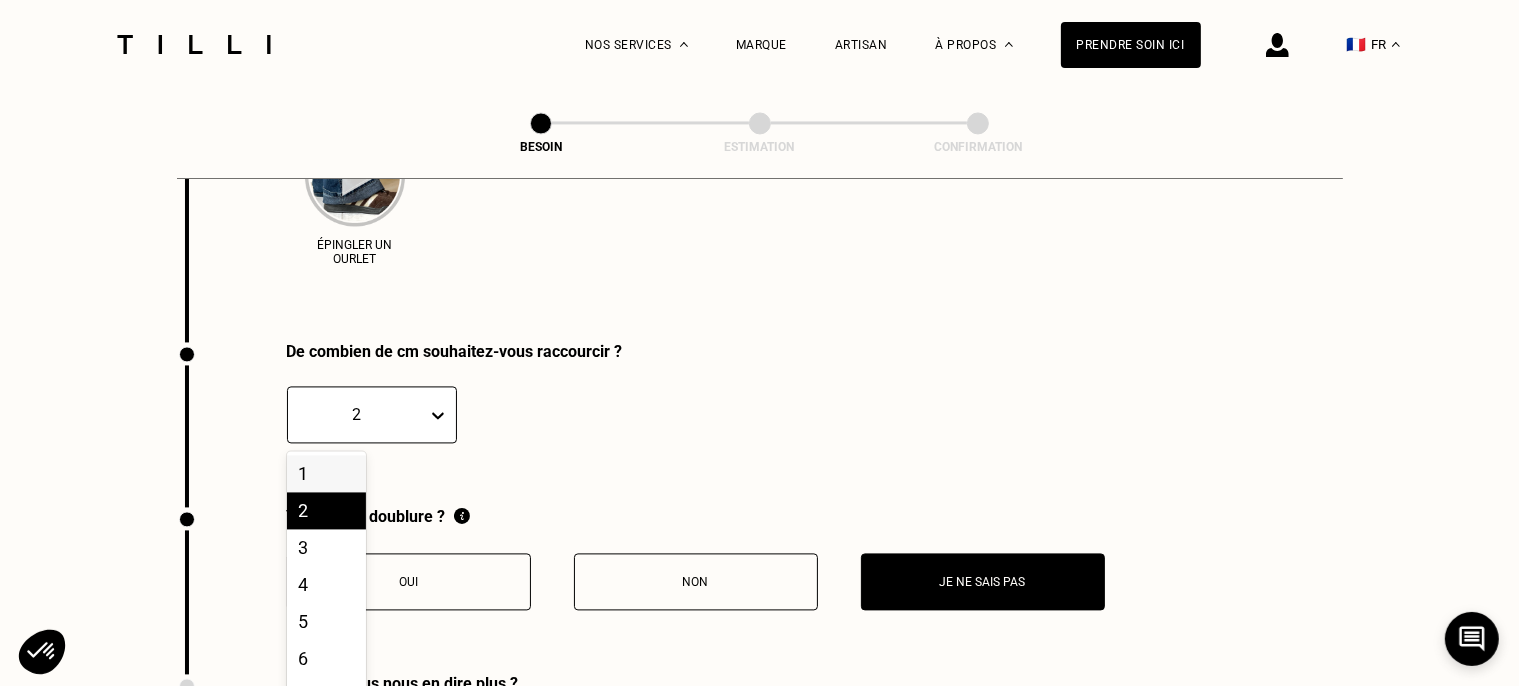 click on "De combien de cm souhaitez-vous raccourcir ? option 2, selected. 20 results available. Use Up and Down to choose options, press Enter to select the currently focused option, press Escape to exit the menu, press Tab to select the option and exit the menu. 2 1 2 3 4 5 6 7 8 9 10 11 12 13 14 15 16 17 18 19 20 CM" at bounding box center (400, 424) 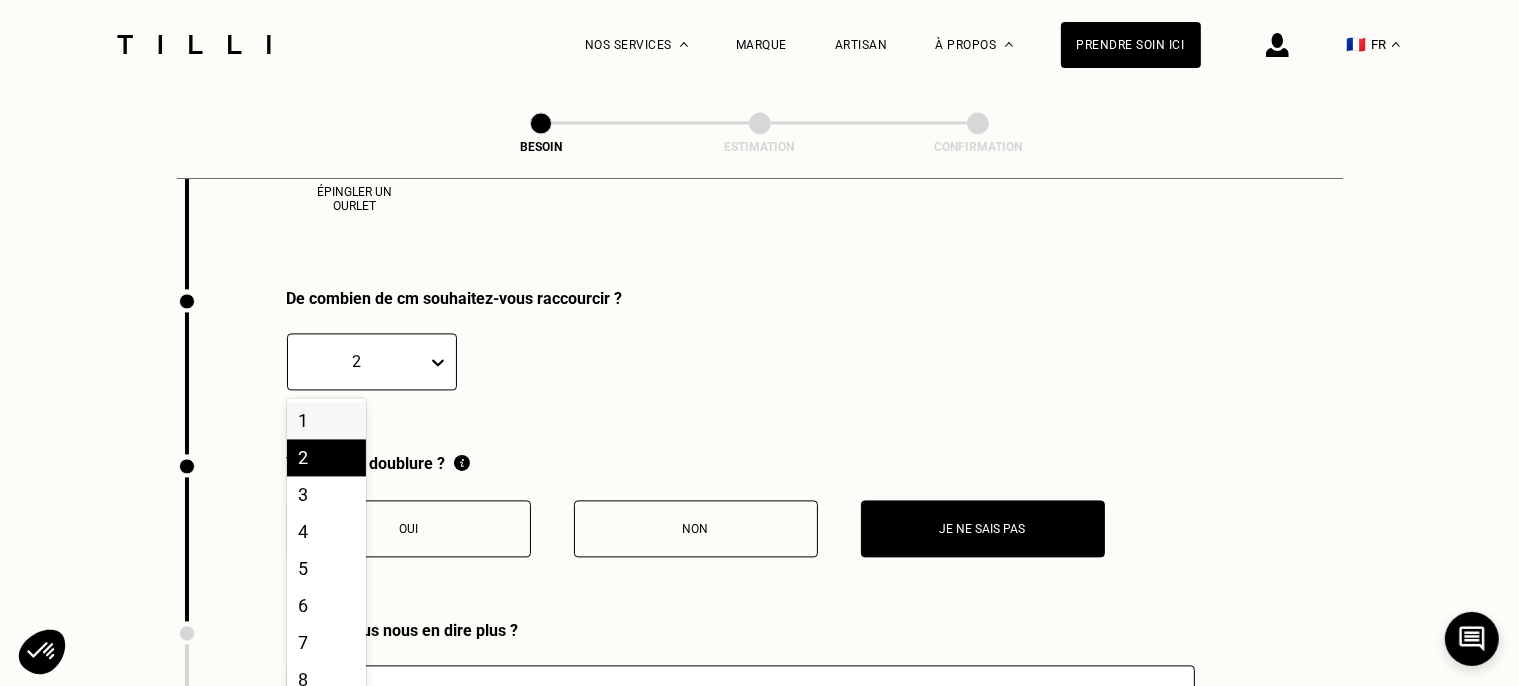 scroll, scrollTop: 4080, scrollLeft: 0, axis: vertical 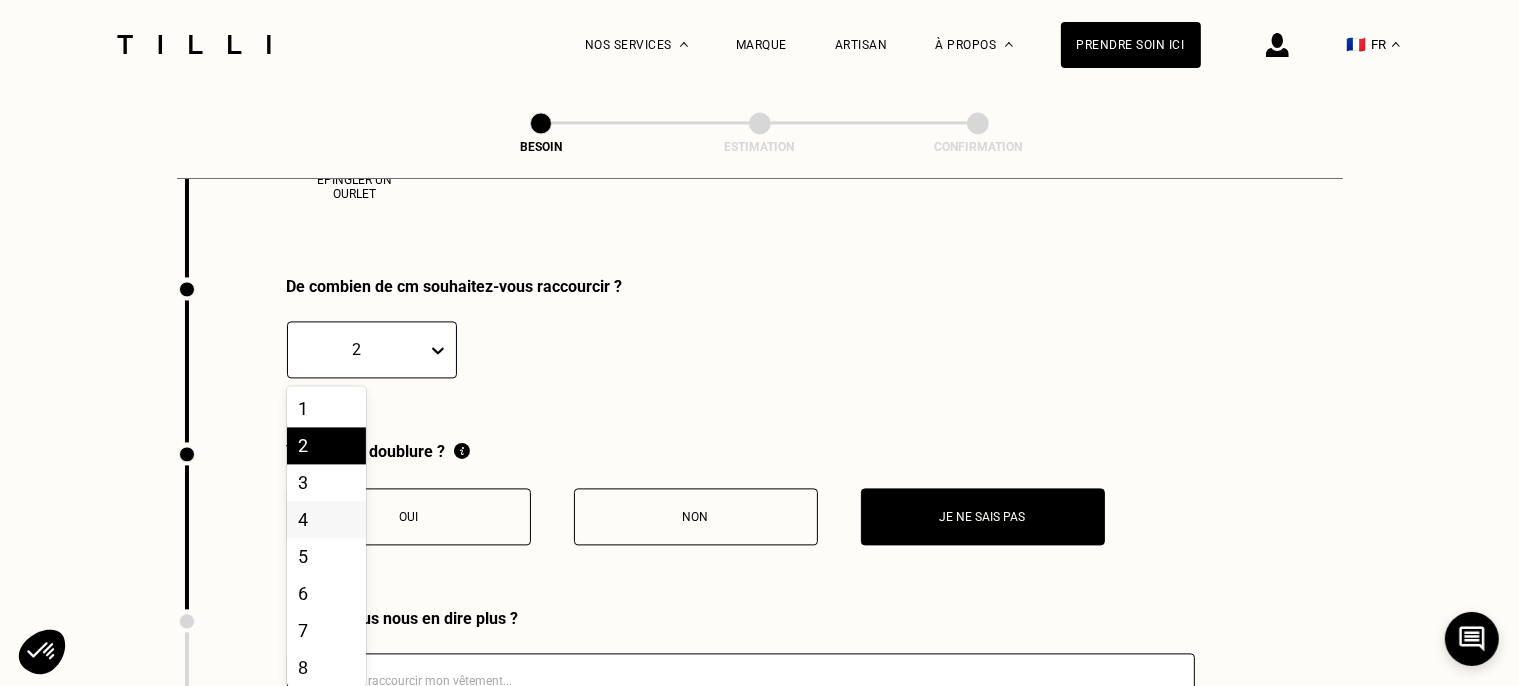 click on "4" at bounding box center [326, 519] 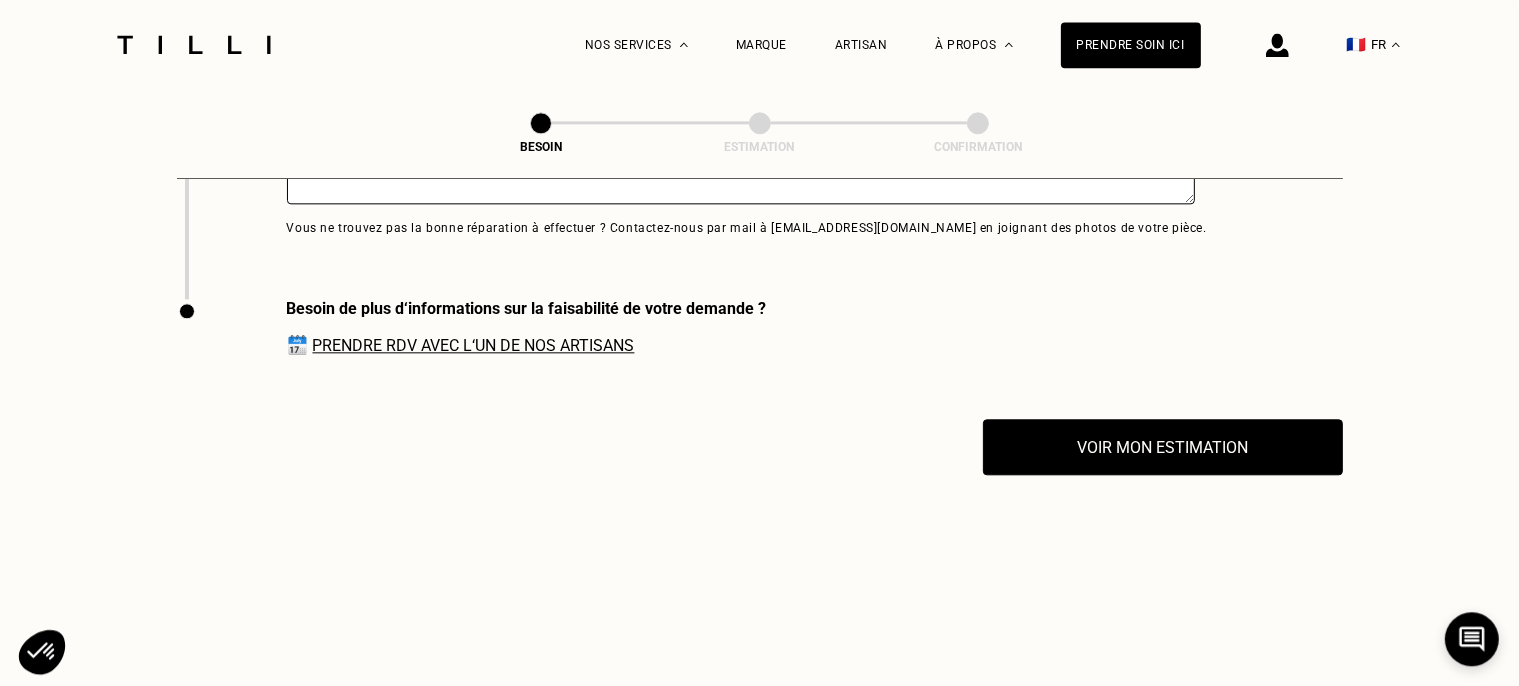 scroll, scrollTop: 4817, scrollLeft: 0, axis: vertical 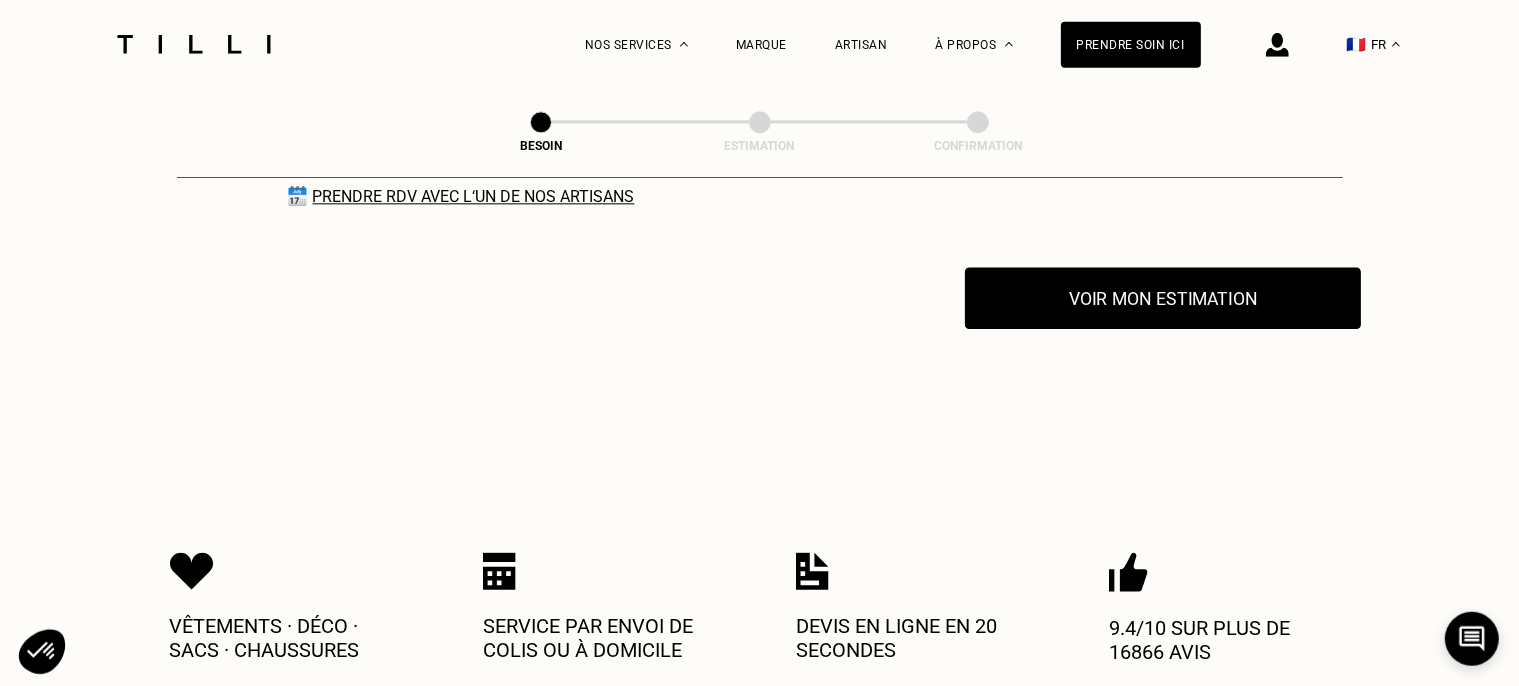 click on "Voir mon estimation" at bounding box center [1163, 299] 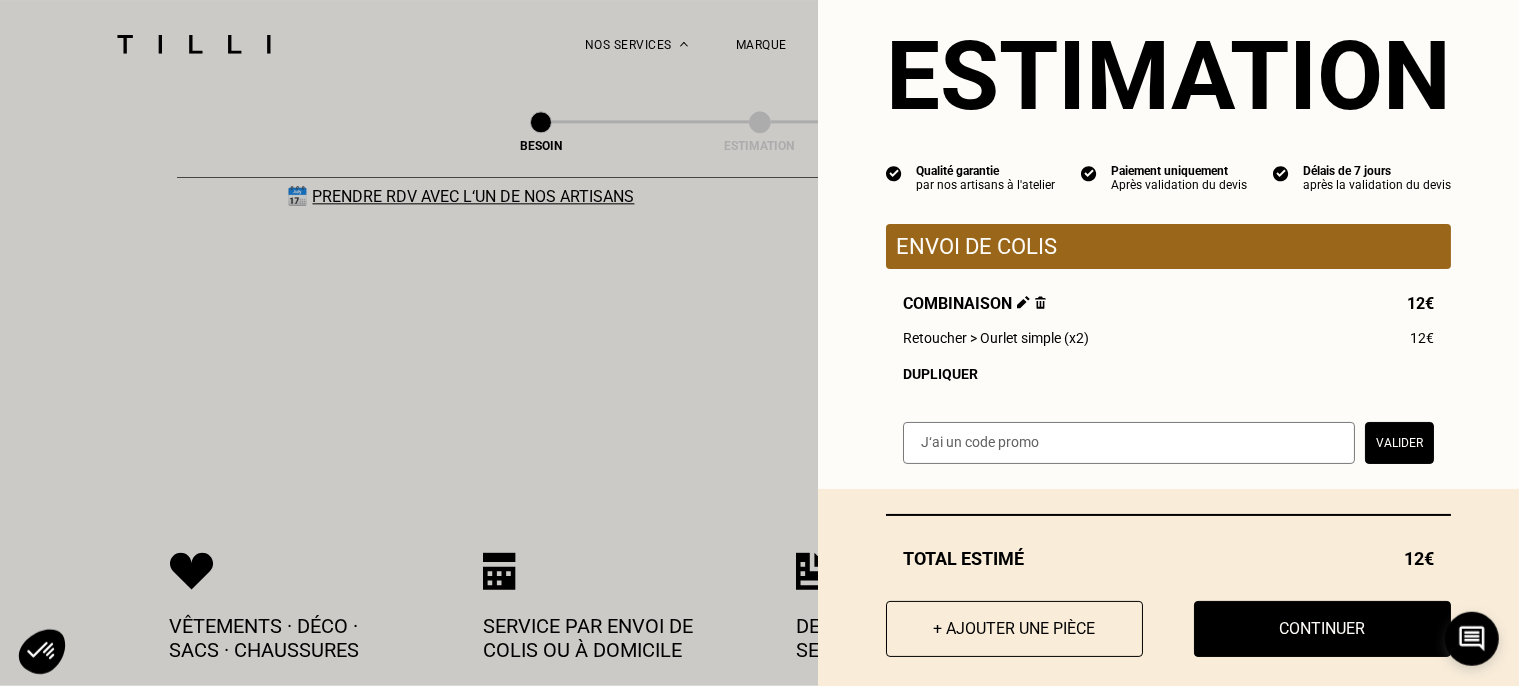 scroll, scrollTop: 72, scrollLeft: 0, axis: vertical 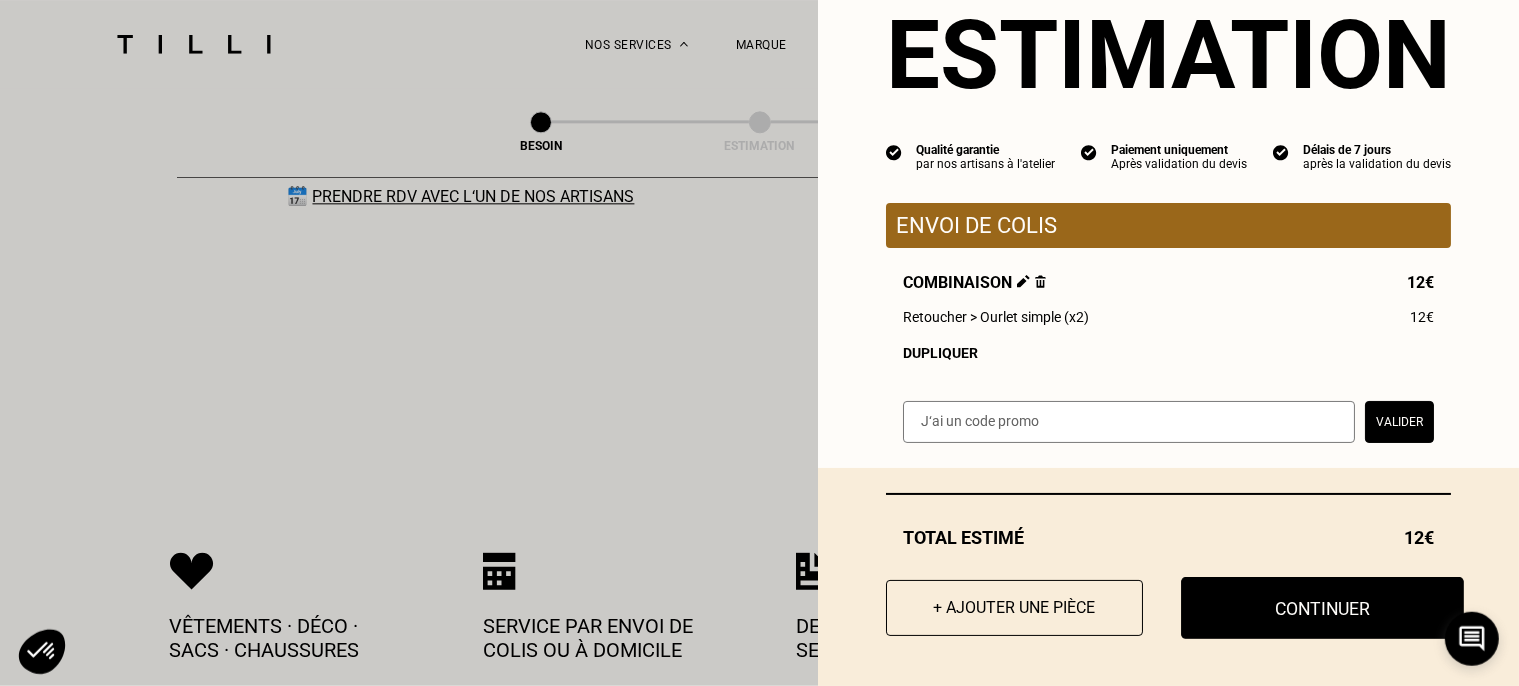 click on "Continuer" at bounding box center [1322, 608] 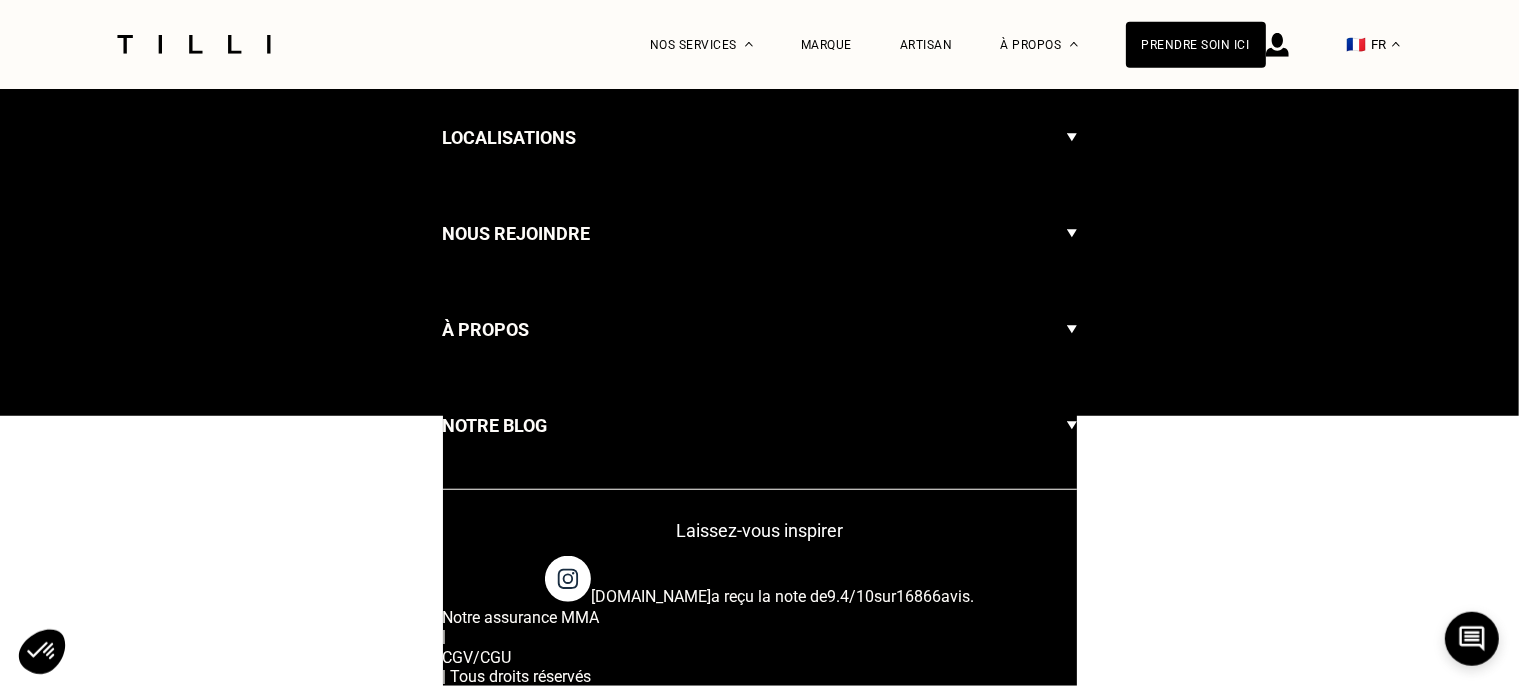 scroll, scrollTop: 0, scrollLeft: 0, axis: both 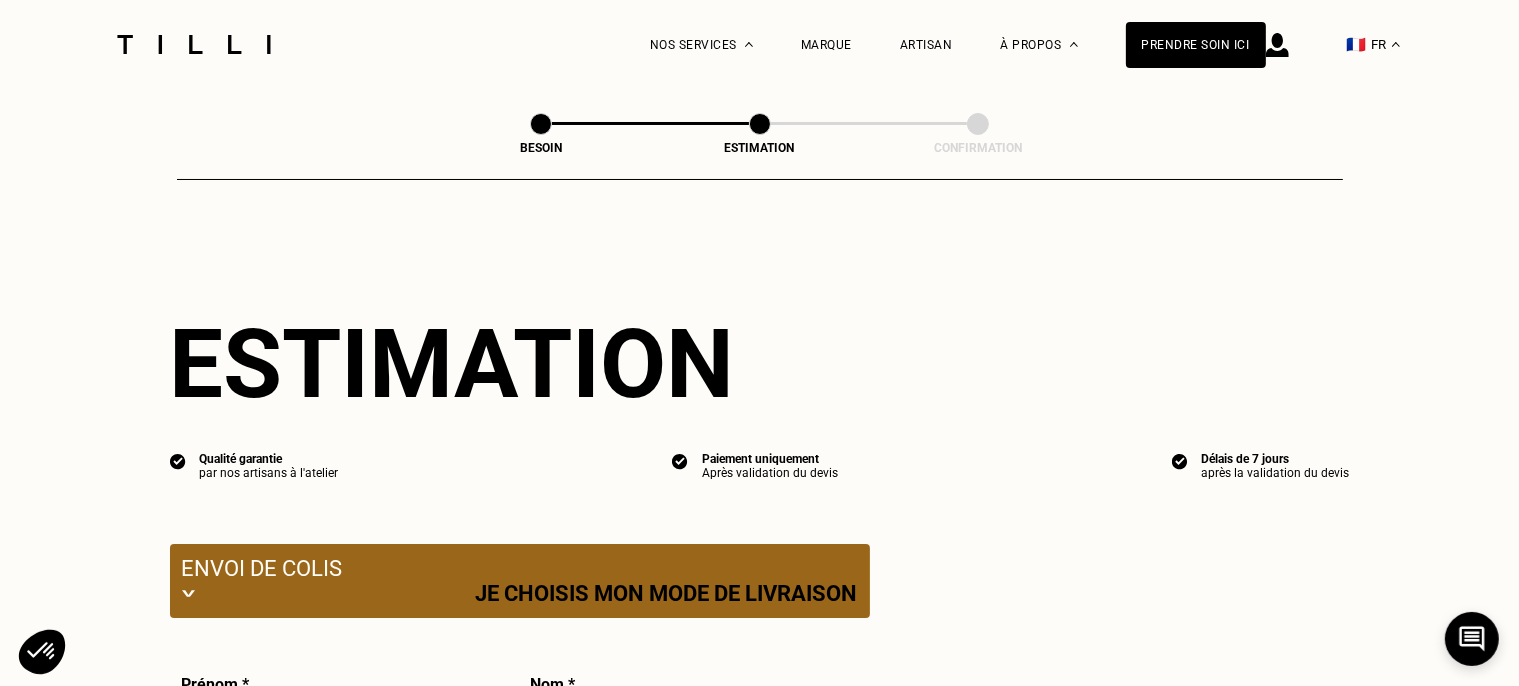 select on "FR" 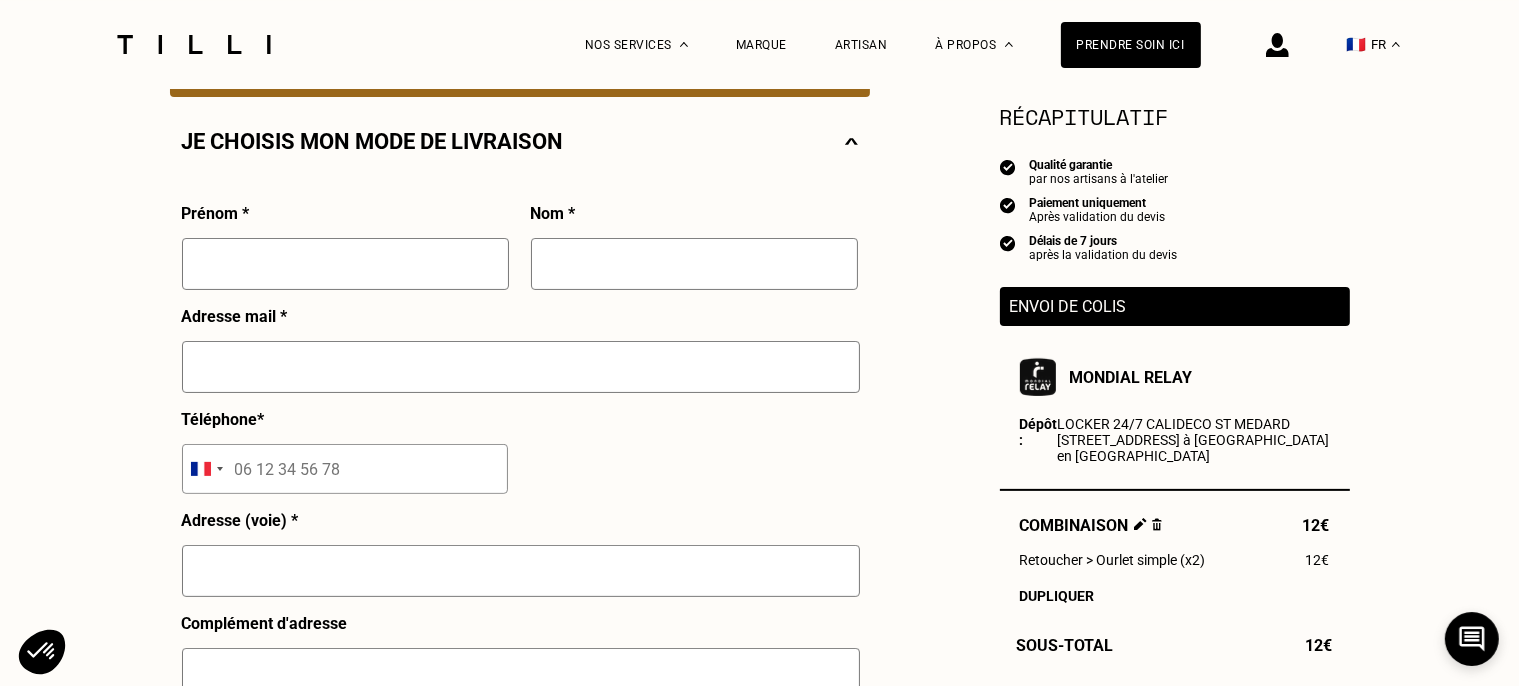 scroll, scrollTop: 316, scrollLeft: 0, axis: vertical 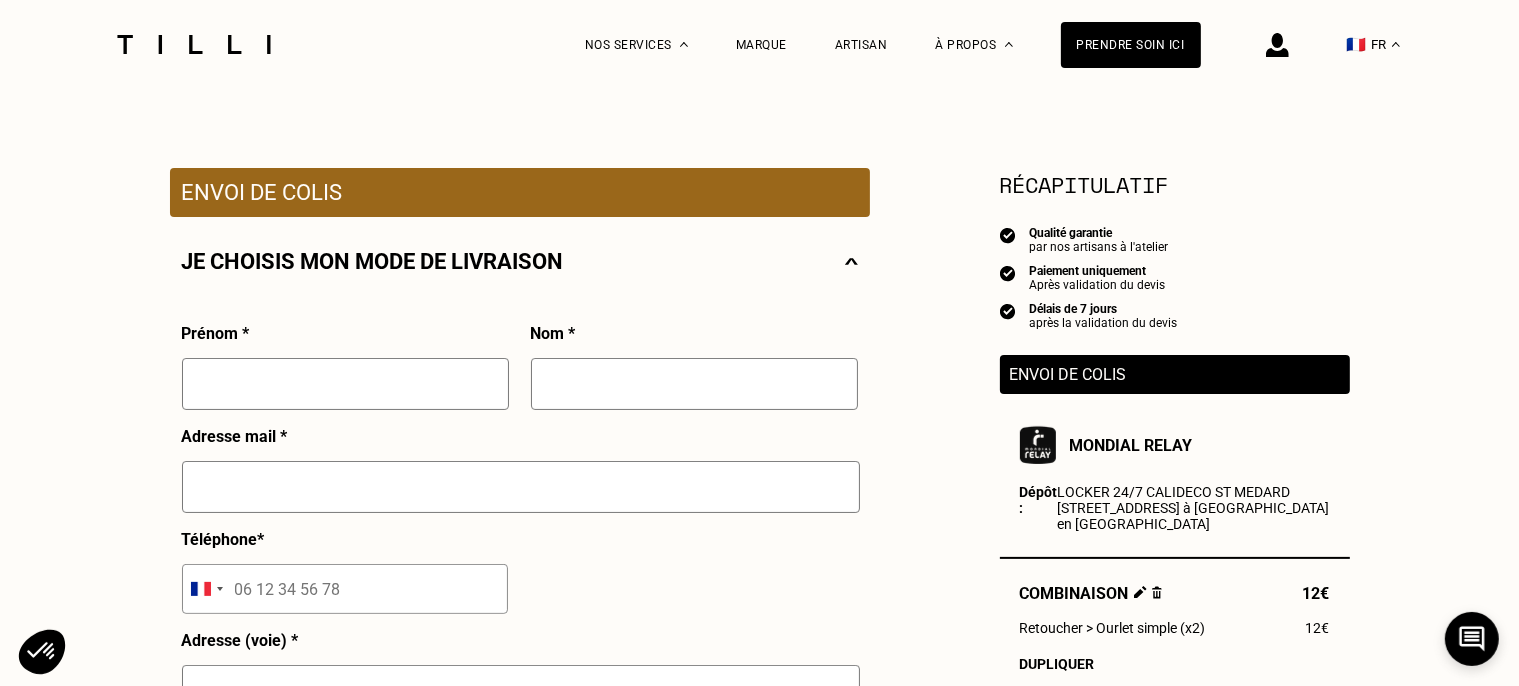 click at bounding box center (345, 384) 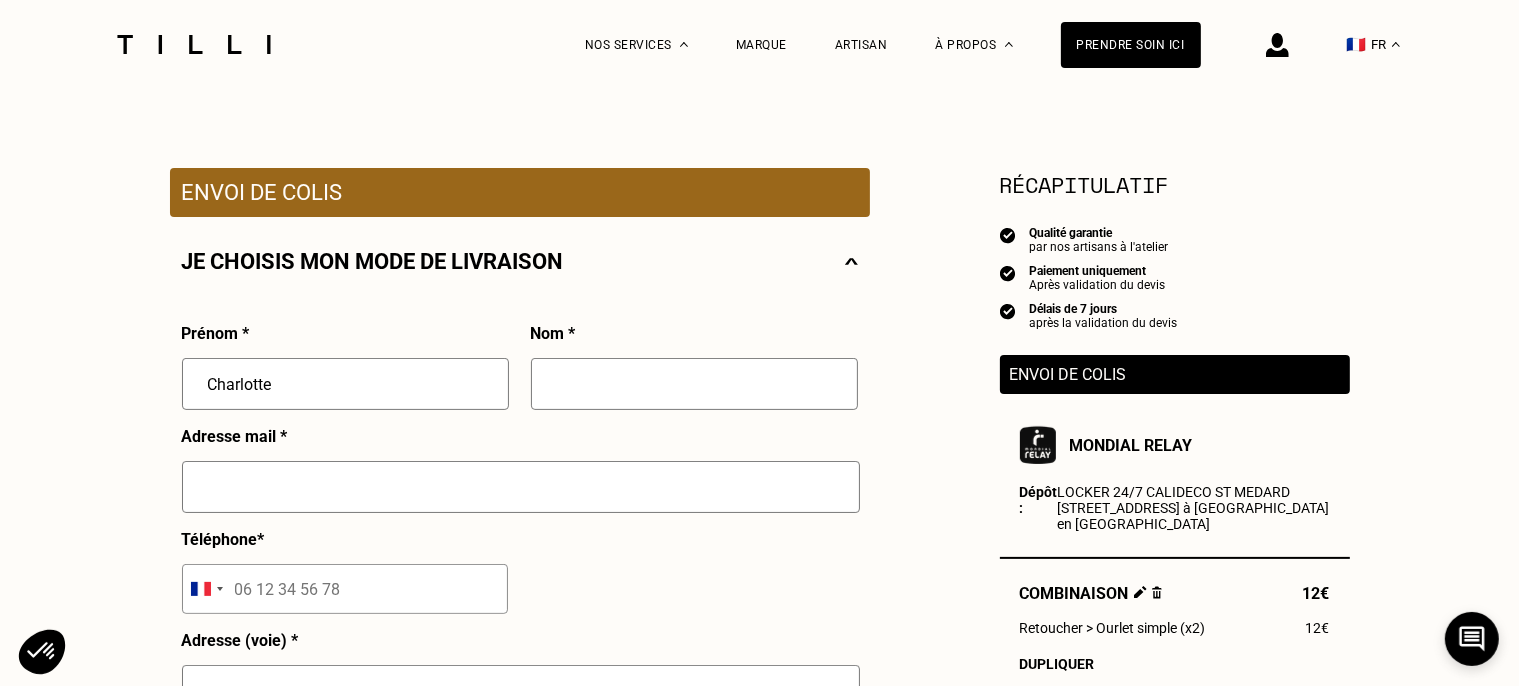 type on "Charlotte" 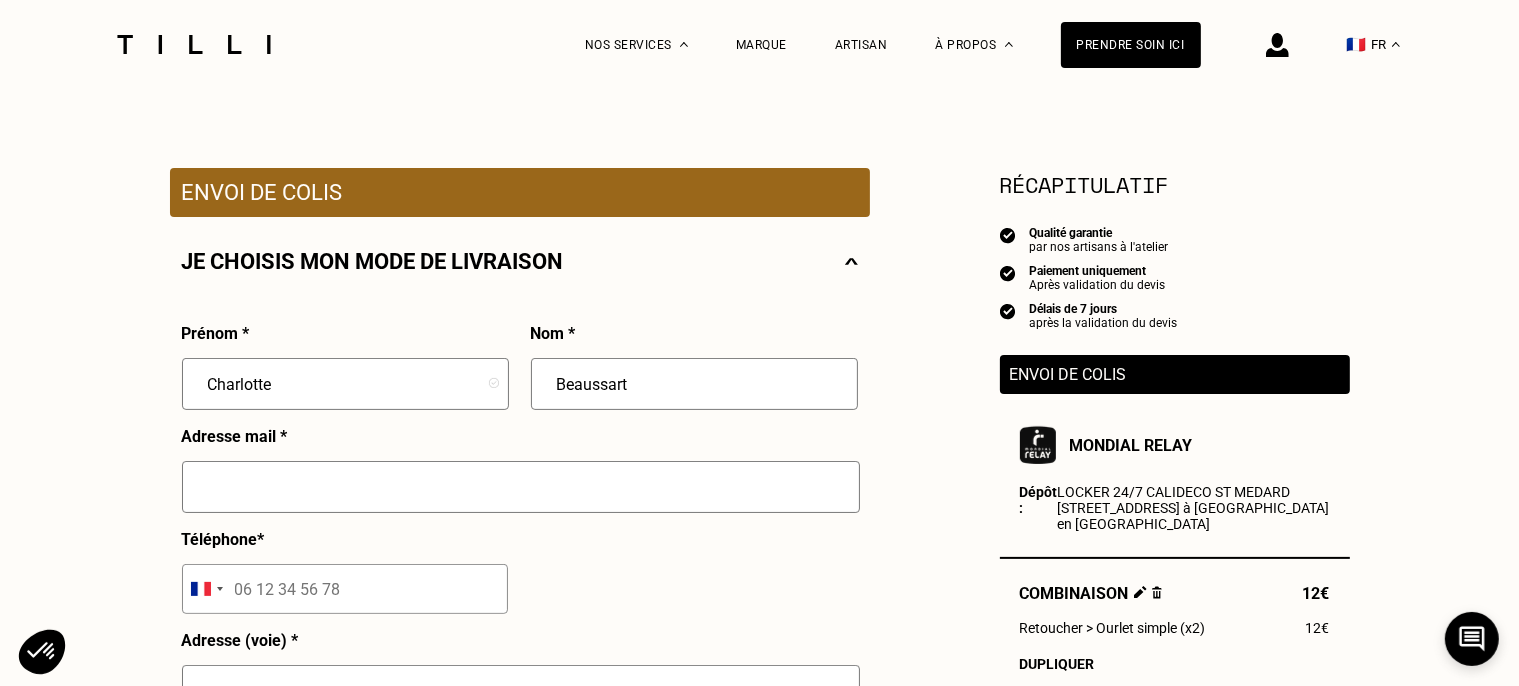 type on "Beaussart" 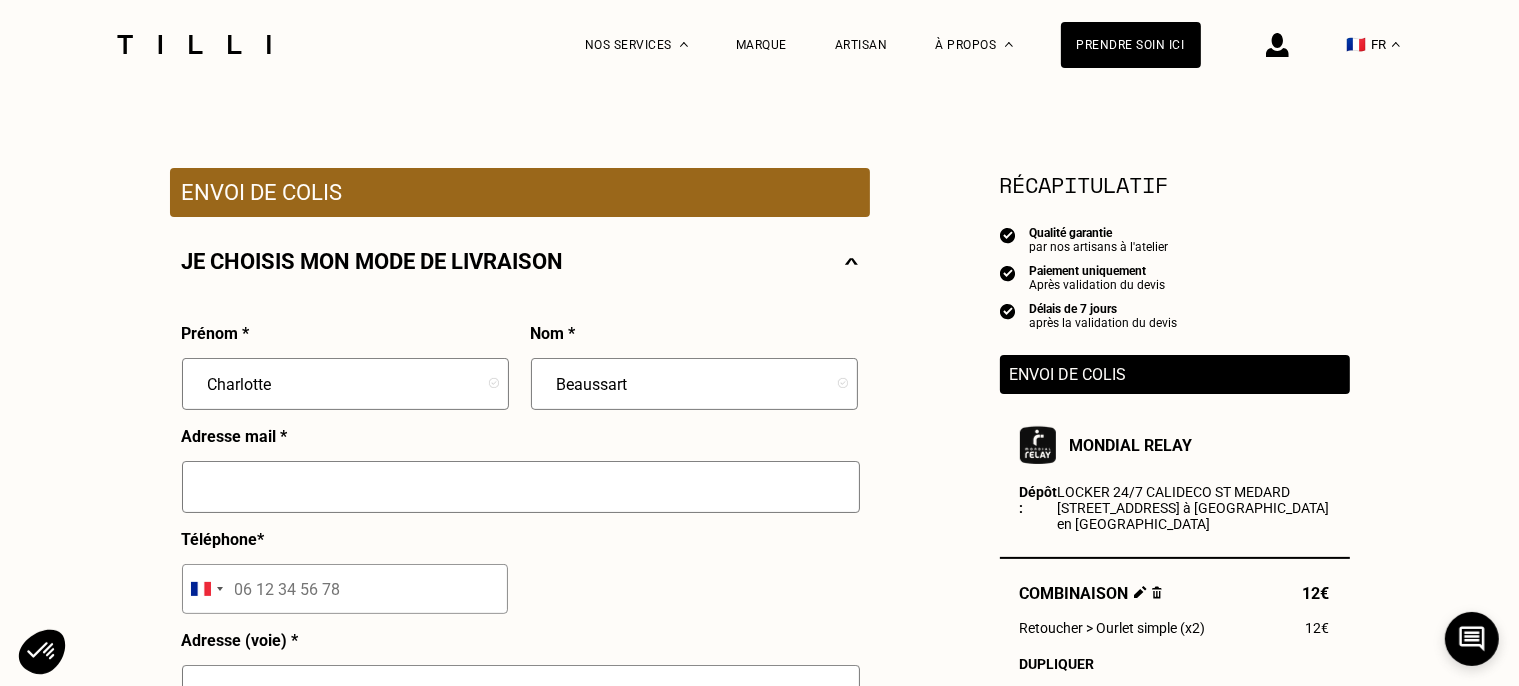 click at bounding box center [521, 487] 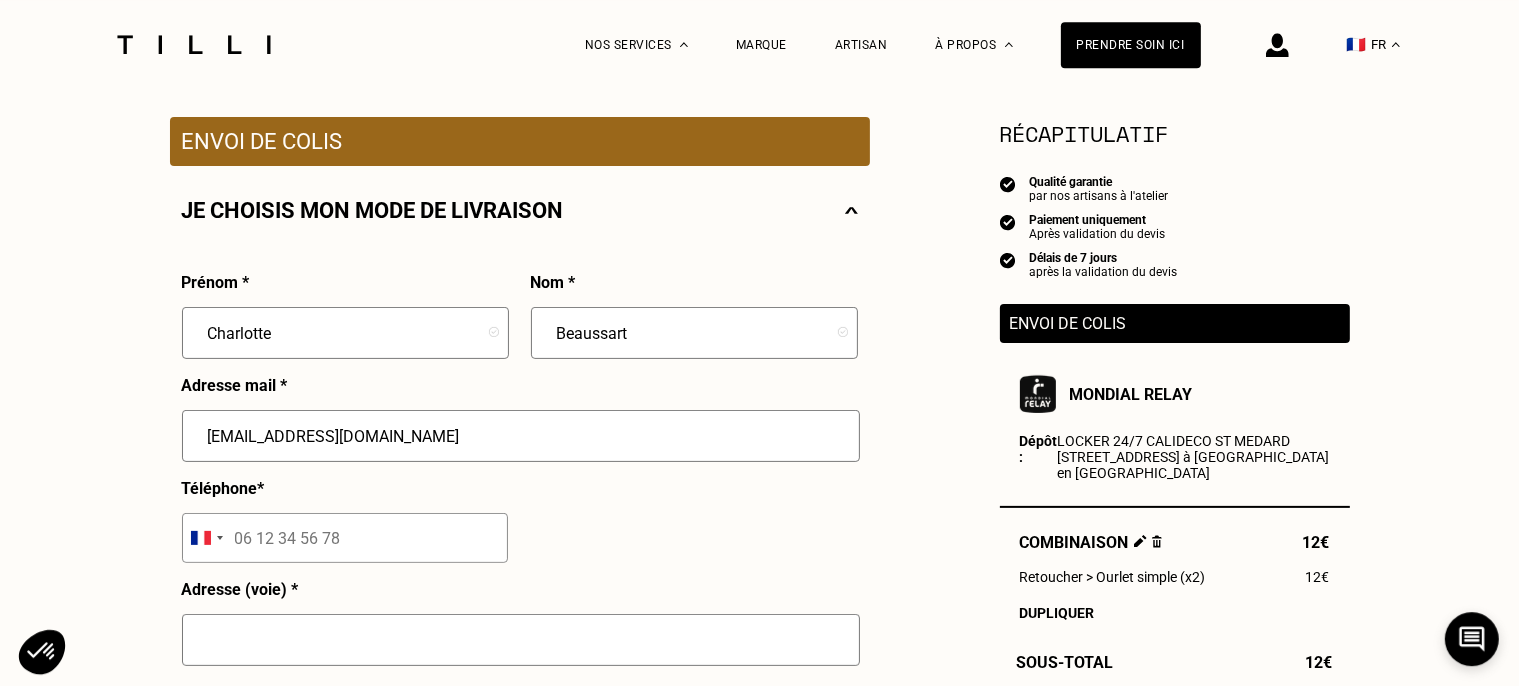 scroll, scrollTop: 422, scrollLeft: 0, axis: vertical 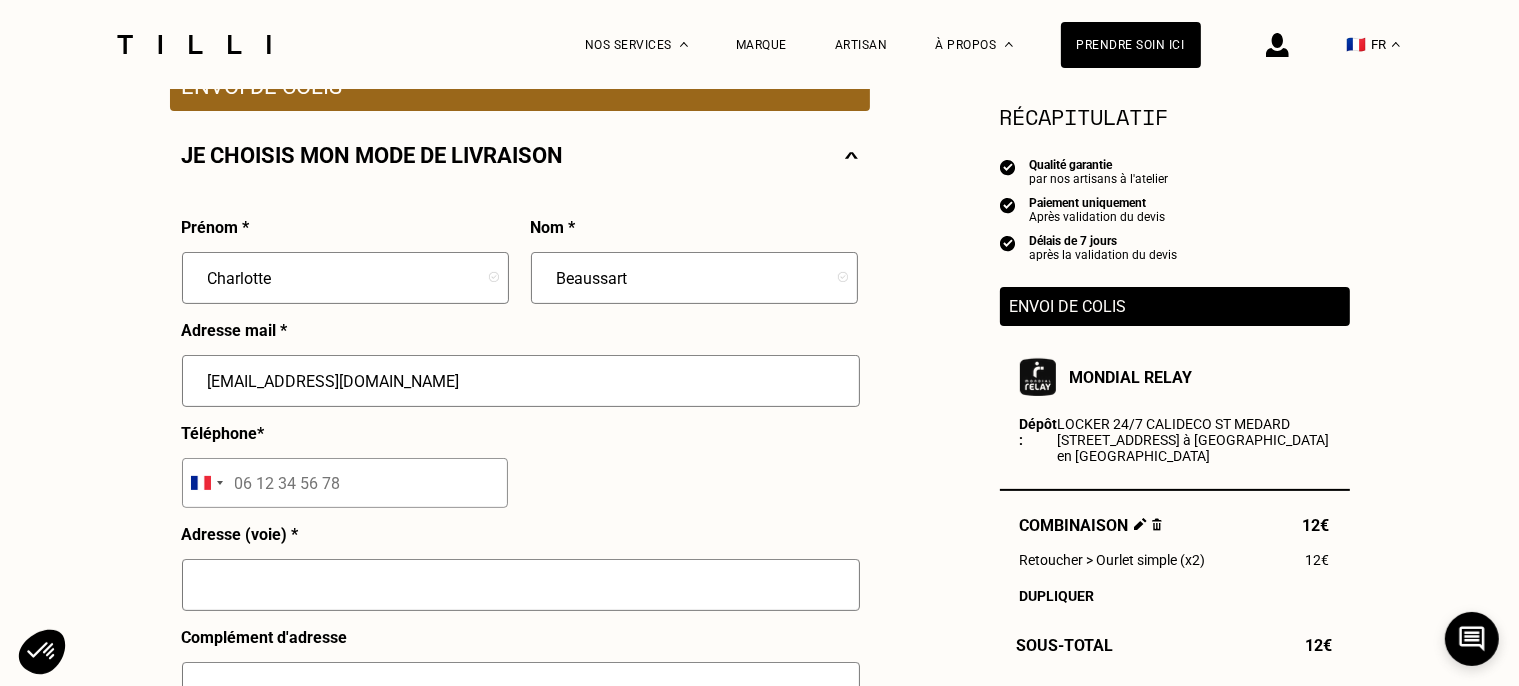 type on "[EMAIL_ADDRESS][DOMAIN_NAME]" 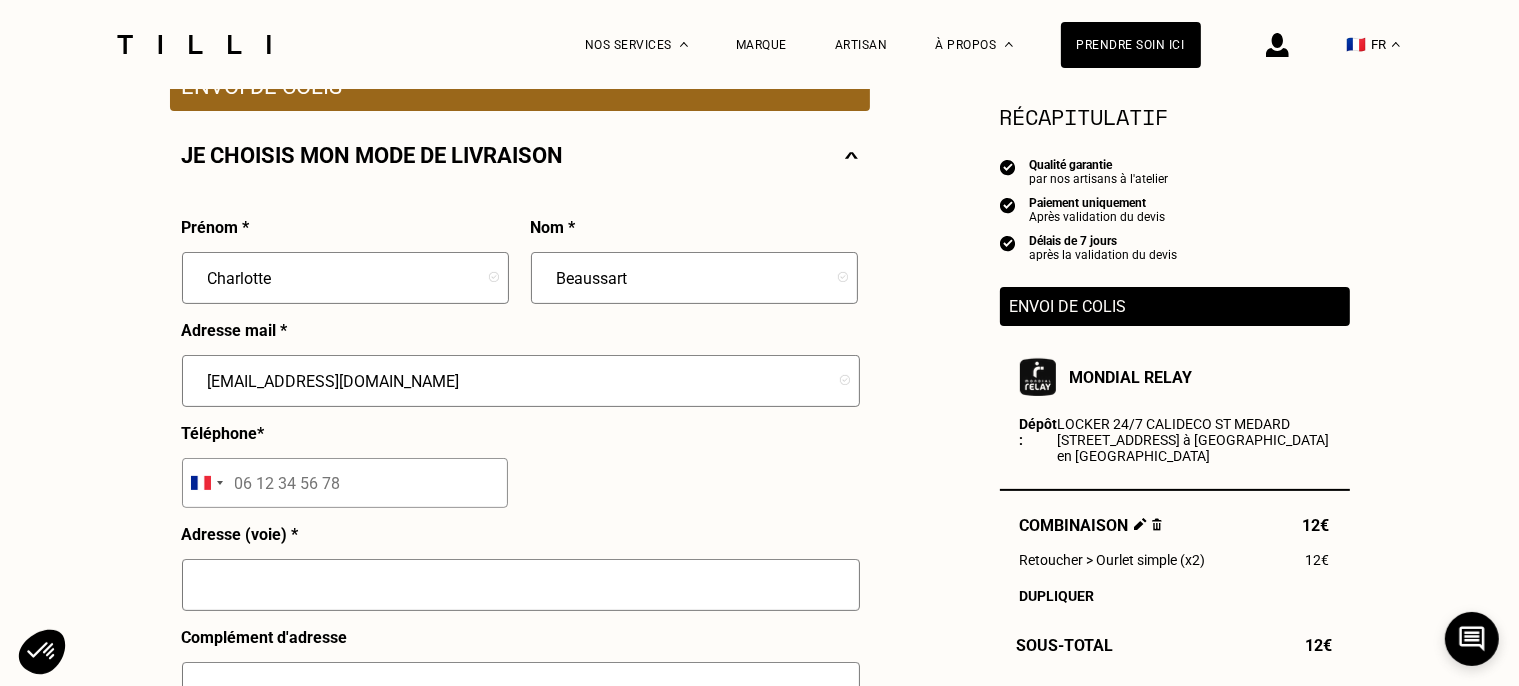 click at bounding box center (345, 483) 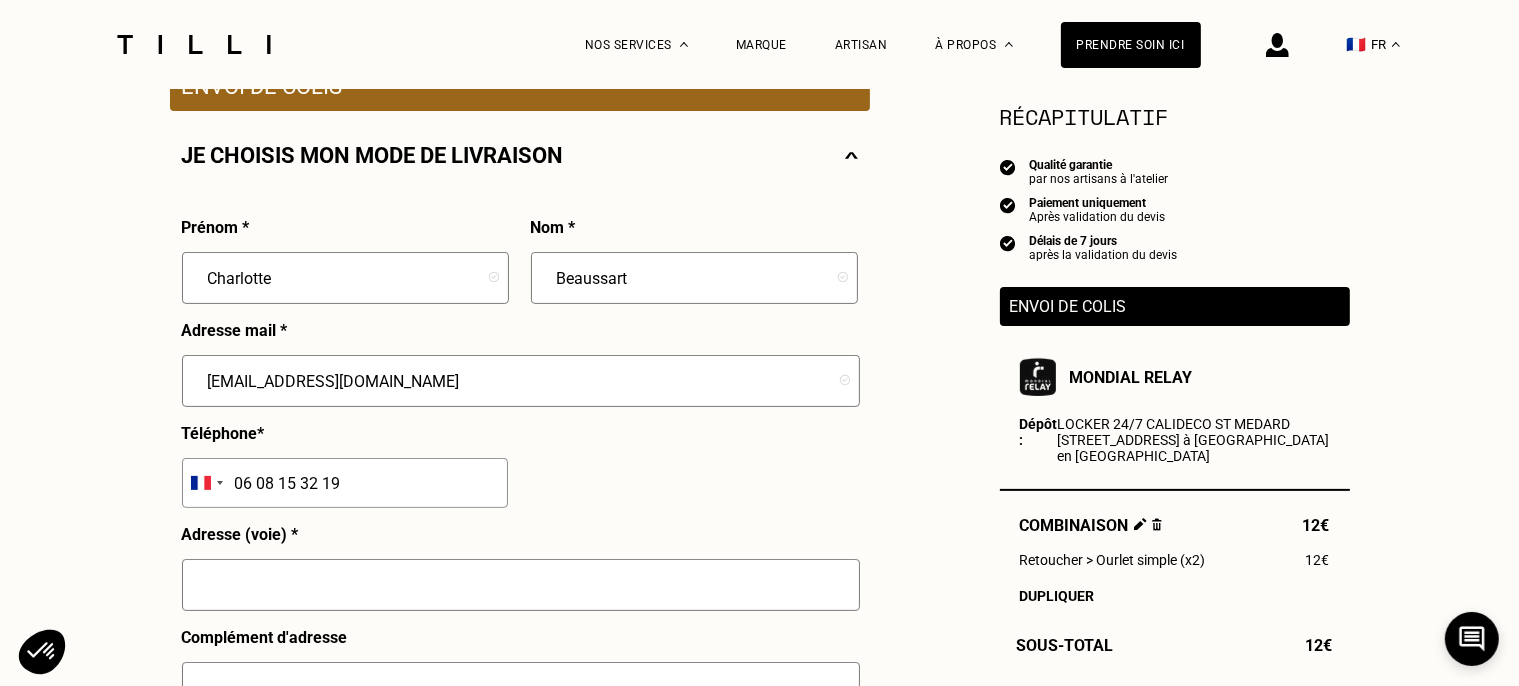 type on "06 08 15 32 19" 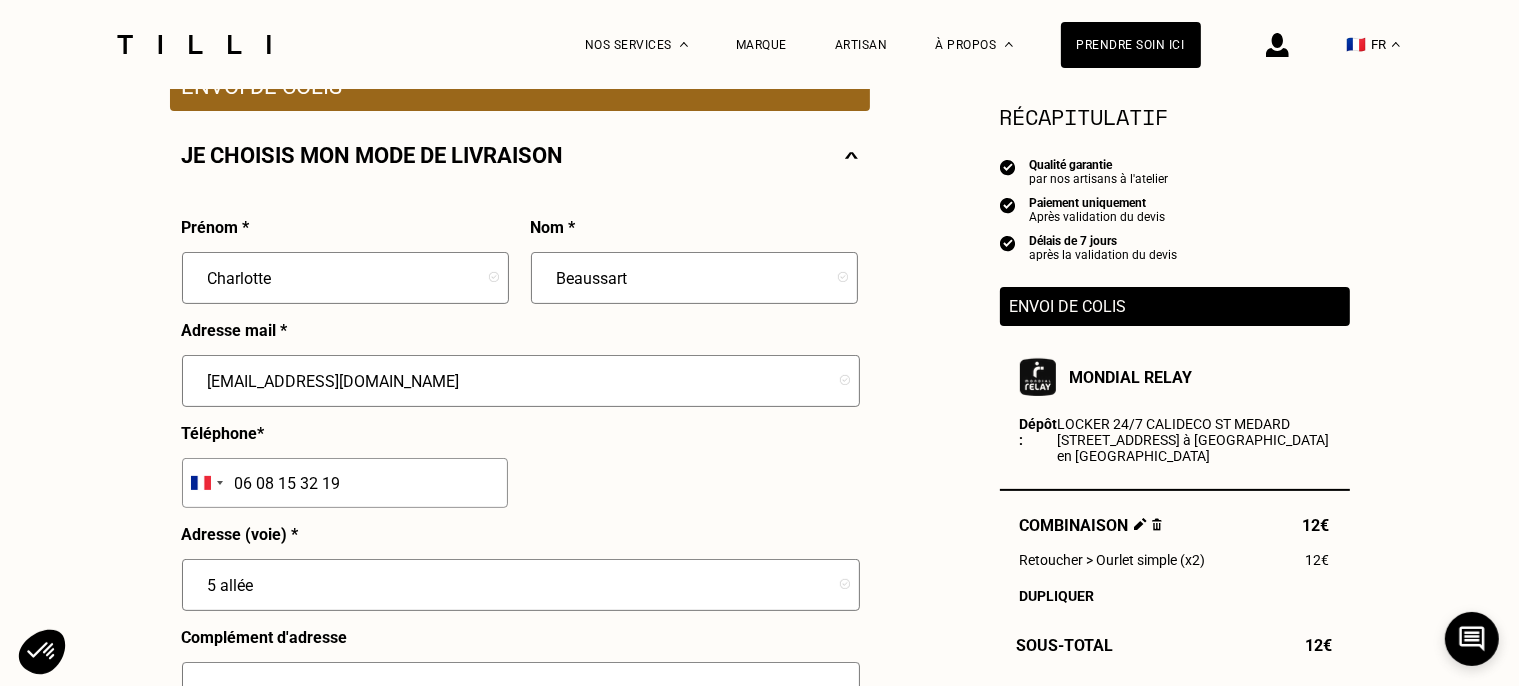 click on "06 08 15 32 19" at bounding box center [345, 483] 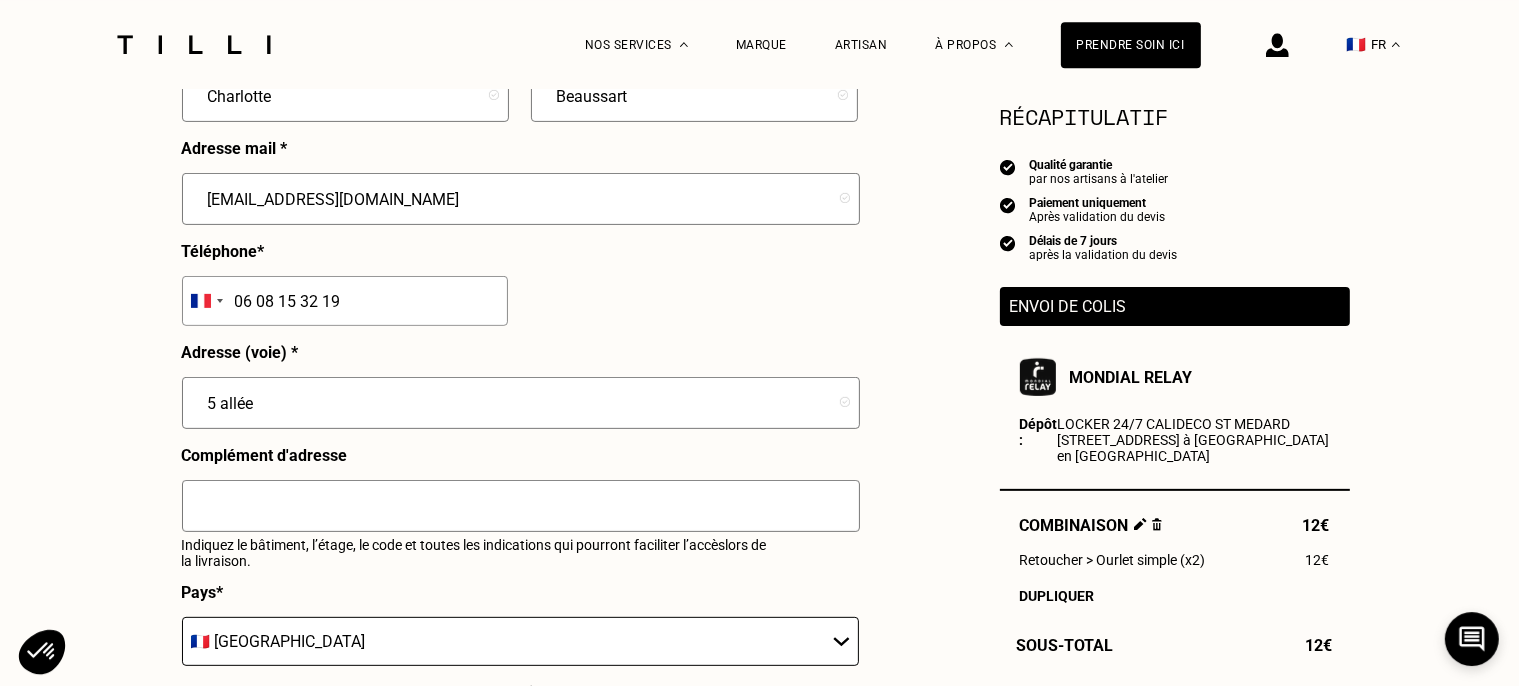 scroll, scrollTop: 844, scrollLeft: 0, axis: vertical 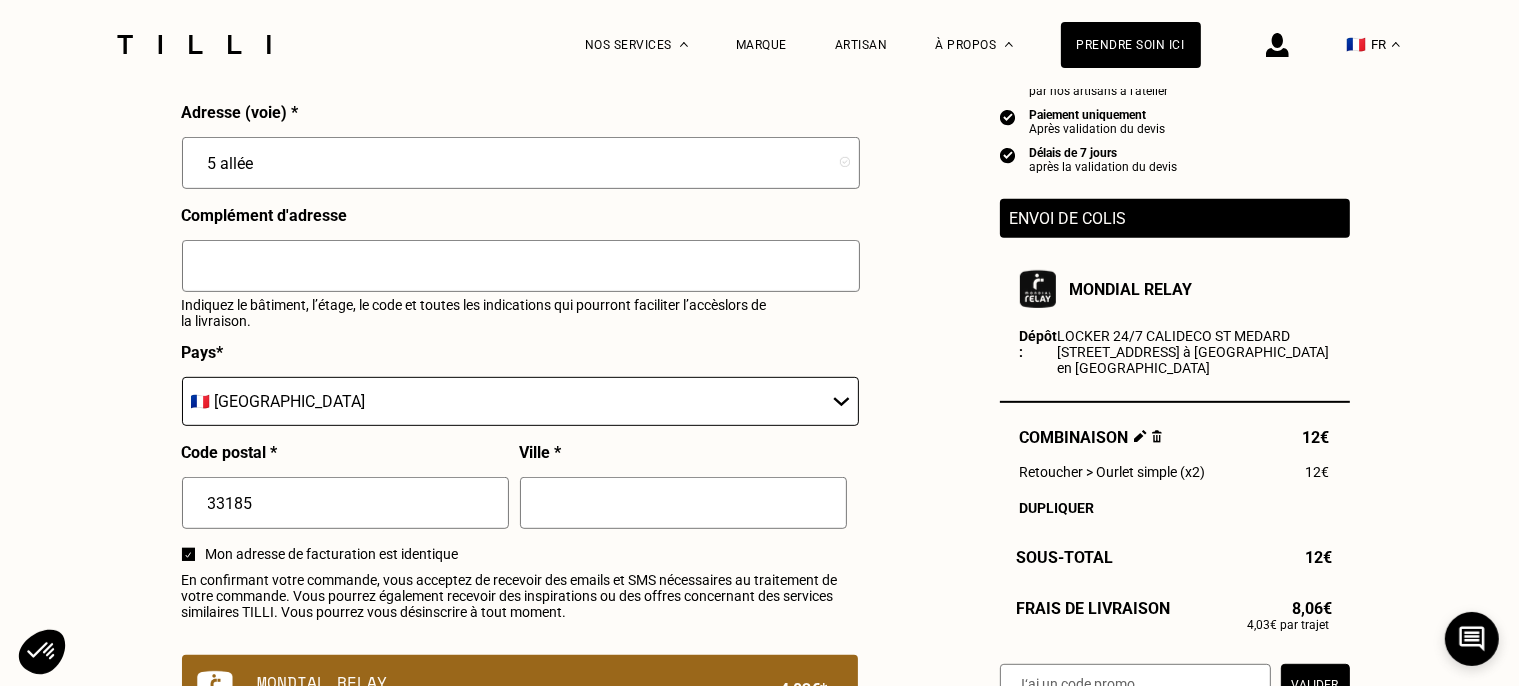 click on "5 allée" at bounding box center [521, 163] 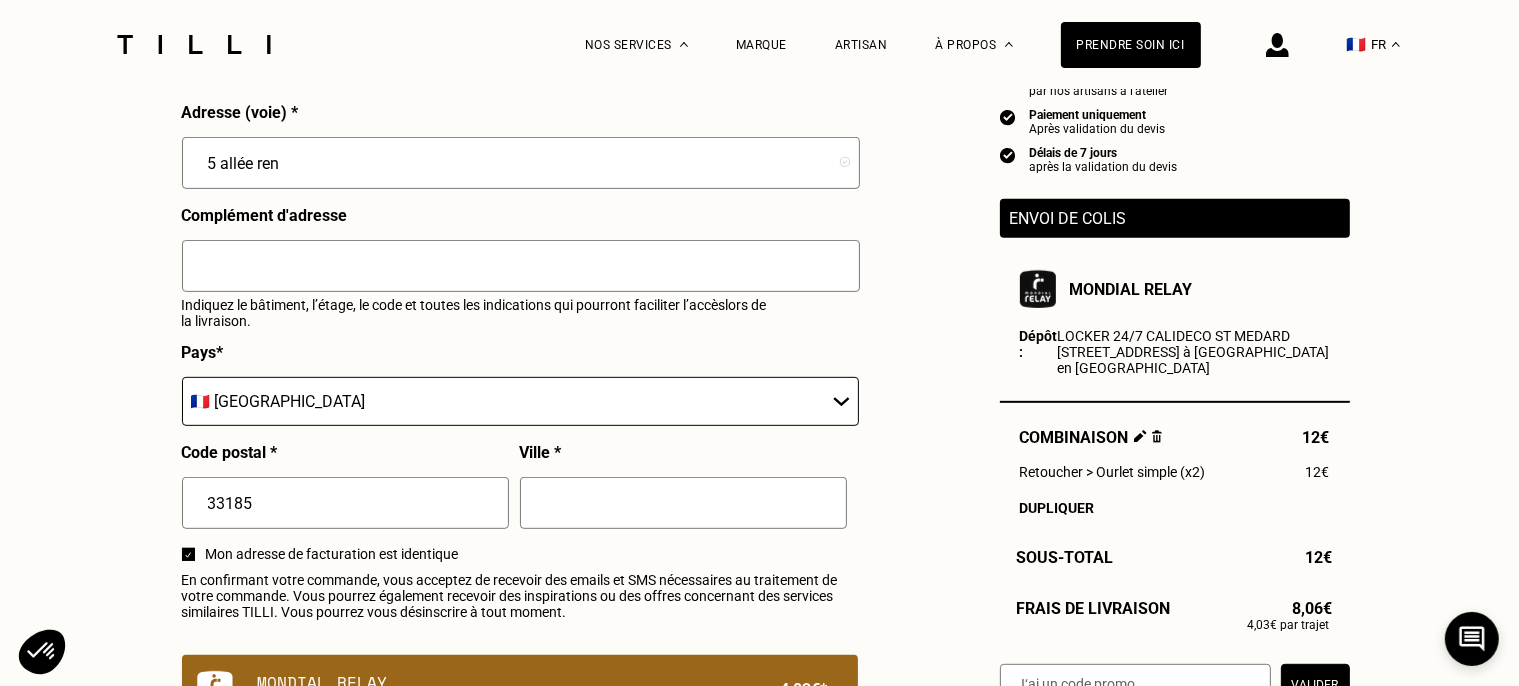 type on "5 Allée [PERSON_NAME]" 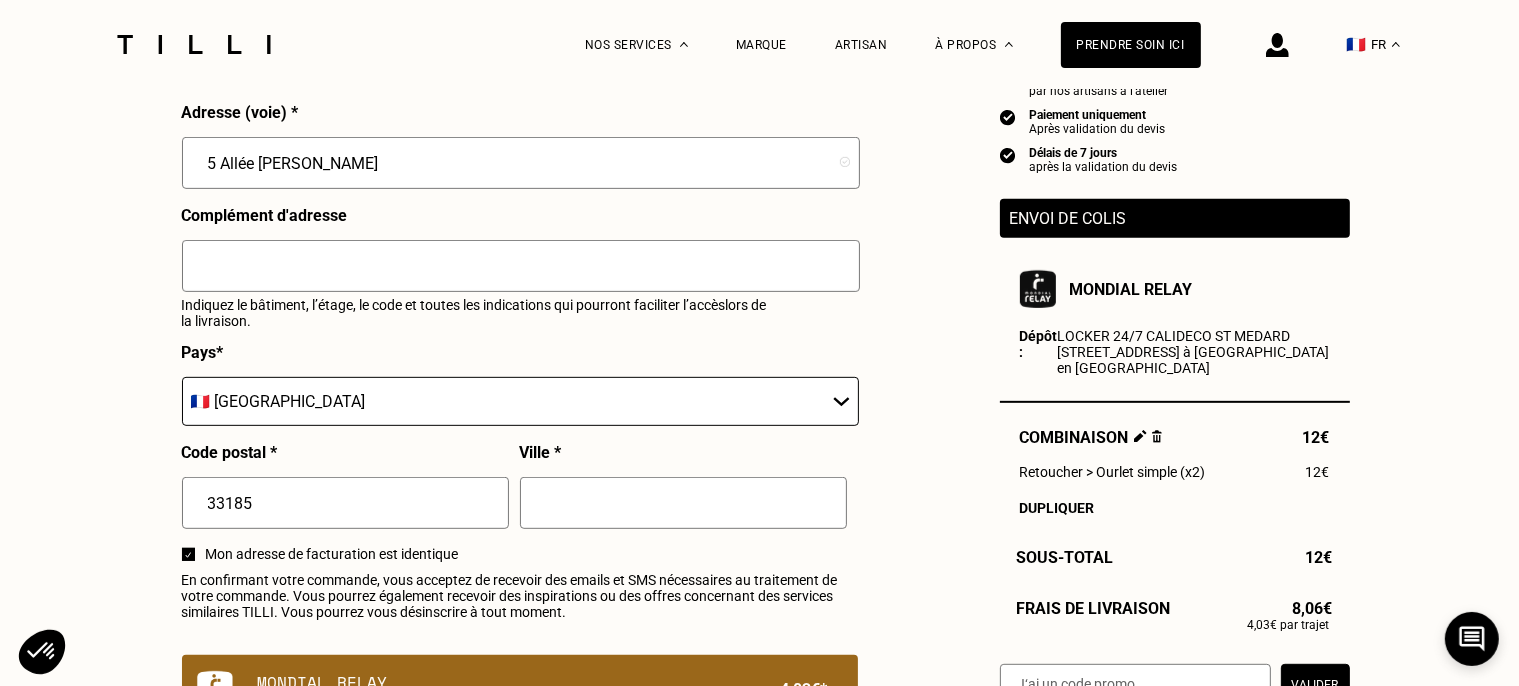 type on "Le Haillan" 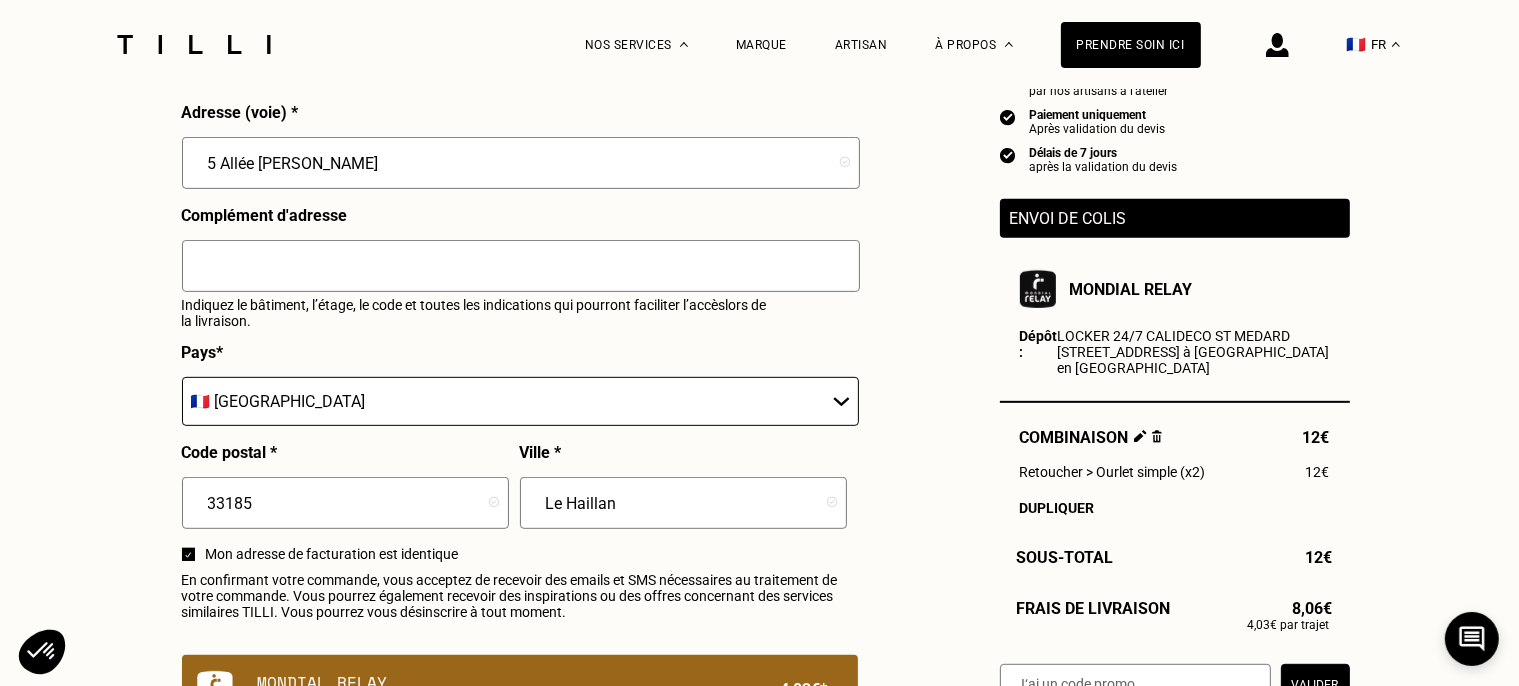 click at bounding box center [521, 266] 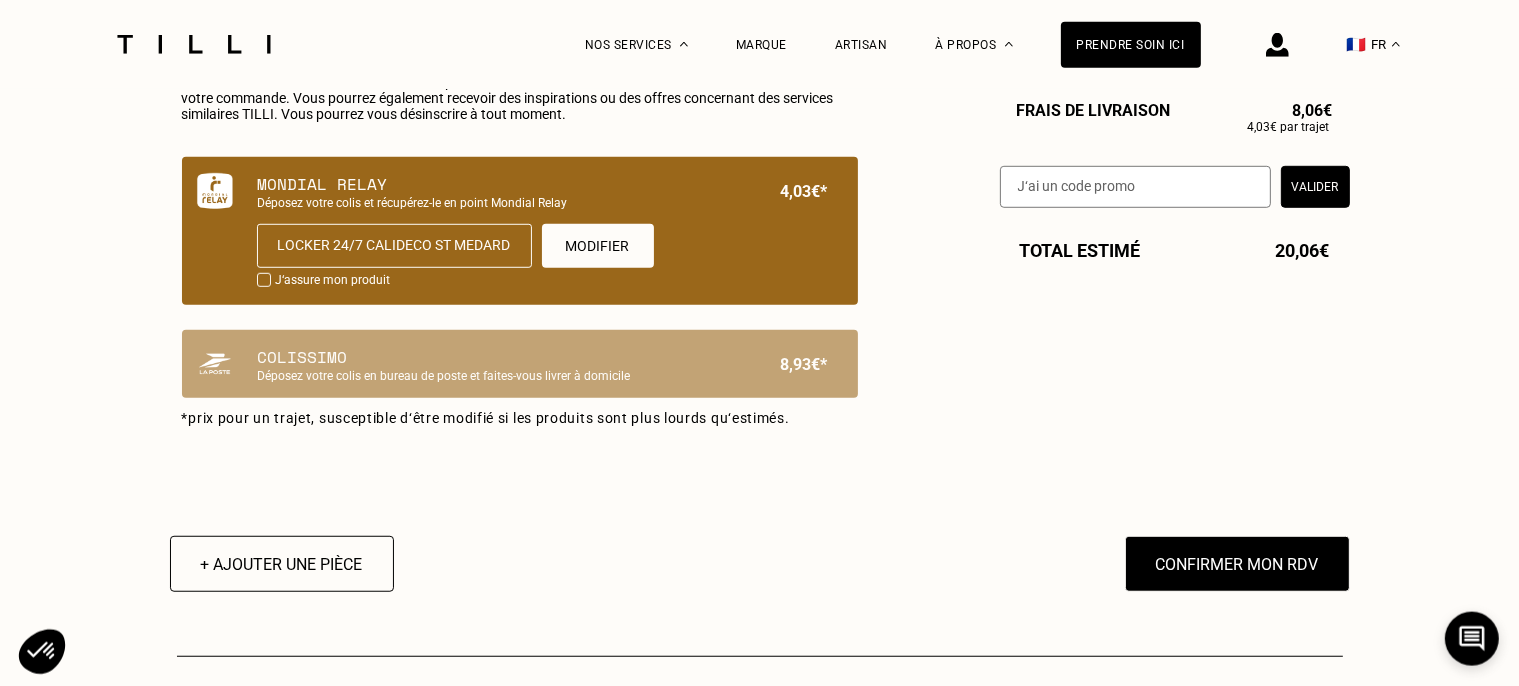scroll, scrollTop: 1372, scrollLeft: 0, axis: vertical 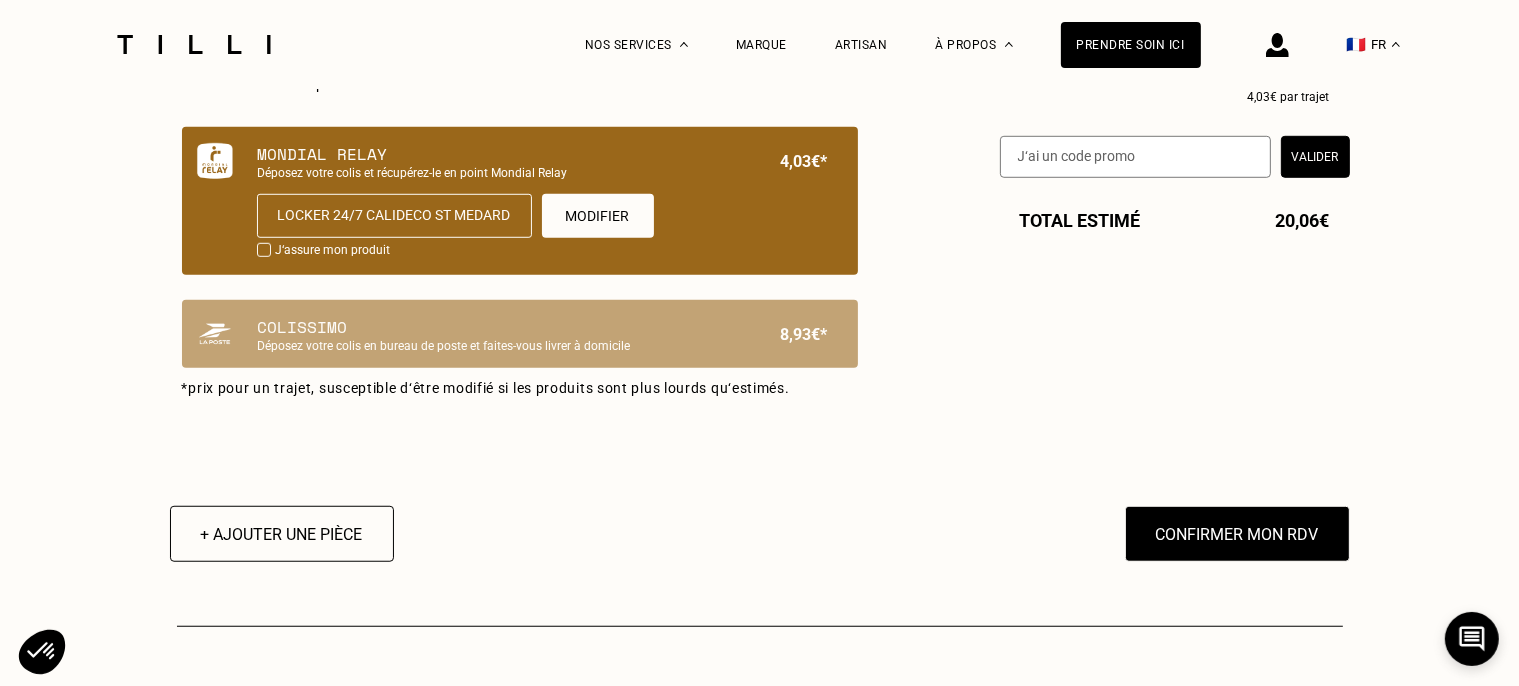 type on "Résidence Elysea apt C29" 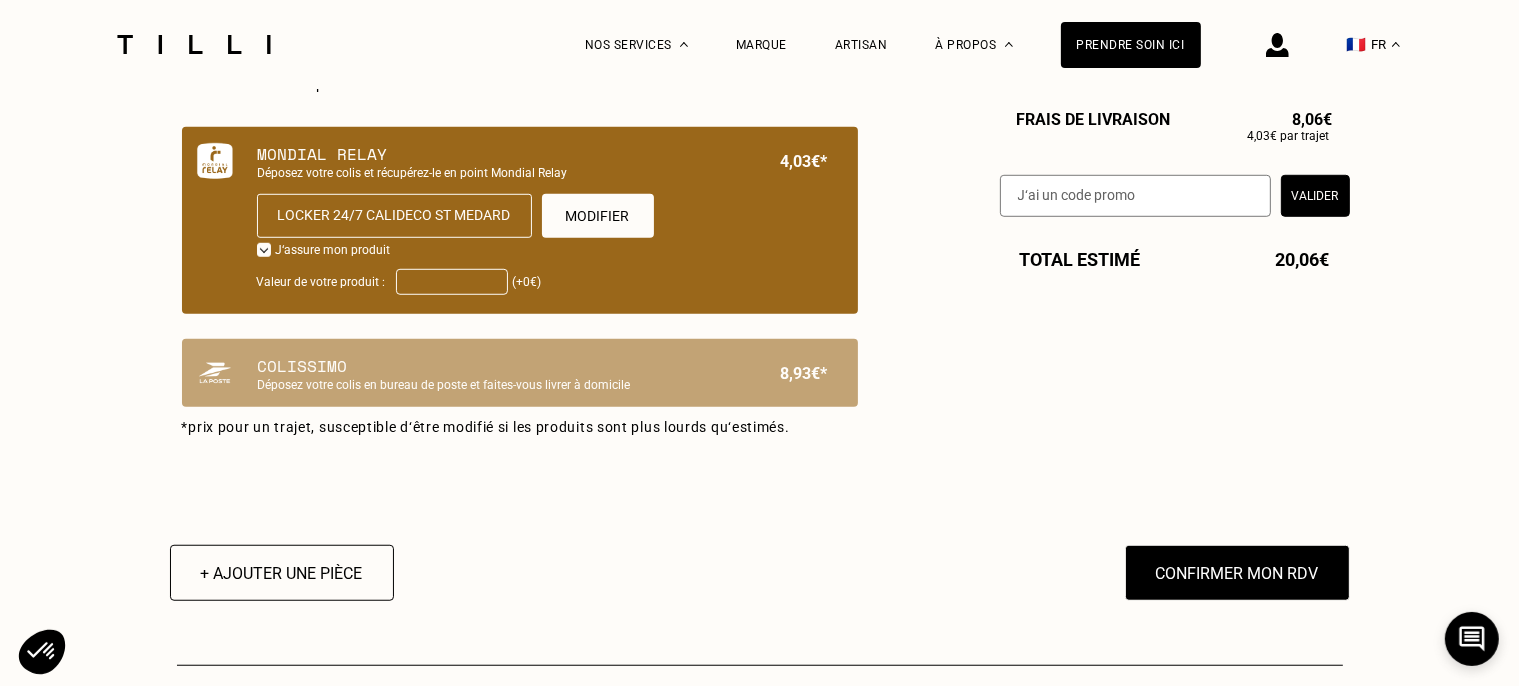 click on "Valeur de votre produit :" at bounding box center [452, 282] 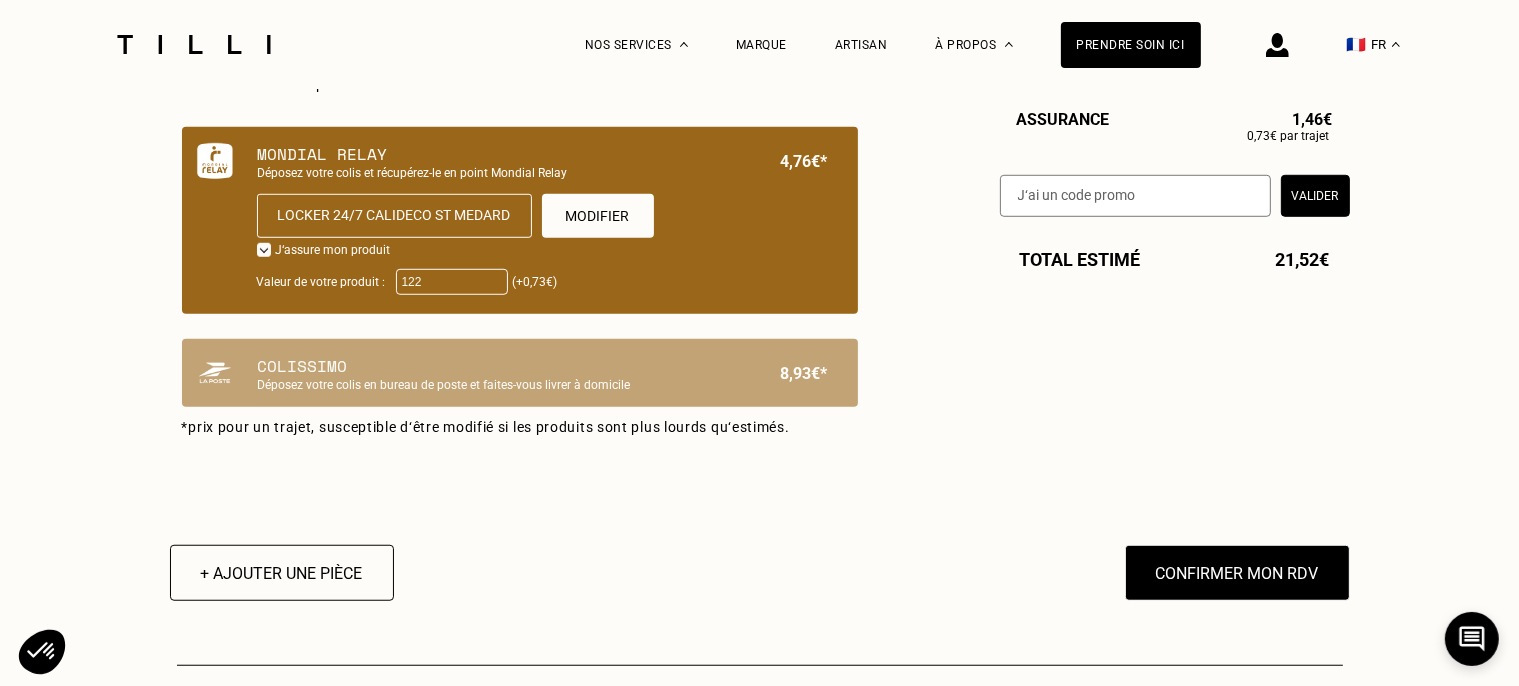 click on "Estimation Récapitulatif Qualité garantie par nos artisans à l'atelier Paiement uniquement Après validation du devis Délais de 7 jours après la validation du devis Envoi de colis Mondial Relay Dépôt :  LOCKER 24/7 CALIDECO ST MEDARD [STREET_ADDRESS] à [GEOGRAPHIC_DATA] en jalles Combinaison 12€ Retoucher > Ourlet simple (x2) 12€ Dupliquer Sous-Total   12€ Frais de livraison   9,52€ 4,76€   par trajet Assurance   1,46€ 0,73€   par trajet Valider Total estimé 21,52€ Envoi de colis Je choisis mon mode de livraison Prénom * [PERSON_NAME] * Beaussart Adresse mail * [EMAIL_ADDRESS][DOMAIN_NAME] Téléphone * [GEOGRAPHIC_DATA] +93 [GEOGRAPHIC_DATA] +355 [GEOGRAPHIC_DATA] +213 [US_STATE] +1 [GEOGRAPHIC_DATA] +376 [GEOGRAPHIC_DATA] +244 [GEOGRAPHIC_DATA] +1 [GEOGRAPHIC_DATA] +1 [GEOGRAPHIC_DATA] +54 [GEOGRAPHIC_DATA] +374 [GEOGRAPHIC_DATA] +297 [DATE][GEOGRAPHIC_DATA] +247 [GEOGRAPHIC_DATA] +61 [GEOGRAPHIC_DATA] +43 [GEOGRAPHIC_DATA] +994 [GEOGRAPHIC_DATA] +1 [GEOGRAPHIC_DATA] +973 [GEOGRAPHIC_DATA] +880 [GEOGRAPHIC_DATA] +1 [GEOGRAPHIC_DATA] +375 [GEOGRAPHIC_DATA] +32 [GEOGRAPHIC_DATA] +501 [GEOGRAPHIC_DATA] +229 [GEOGRAPHIC_DATA] +1 [GEOGRAPHIC_DATA] +975 [GEOGRAPHIC_DATA] +591 [GEOGRAPHIC_DATA] +387 +267 +1" at bounding box center (760, -232) 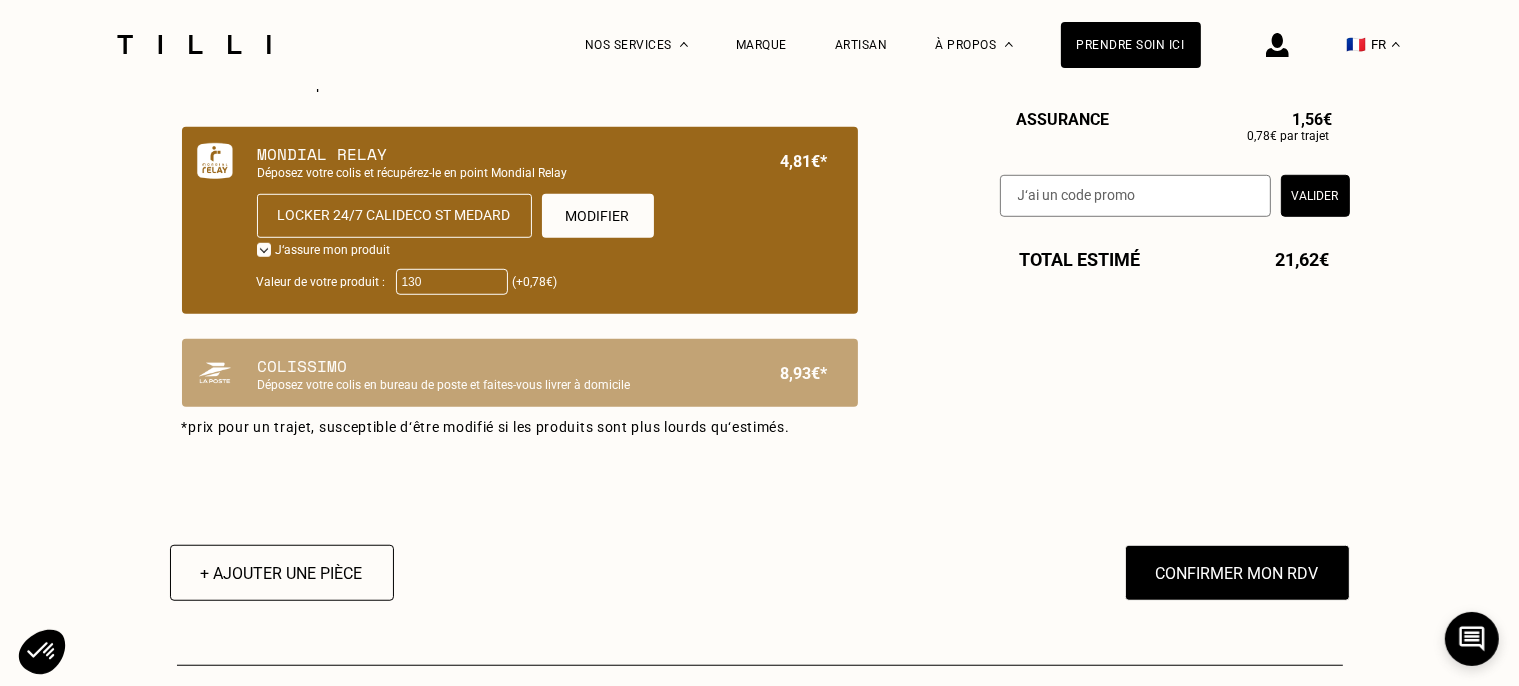drag, startPoint x: 426, startPoint y: 291, endPoint x: 373, endPoint y: 290, distance: 53.009434 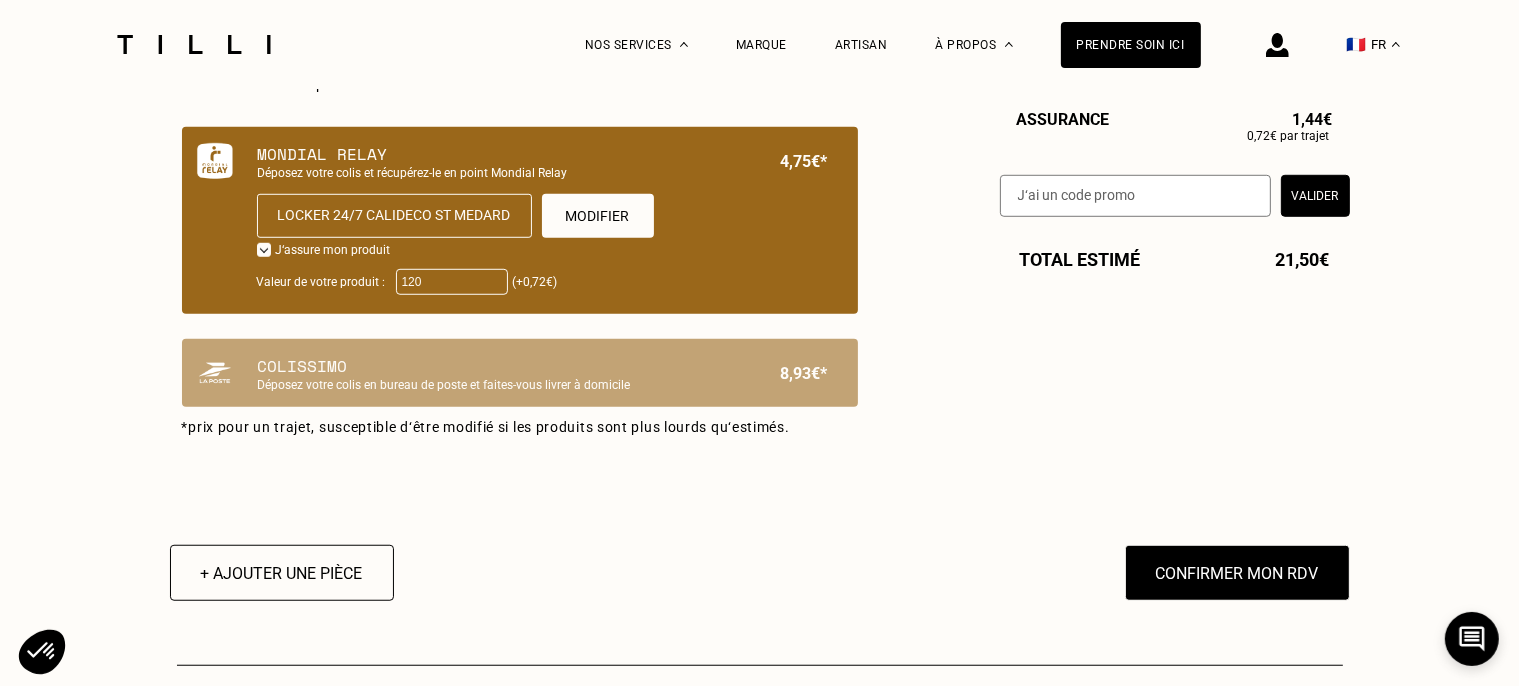 drag, startPoint x: 428, startPoint y: 290, endPoint x: 370, endPoint y: 290, distance: 58 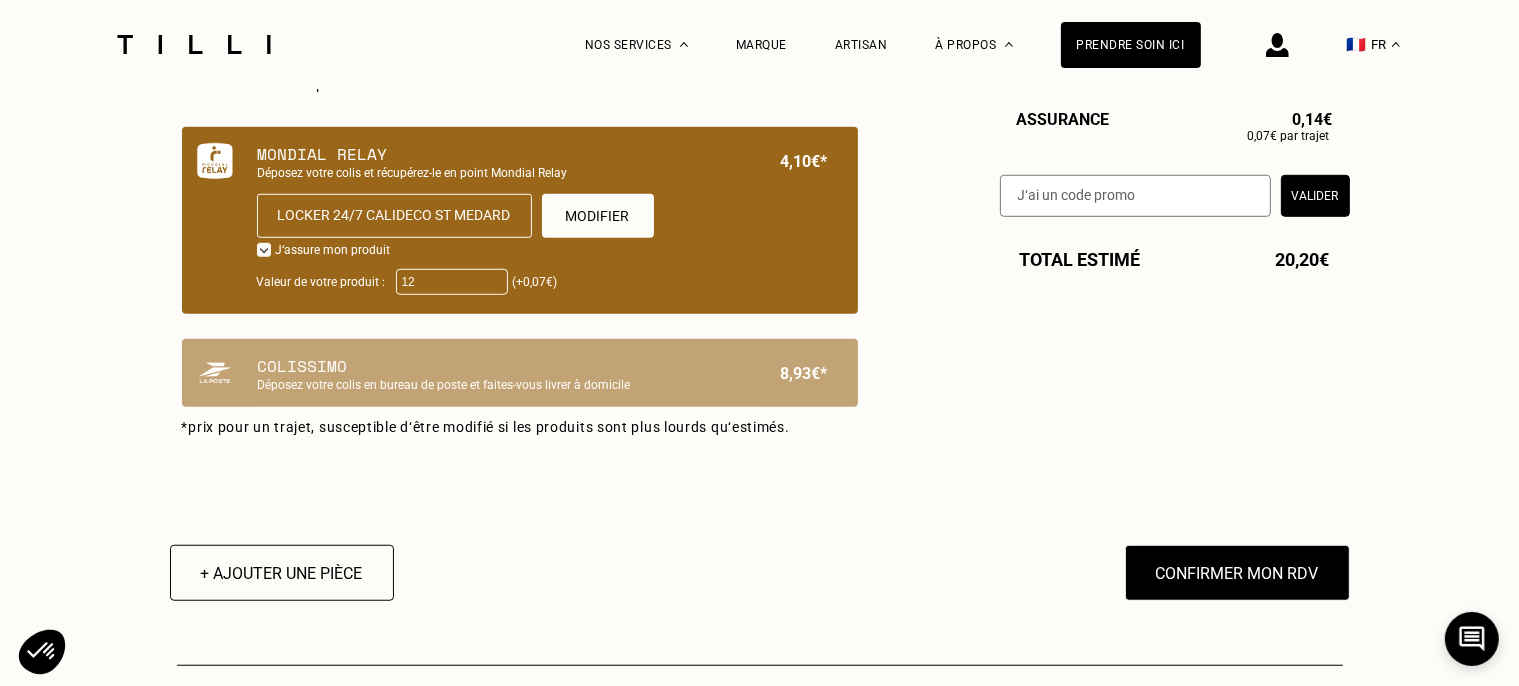 type on "122" 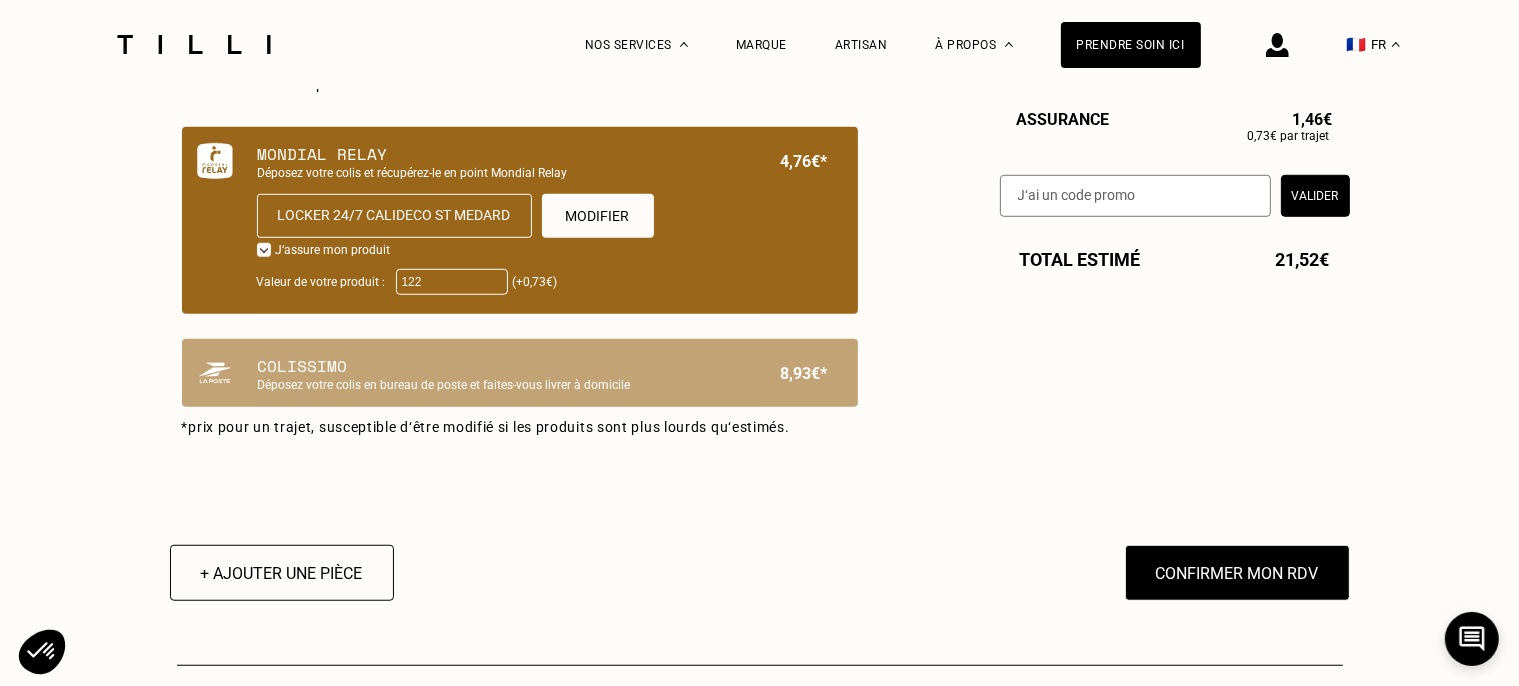 click on "Estimation Récapitulatif Qualité garantie par nos artisans à l'atelier Paiement uniquement Après validation du devis Délais de 7 jours après la validation du devis Envoi de colis Mondial Relay Dépôt :  LOCKER 24/7 CALIDECO ST MEDARD [STREET_ADDRESS] à [GEOGRAPHIC_DATA] en jalles Combinaison 12€ Retoucher > Ourlet simple (x2) 12€ Dupliquer Sous-Total   12€ Frais de livraison   9,52€ 4,76€   par trajet Assurance   1,46€ 0,73€   par trajet Valider Total estimé 21,52€ Envoi de colis Je choisis mon mode de livraison Prénom * [PERSON_NAME] * Beaussart Adresse mail * [EMAIL_ADDRESS][DOMAIN_NAME] Téléphone * [GEOGRAPHIC_DATA] +93 [GEOGRAPHIC_DATA] +355 [GEOGRAPHIC_DATA] +213 [US_STATE] +1 [GEOGRAPHIC_DATA] +376 [GEOGRAPHIC_DATA] +244 [GEOGRAPHIC_DATA] +1 [GEOGRAPHIC_DATA] +1 [GEOGRAPHIC_DATA] +54 [GEOGRAPHIC_DATA] +374 [GEOGRAPHIC_DATA] +297 [DATE][GEOGRAPHIC_DATA] +247 [GEOGRAPHIC_DATA] +61 [GEOGRAPHIC_DATA] +43 [GEOGRAPHIC_DATA] +994 [GEOGRAPHIC_DATA] +1 [GEOGRAPHIC_DATA] +973 [GEOGRAPHIC_DATA] +880 [GEOGRAPHIC_DATA] +1 [GEOGRAPHIC_DATA] +375 [GEOGRAPHIC_DATA] +32 [GEOGRAPHIC_DATA] +501 [GEOGRAPHIC_DATA] +229 [GEOGRAPHIC_DATA] +1 [GEOGRAPHIC_DATA] +975 [GEOGRAPHIC_DATA] +591 [GEOGRAPHIC_DATA] +387 +267 +1" at bounding box center [760, -232] 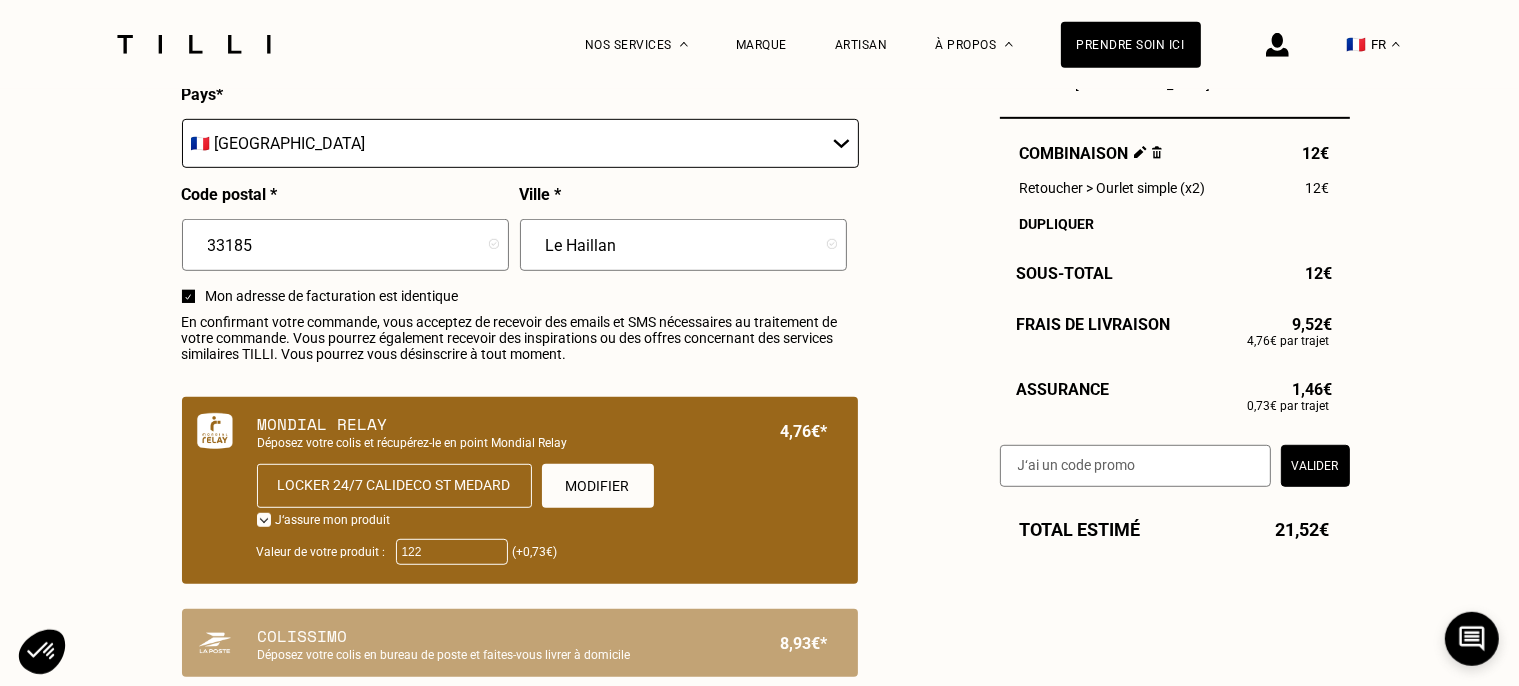scroll, scrollTop: 1161, scrollLeft: 0, axis: vertical 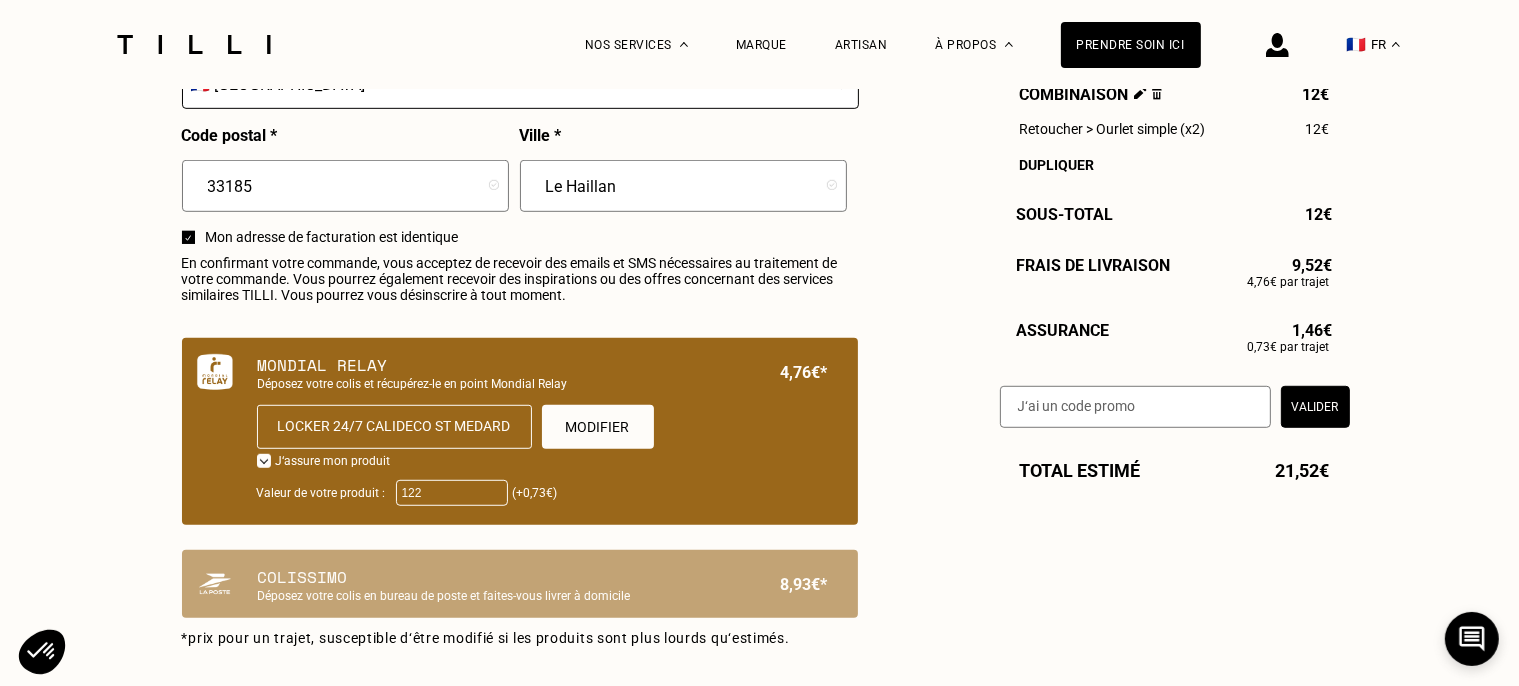 click on "Valider" at bounding box center [1315, 406] 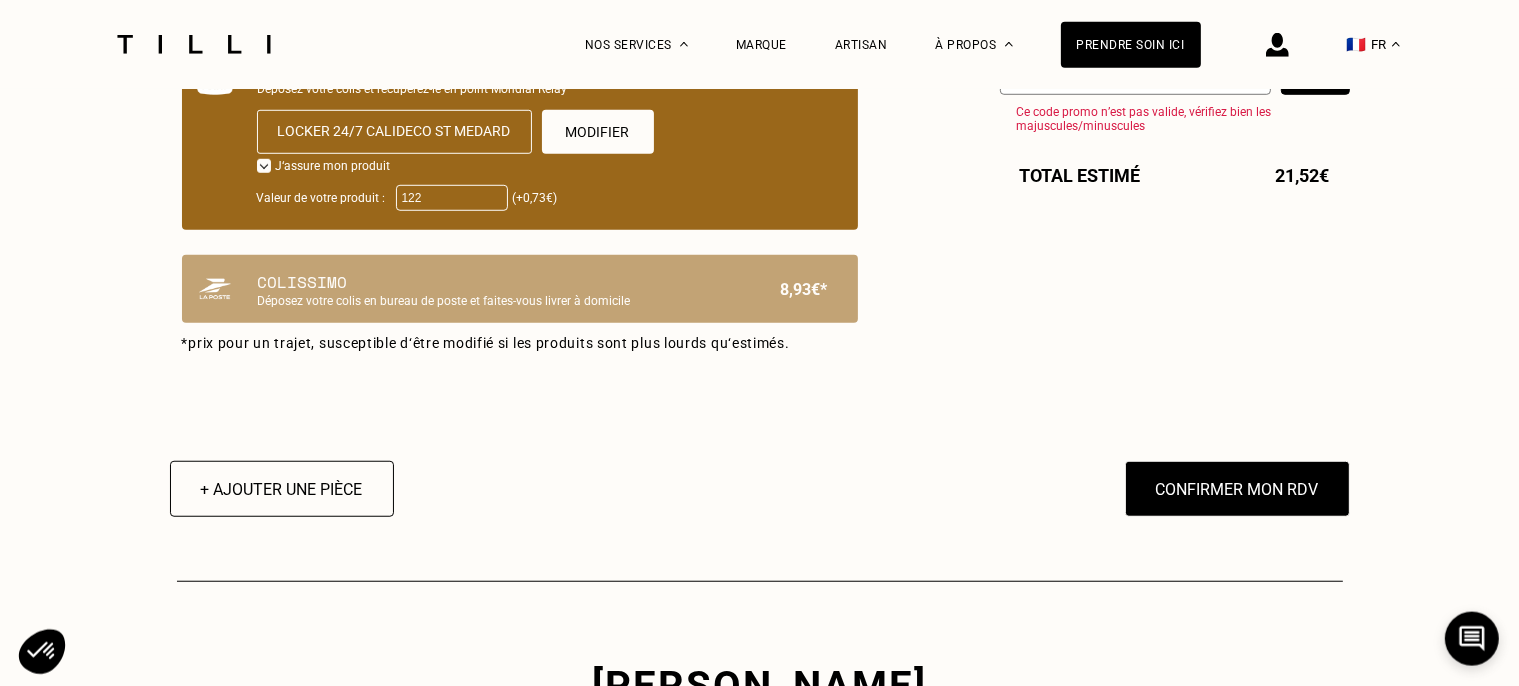 scroll, scrollTop: 1584, scrollLeft: 0, axis: vertical 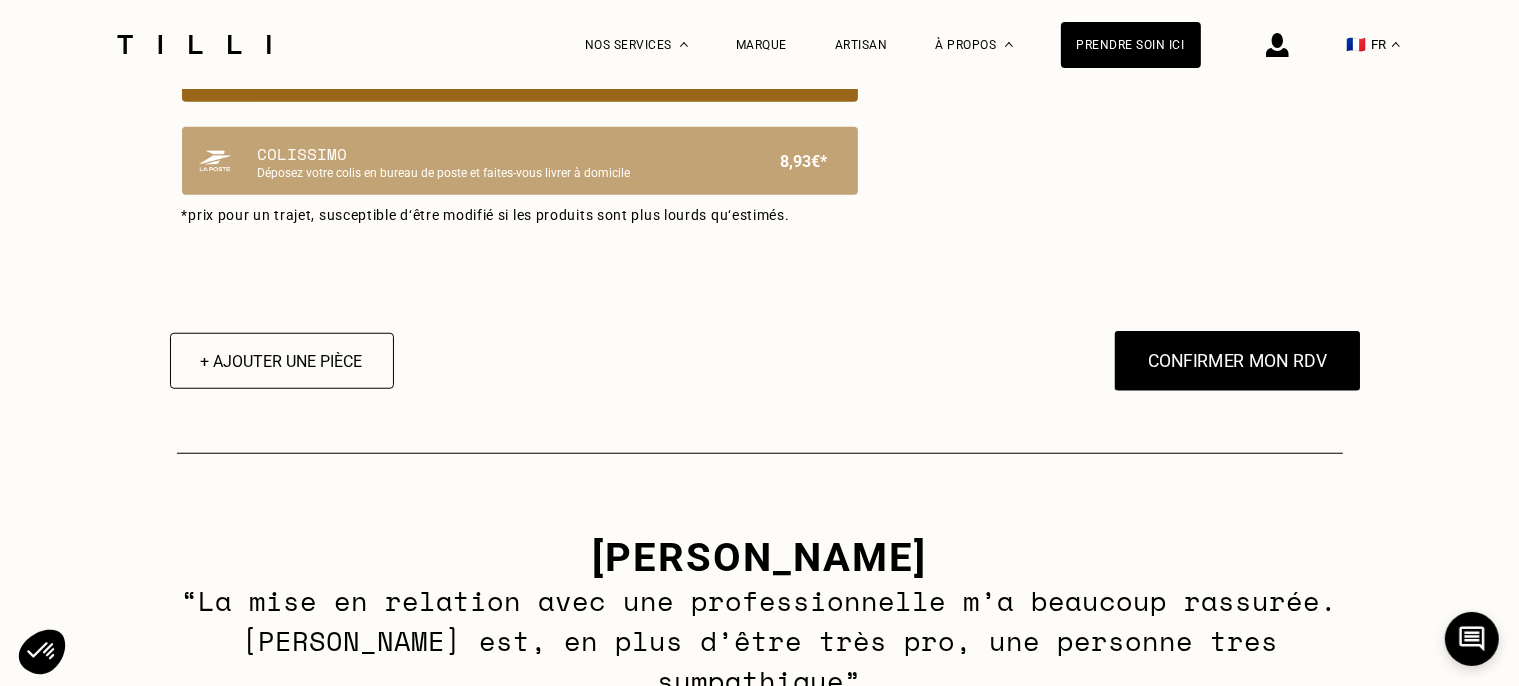 click on "Confirmer mon RDV" at bounding box center (1237, 361) 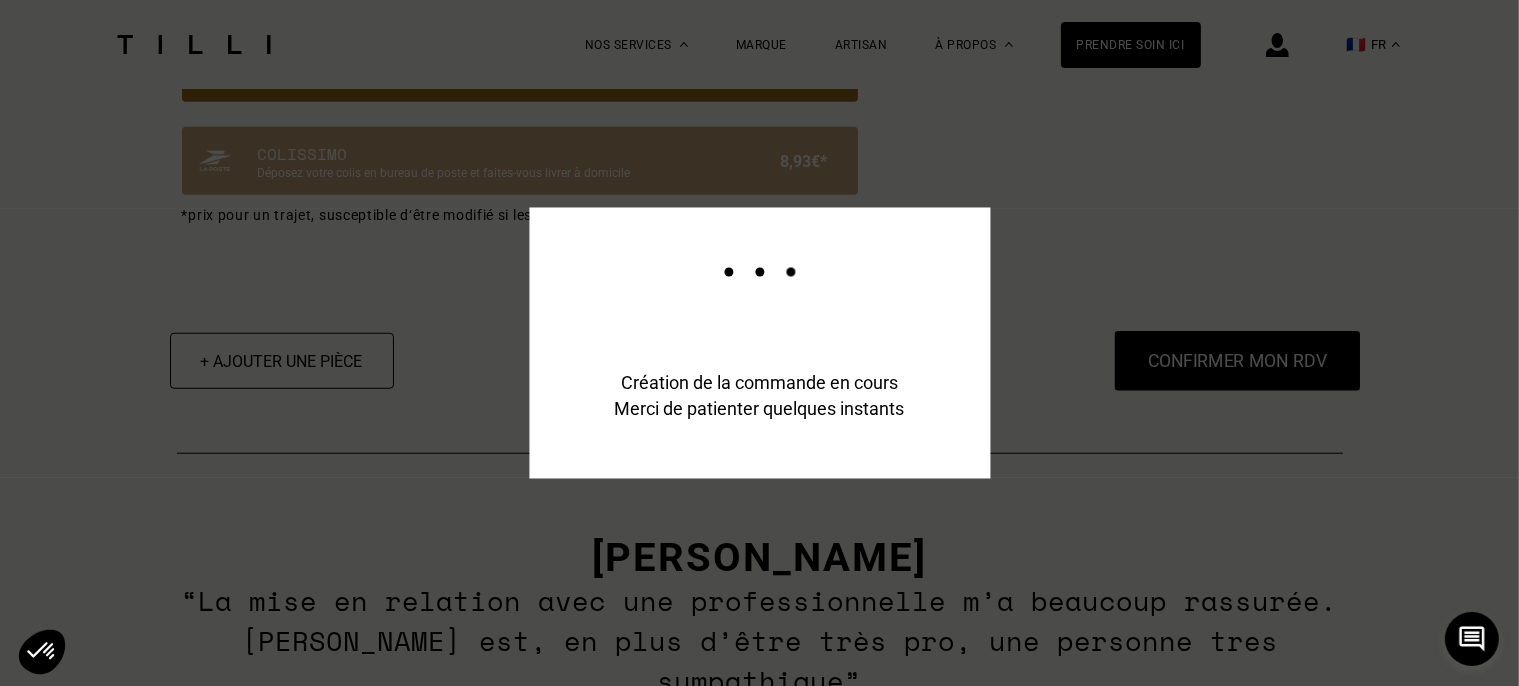scroll, scrollTop: 1632, scrollLeft: 0, axis: vertical 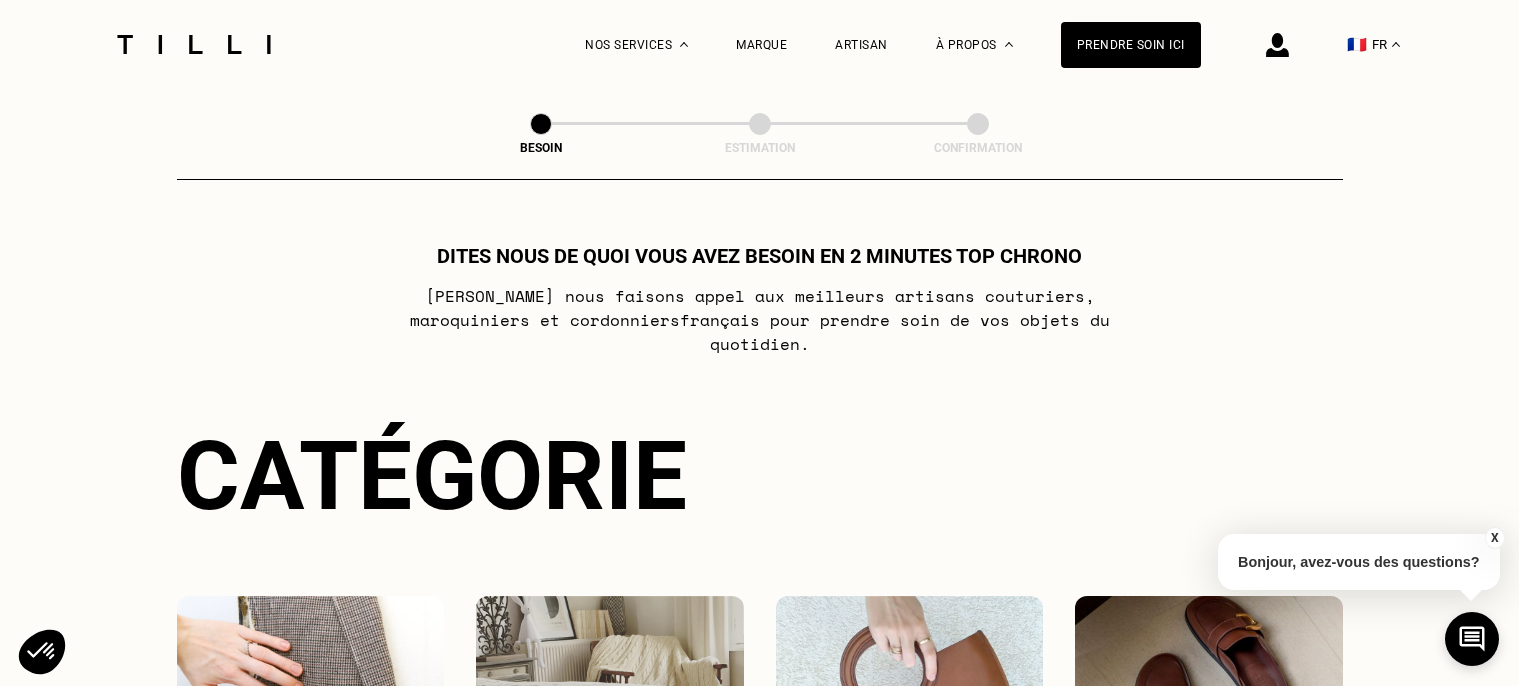 select on "FR" 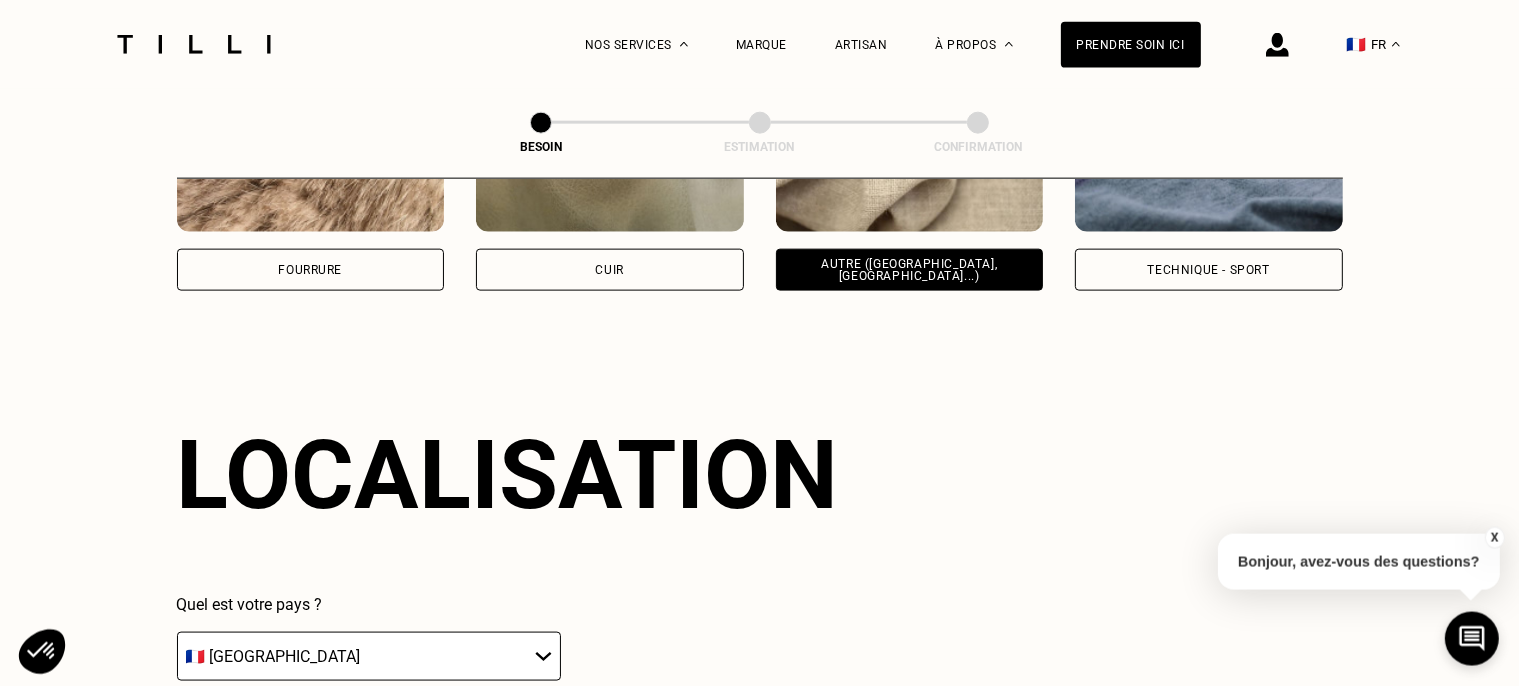 scroll, scrollTop: 2853, scrollLeft: 0, axis: vertical 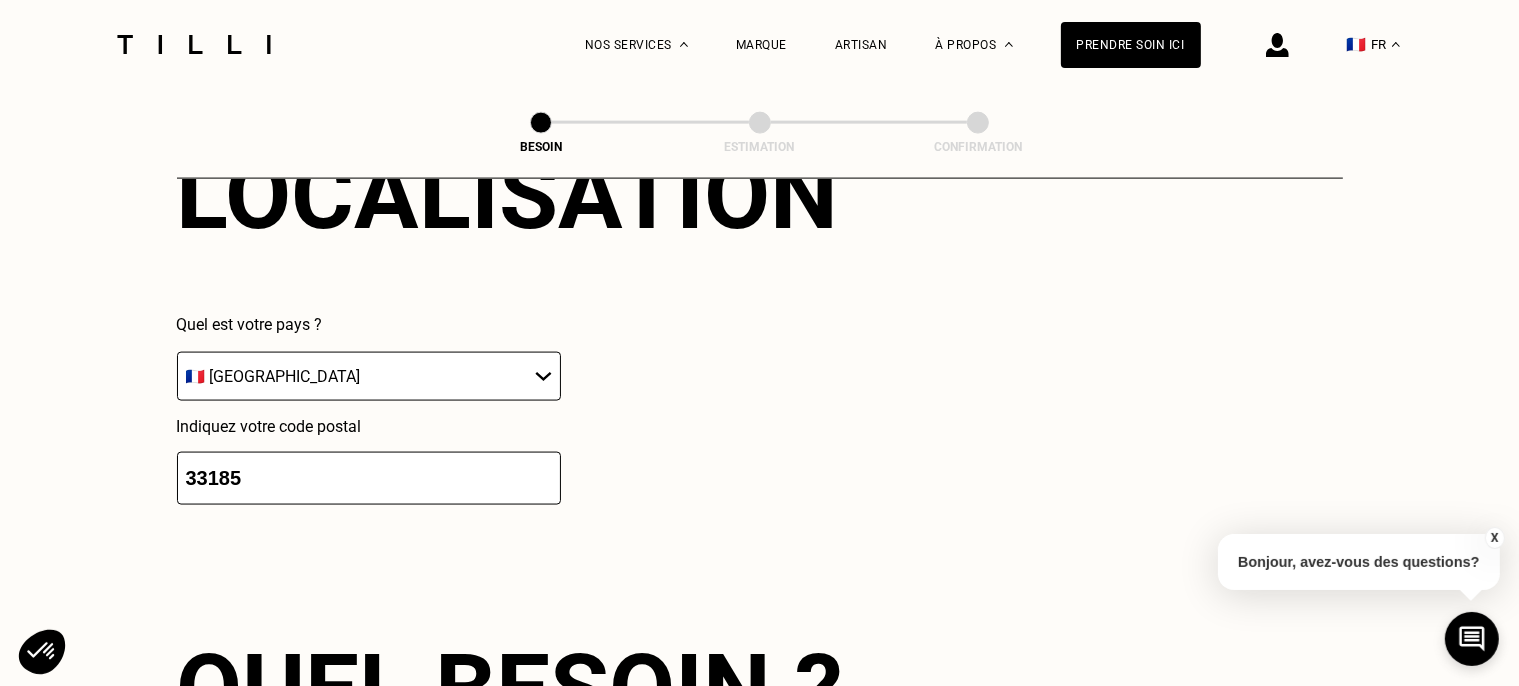 click on "33185" at bounding box center [369, 478] 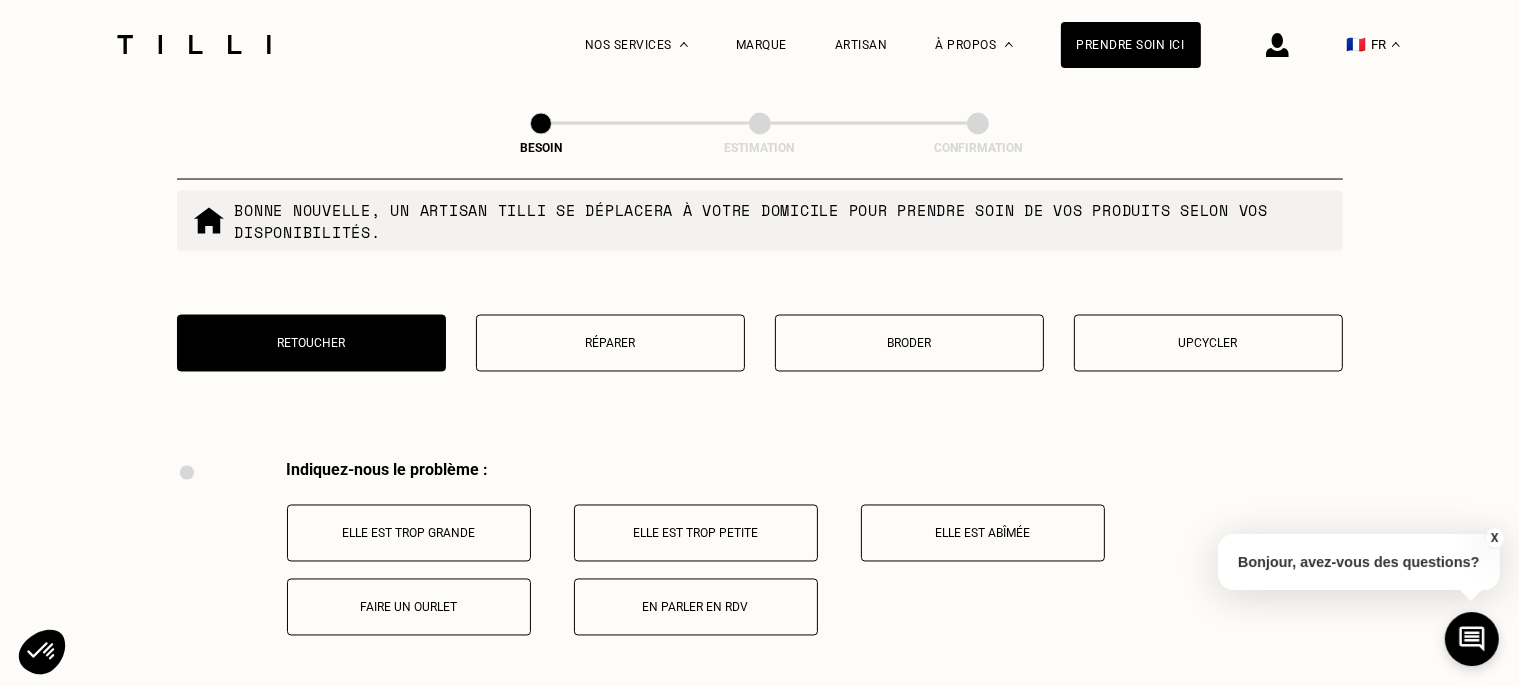 scroll, scrollTop: 3501, scrollLeft: 0, axis: vertical 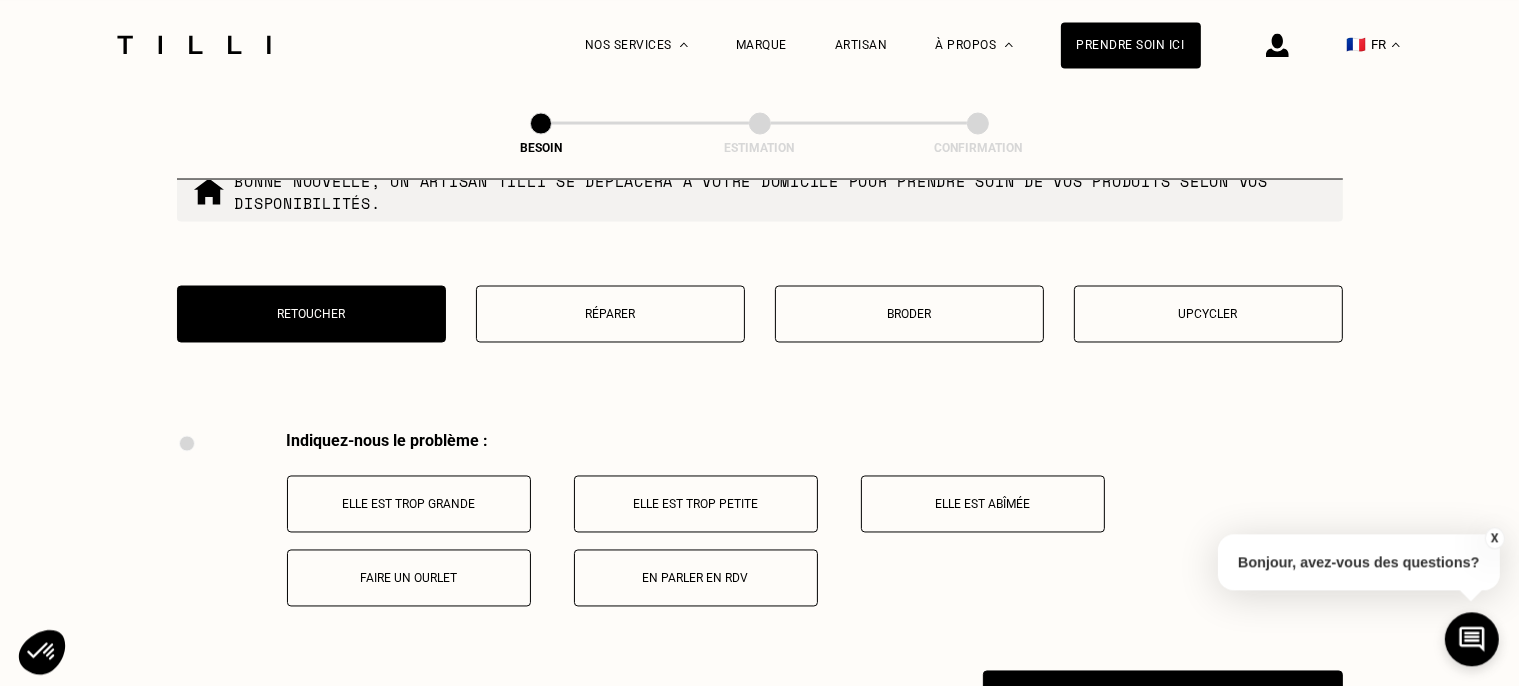 type on "33000" 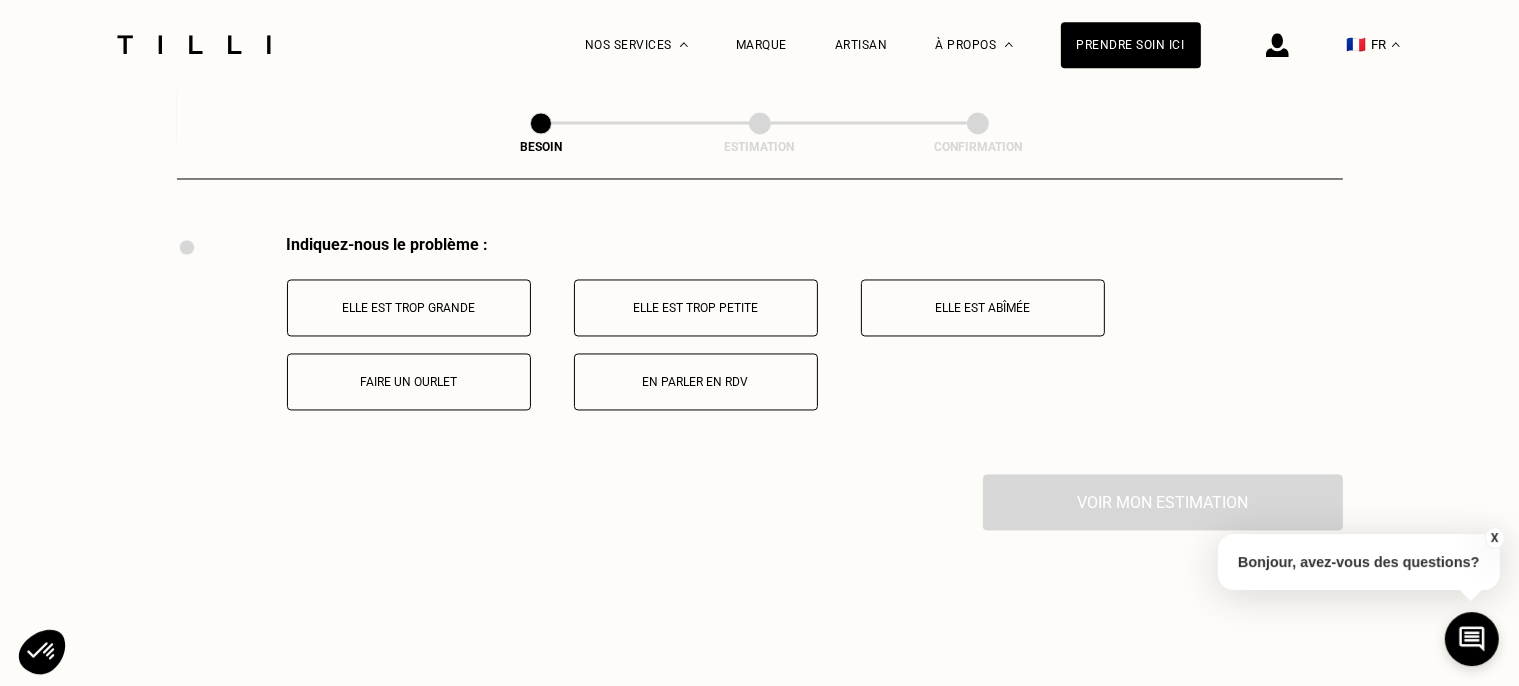 scroll, scrollTop: 3698, scrollLeft: 0, axis: vertical 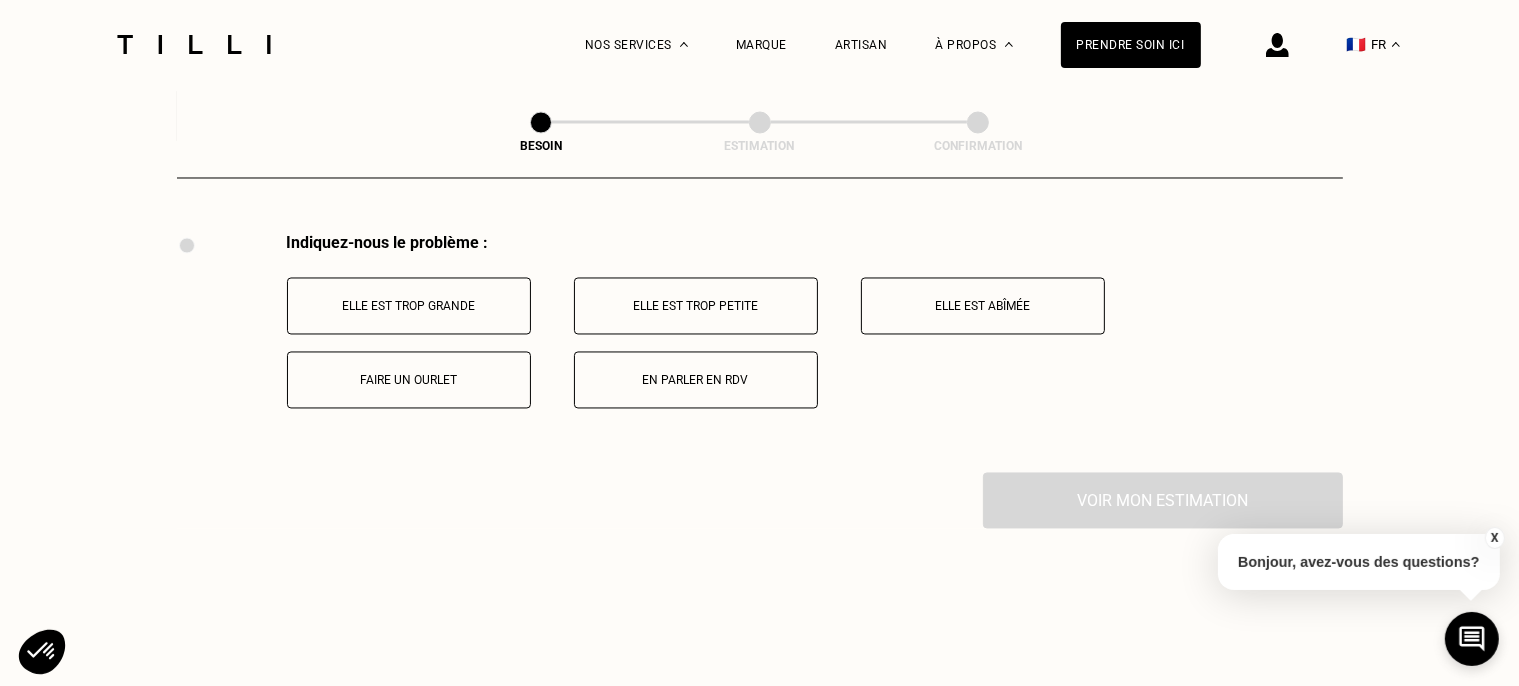 click on "Faire un ourlet" at bounding box center [409, 380] 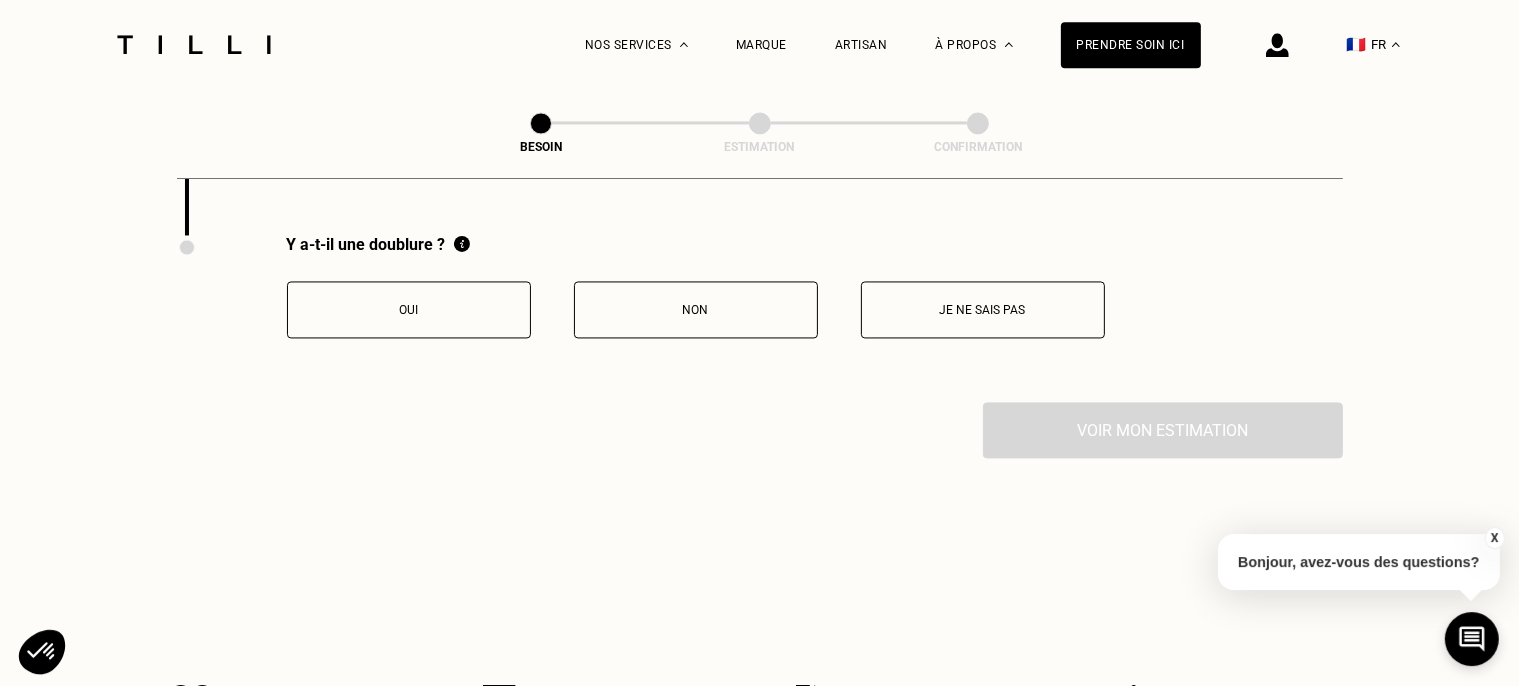 scroll, scrollTop: 3937, scrollLeft: 0, axis: vertical 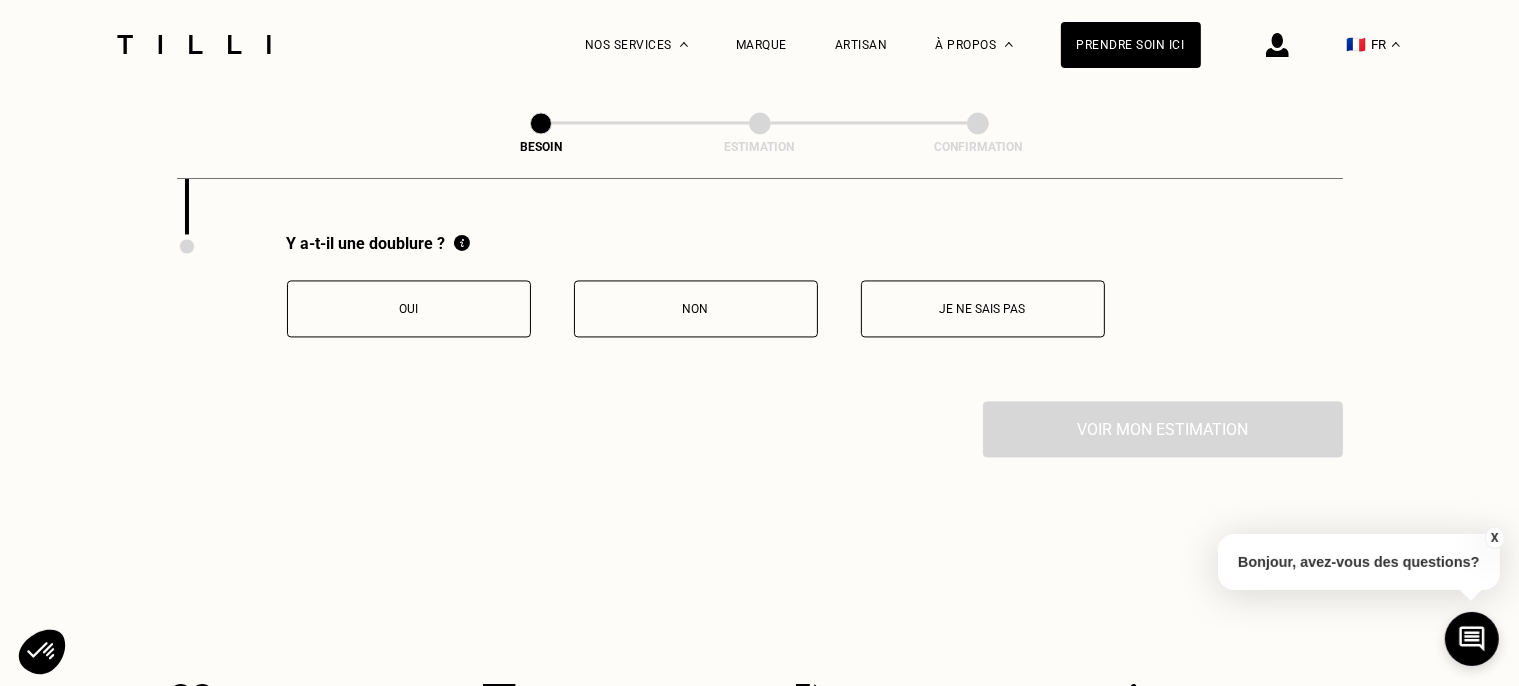 click on "Je ne sais pas" at bounding box center [983, 309] 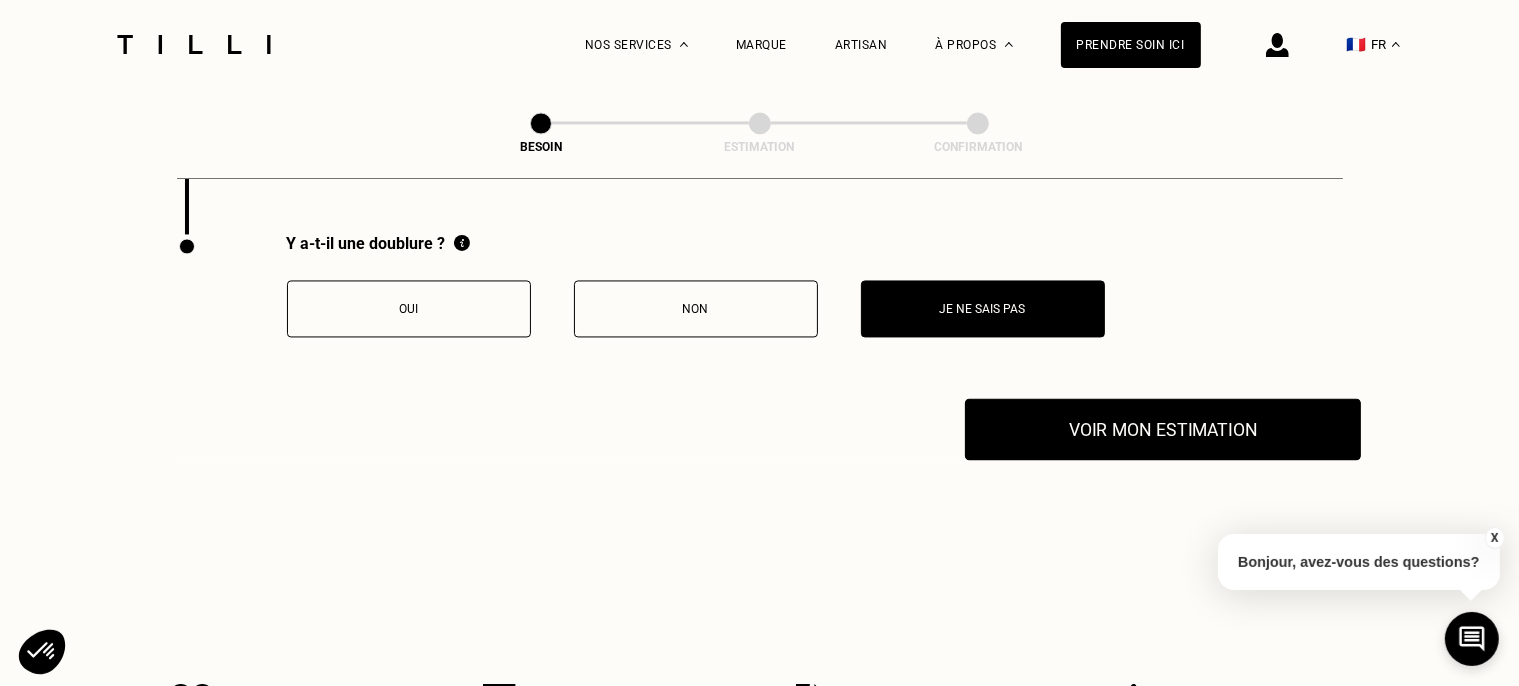 click on "Voir mon estimation" at bounding box center [1163, 429] 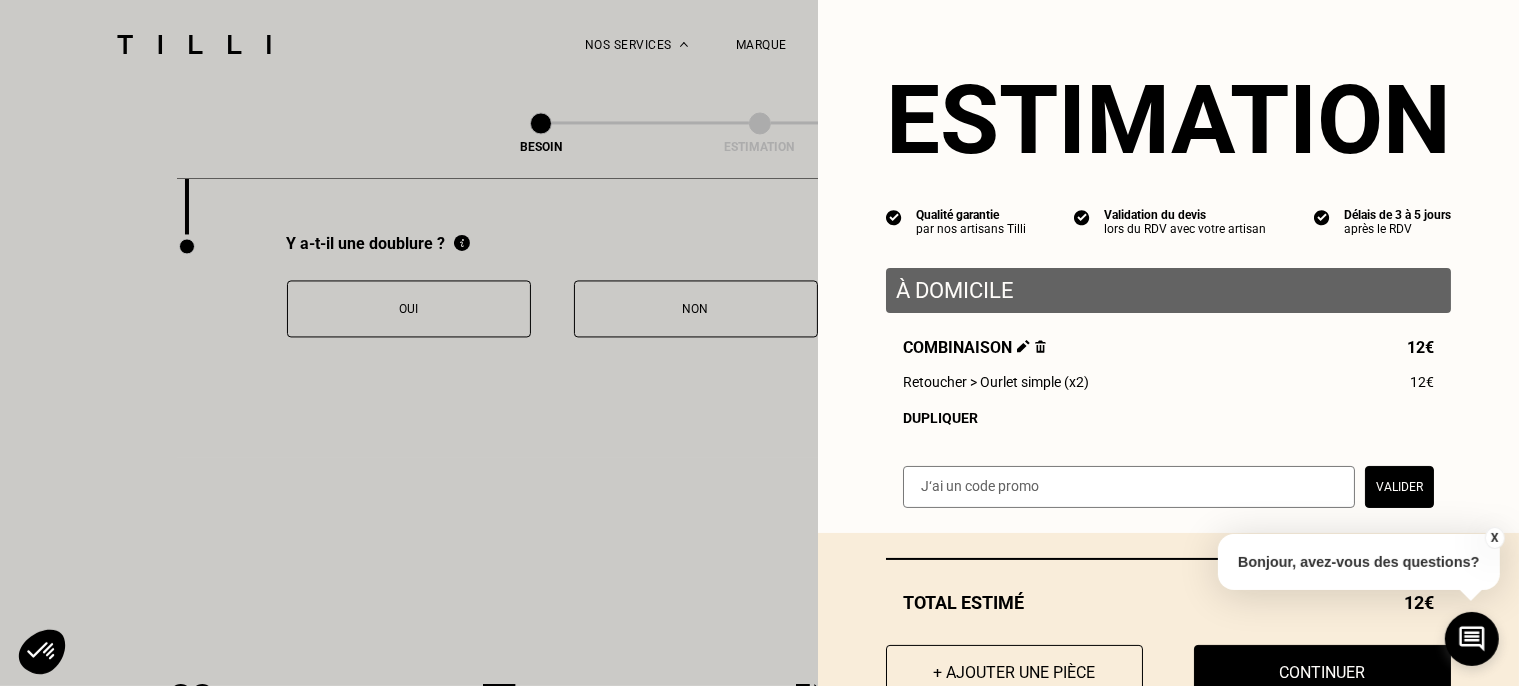 scroll, scrollTop: 72, scrollLeft: 0, axis: vertical 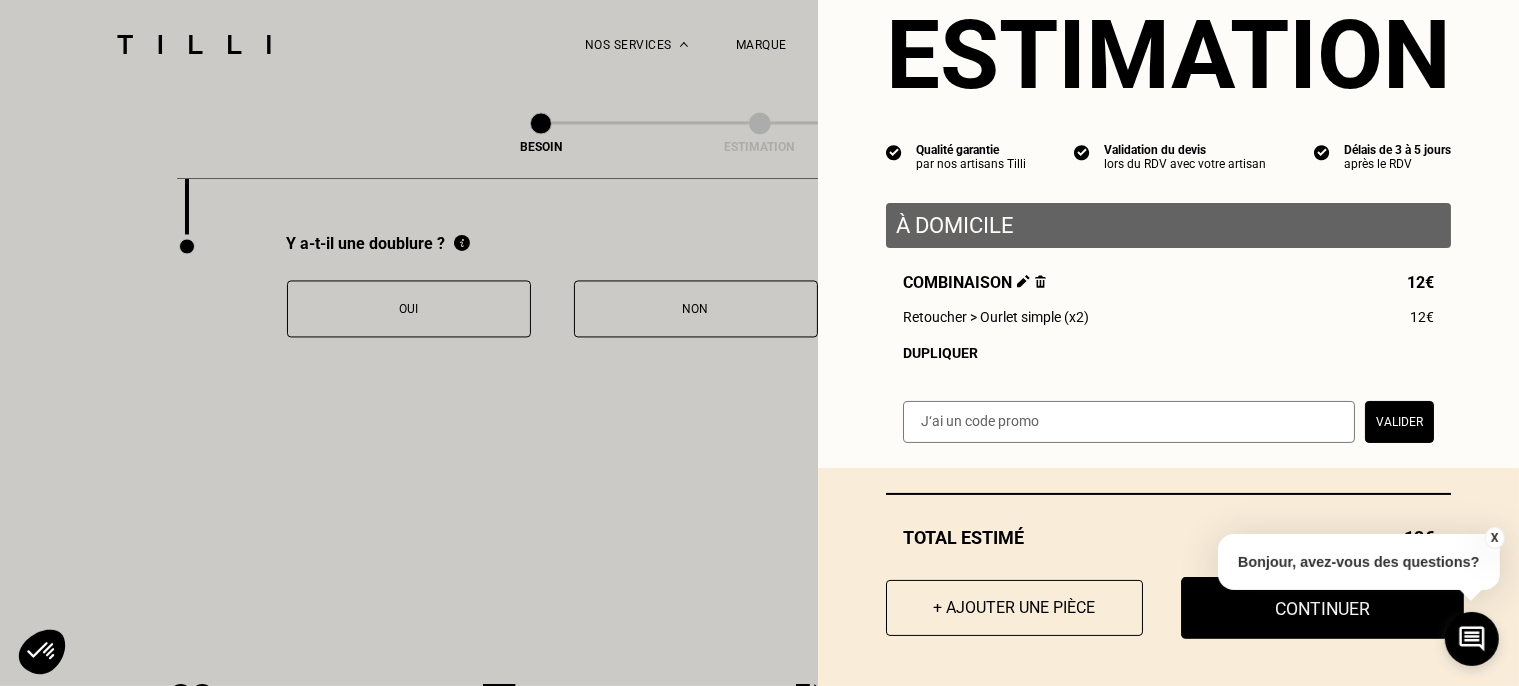 click on "Continuer" at bounding box center (1322, 608) 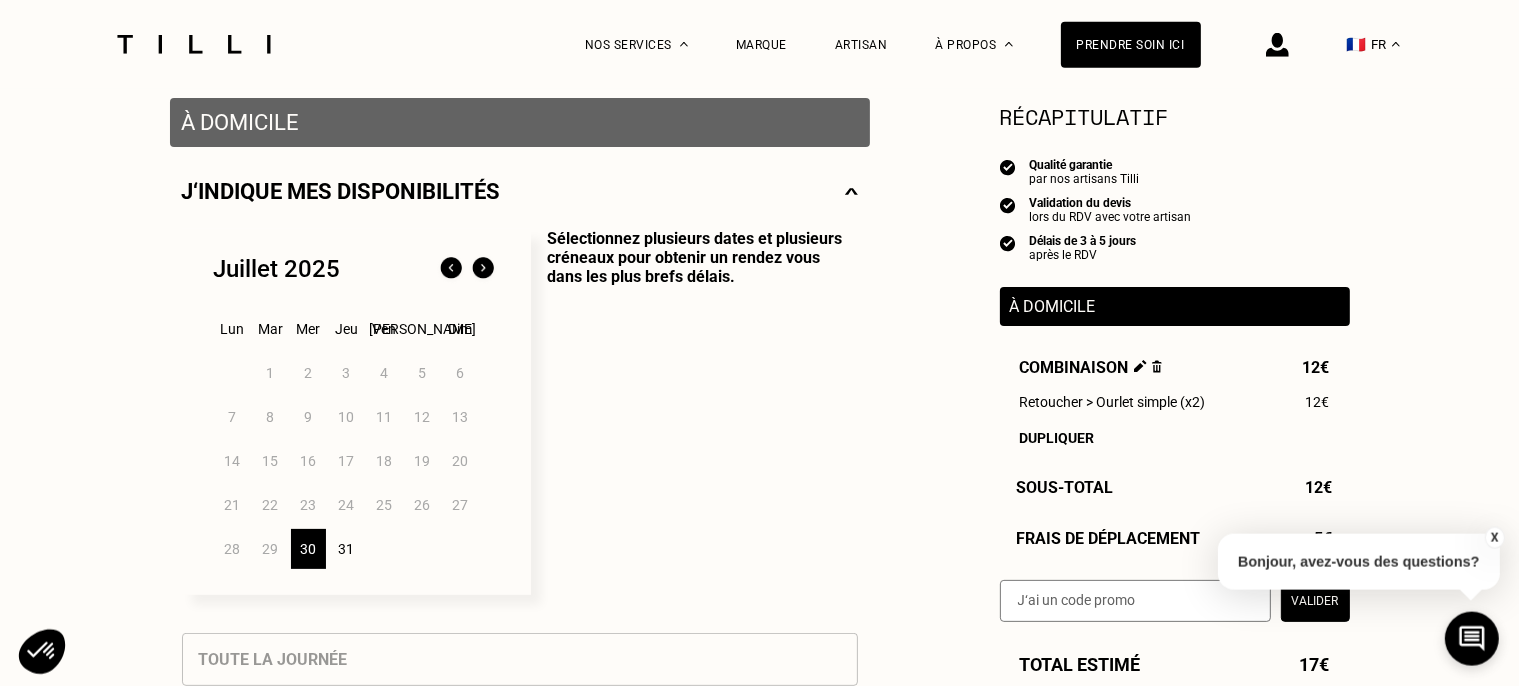 scroll, scrollTop: 422, scrollLeft: 0, axis: vertical 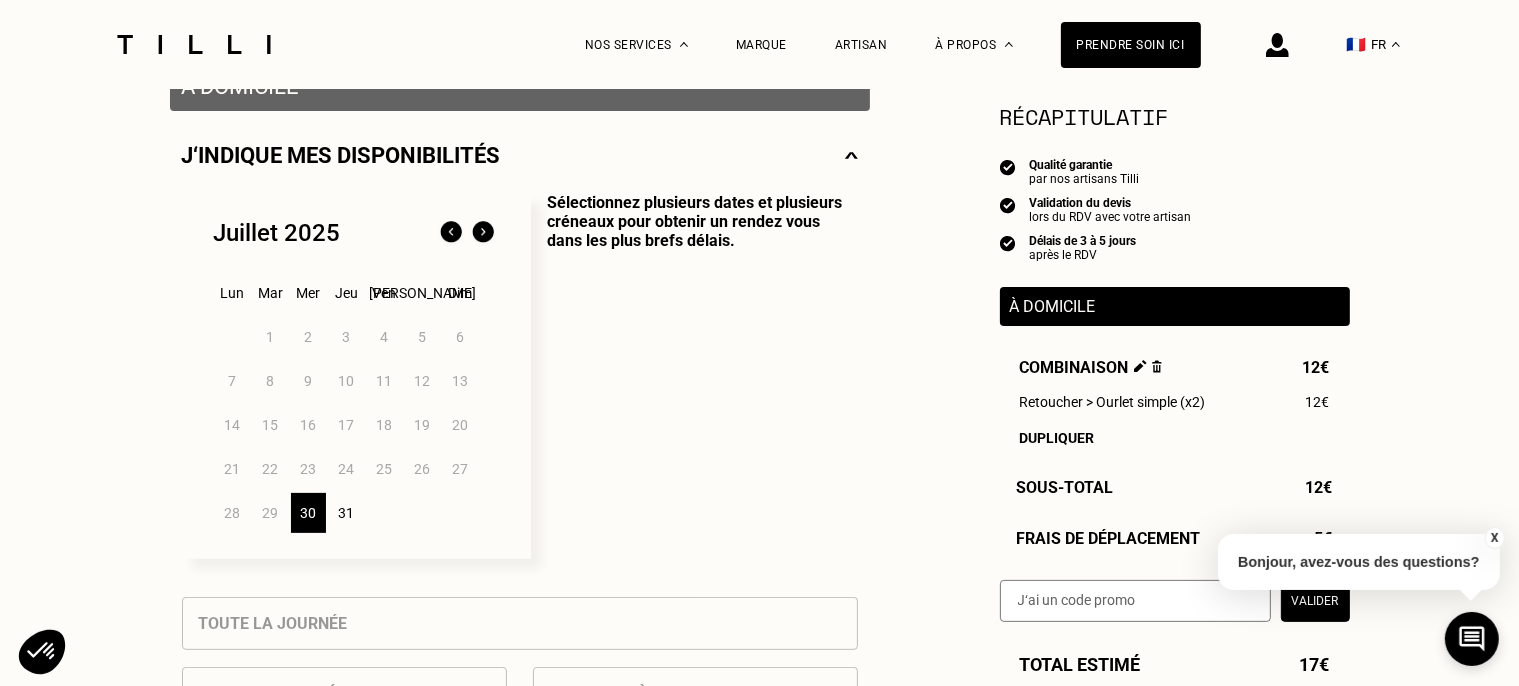 click on "31" at bounding box center (346, 513) 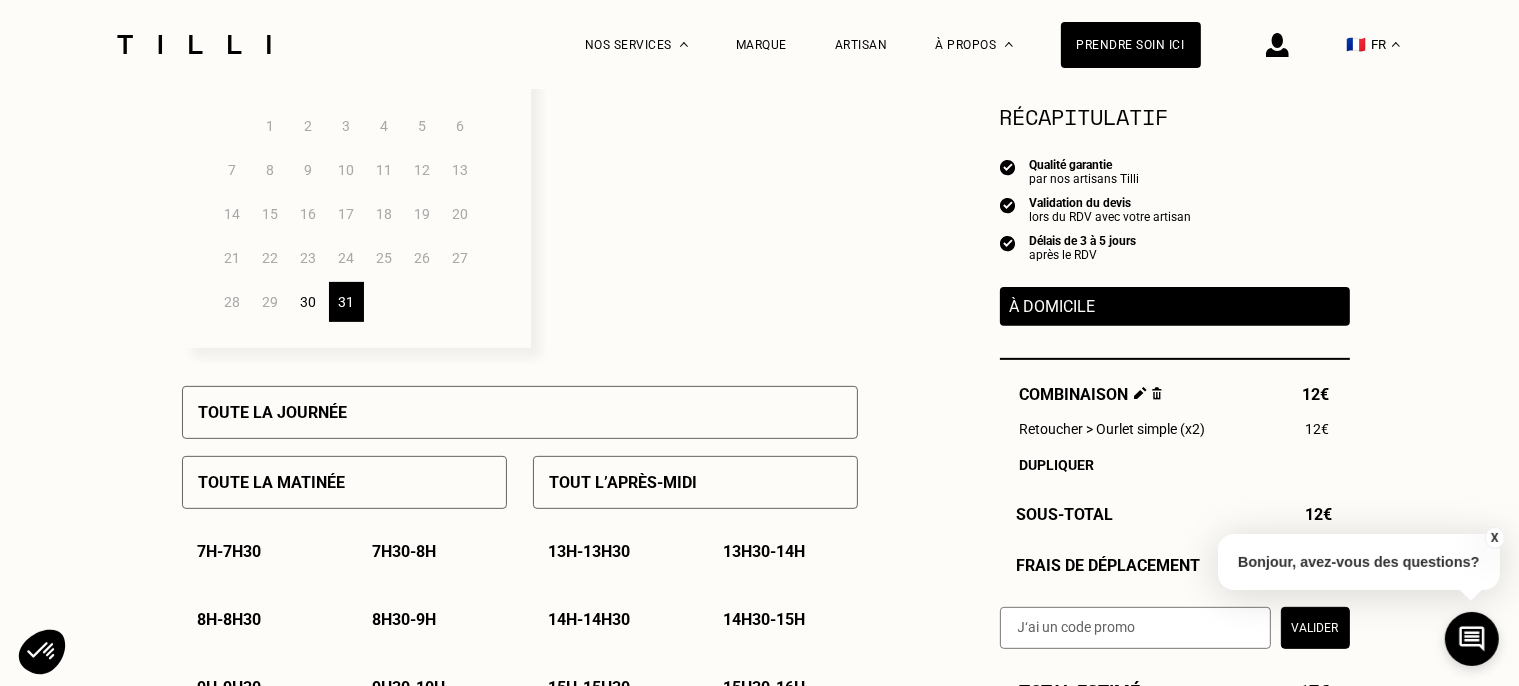 scroll, scrollTop: 422, scrollLeft: 0, axis: vertical 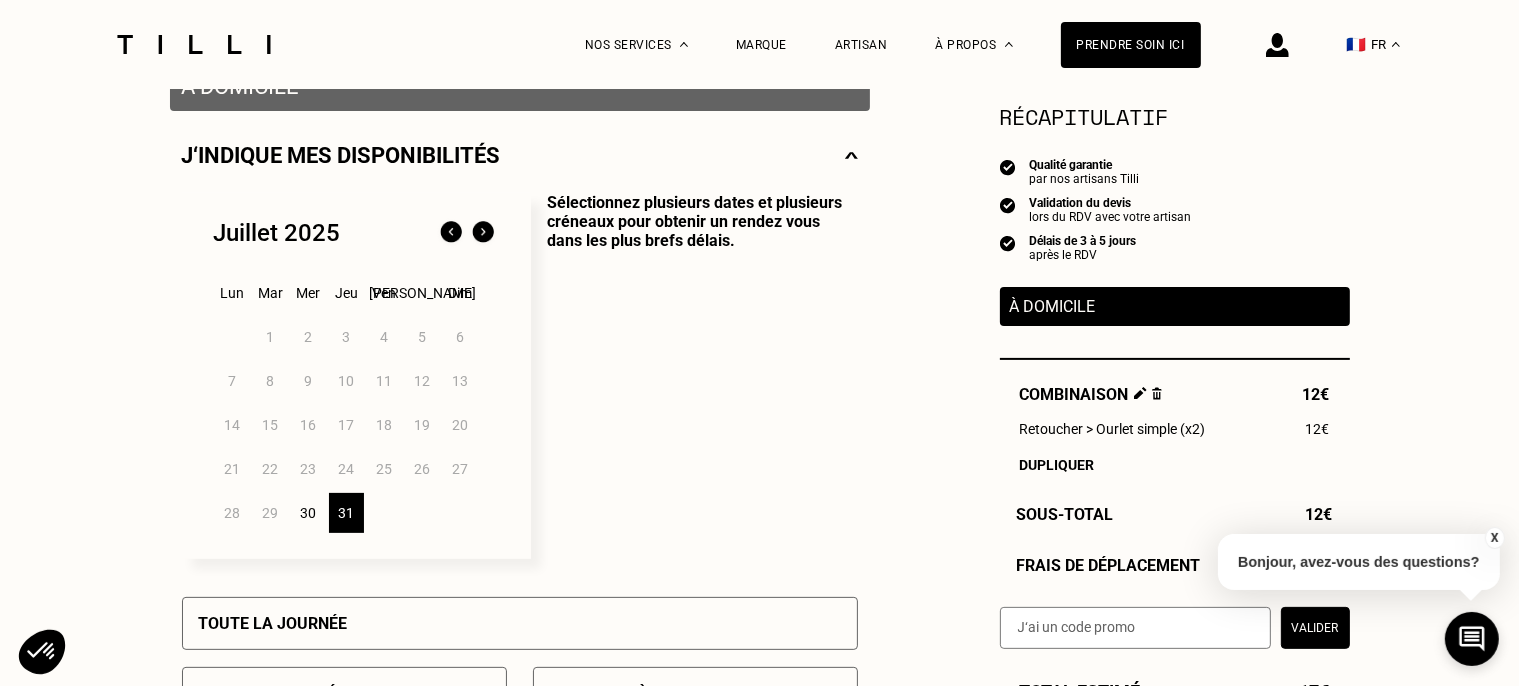 click at bounding box center (483, 233) 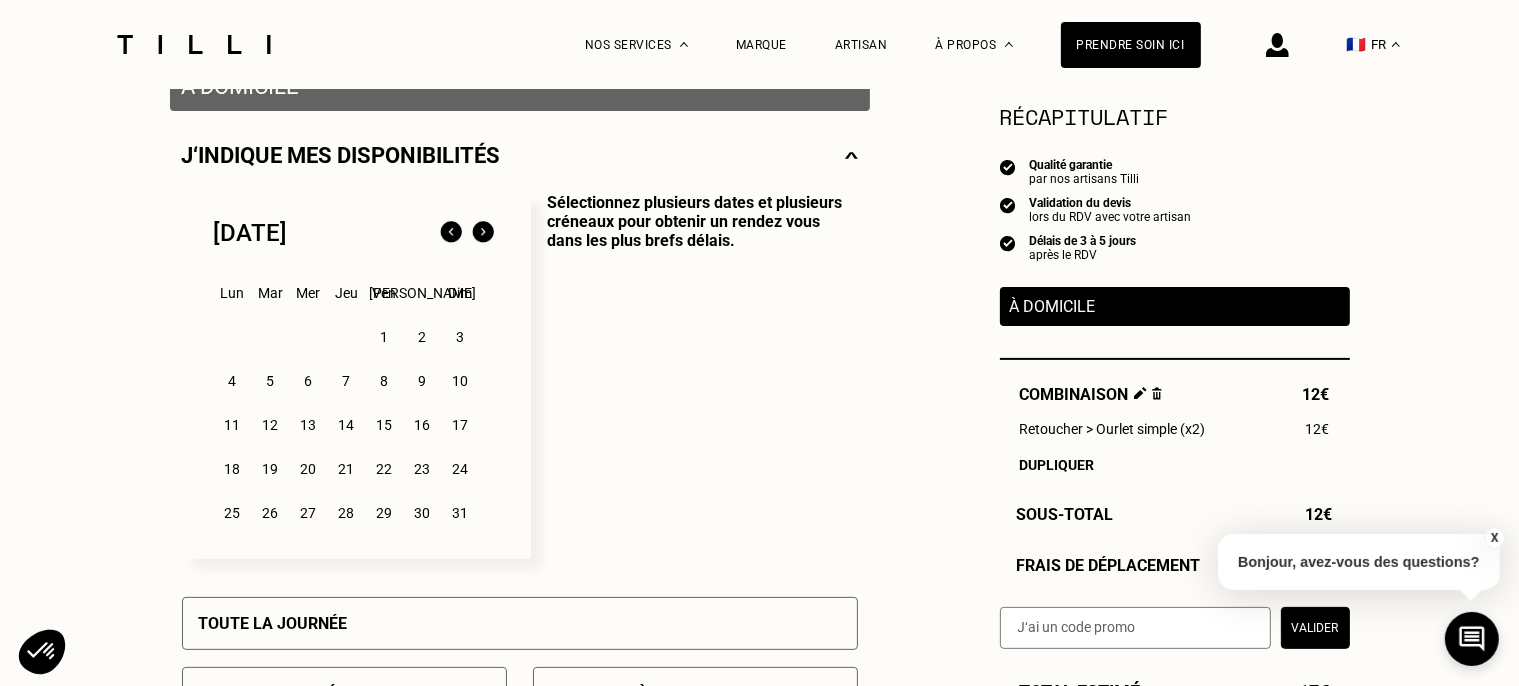 click on "1" at bounding box center [384, 337] 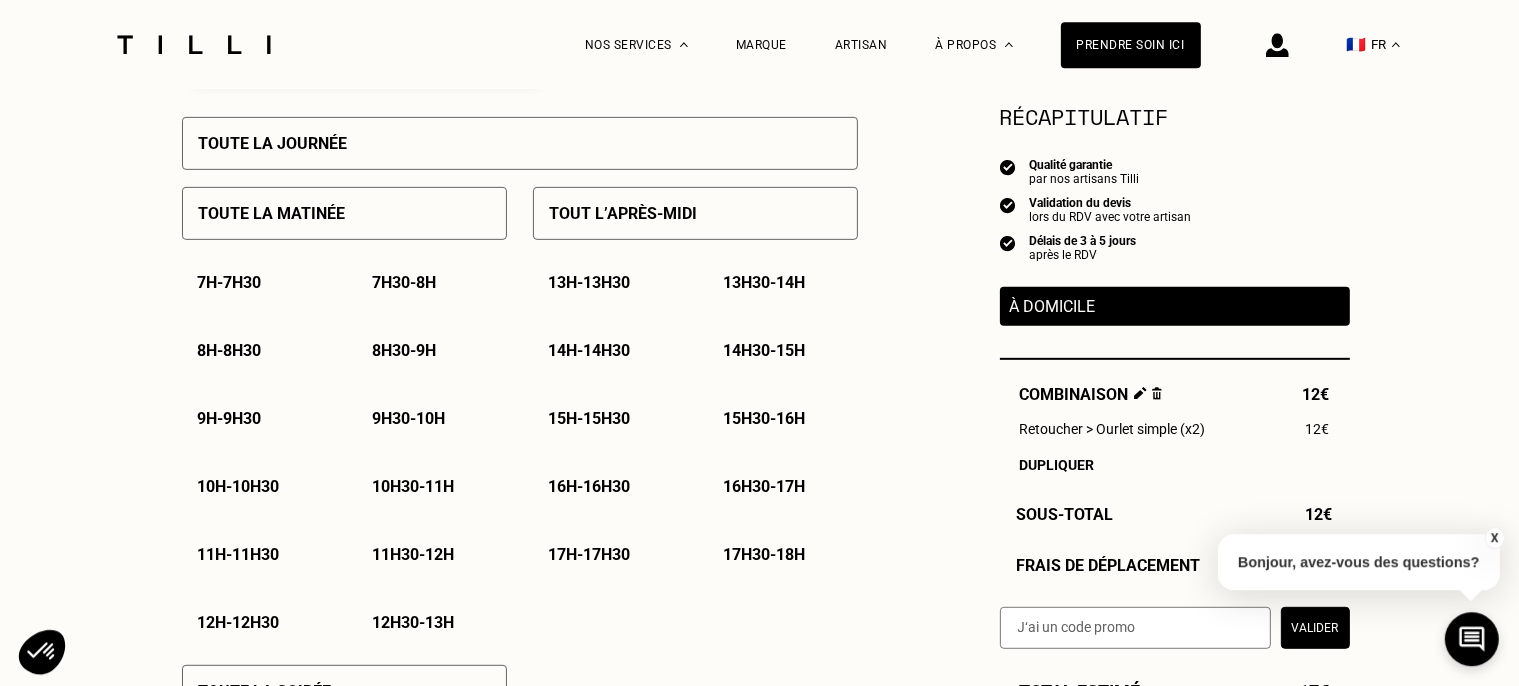 scroll, scrollTop: 950, scrollLeft: 0, axis: vertical 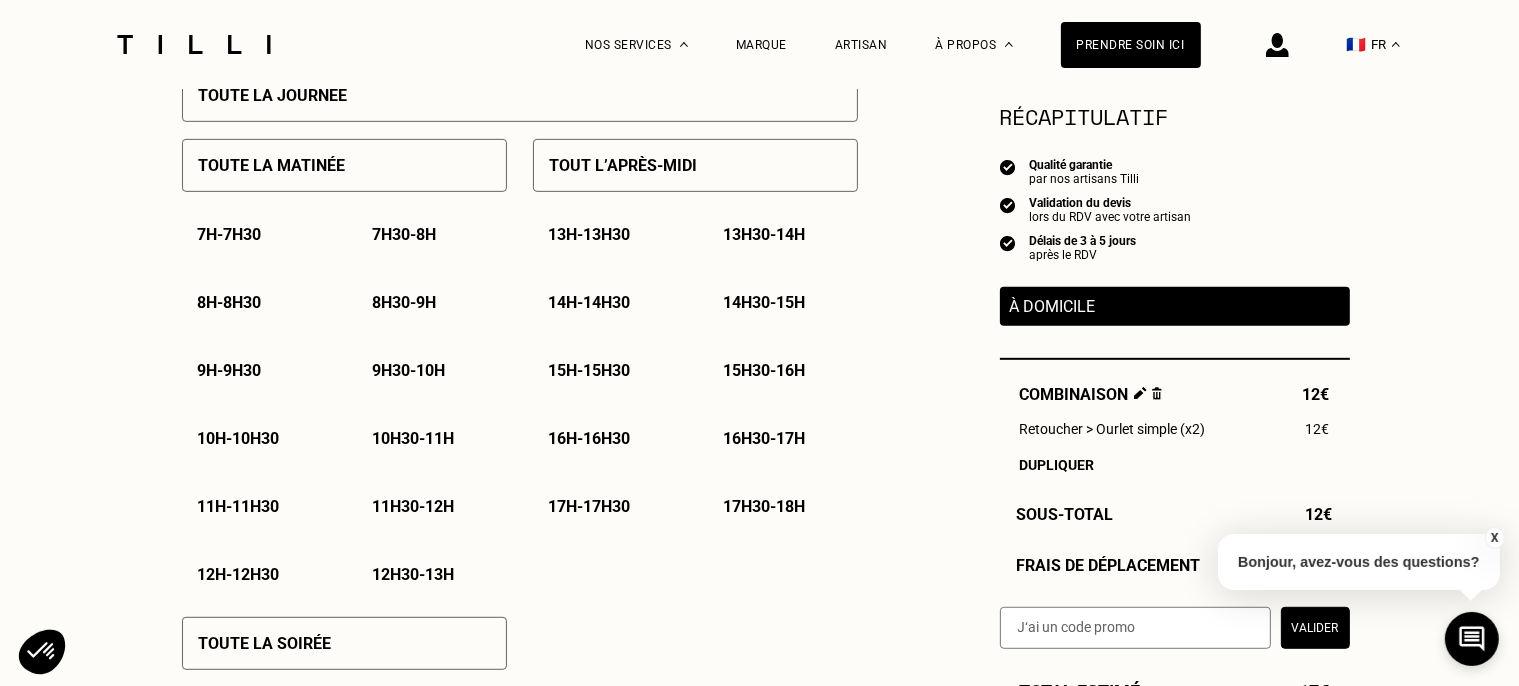 click on "12h30  -  13h" at bounding box center (414, 574) 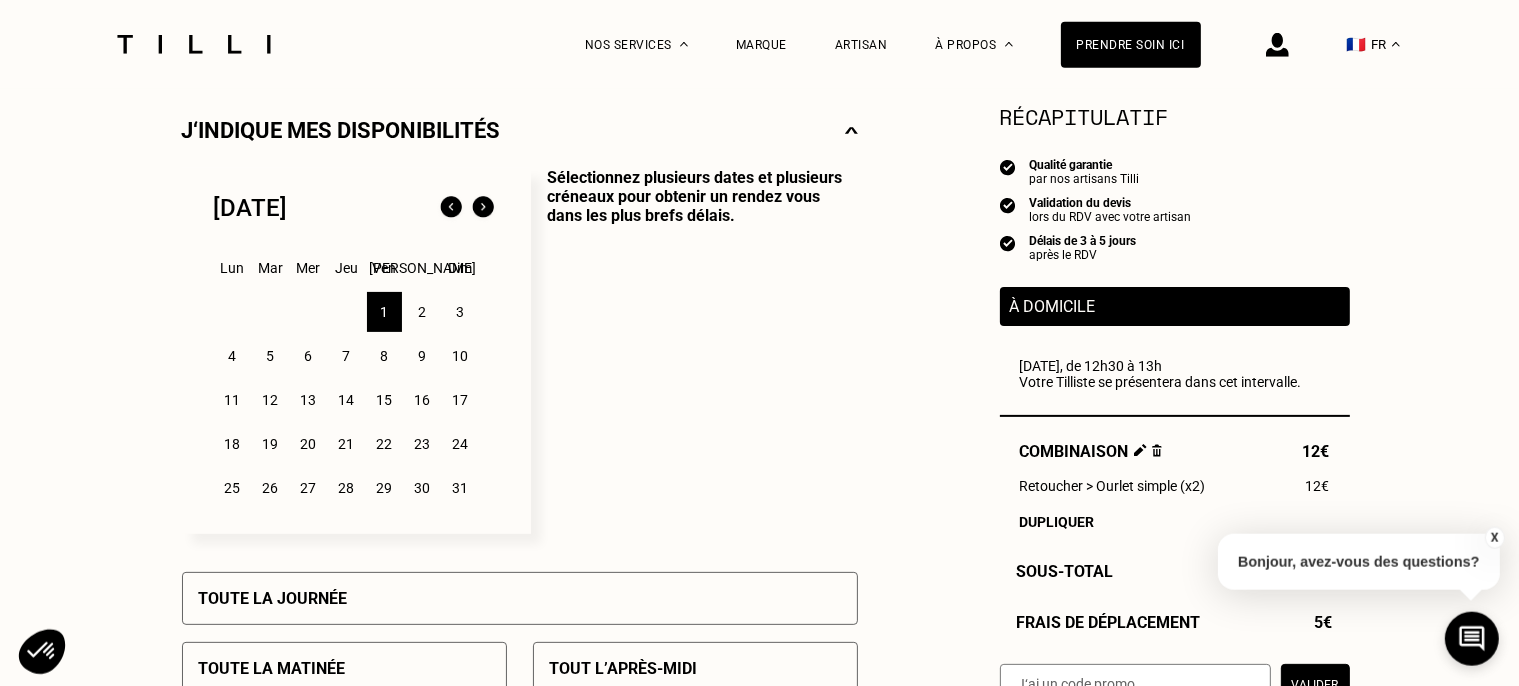 scroll, scrollTop: 422, scrollLeft: 0, axis: vertical 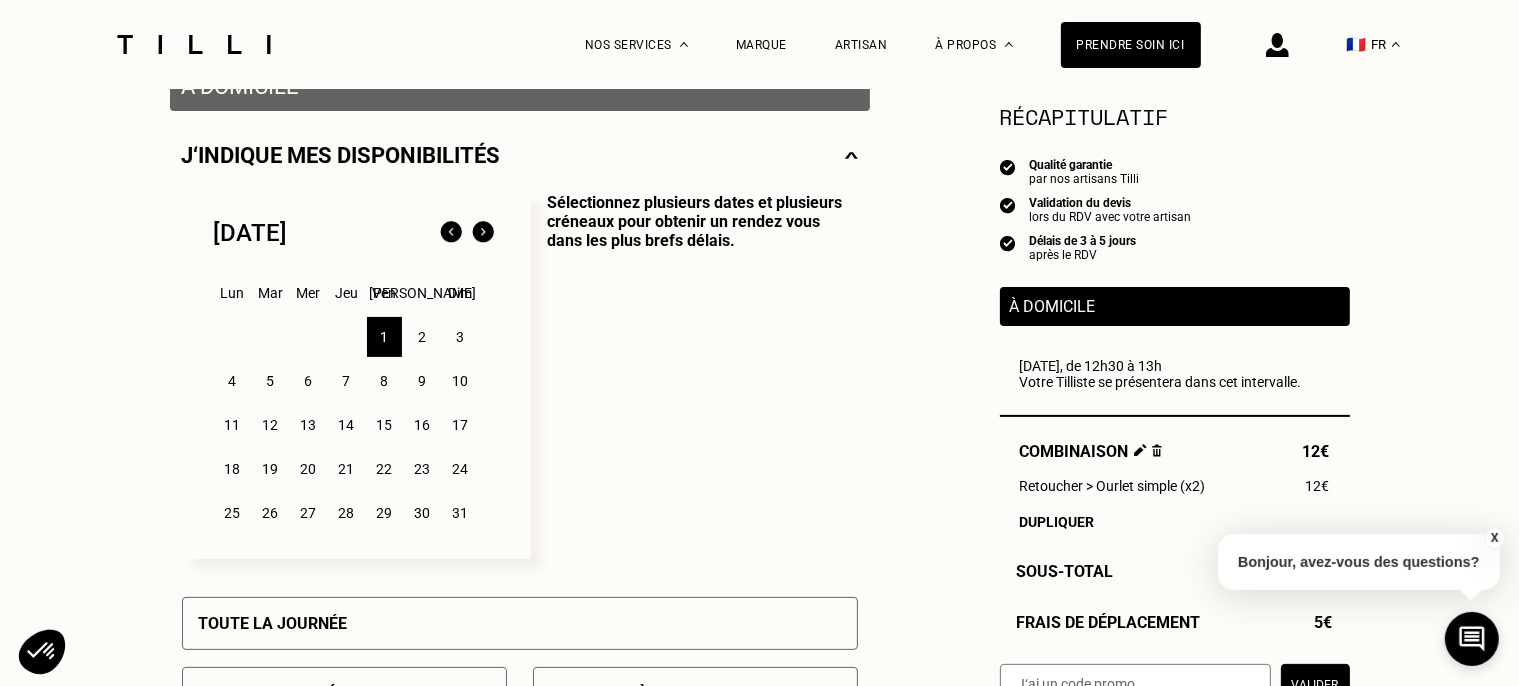 click on "4" at bounding box center (232, 381) 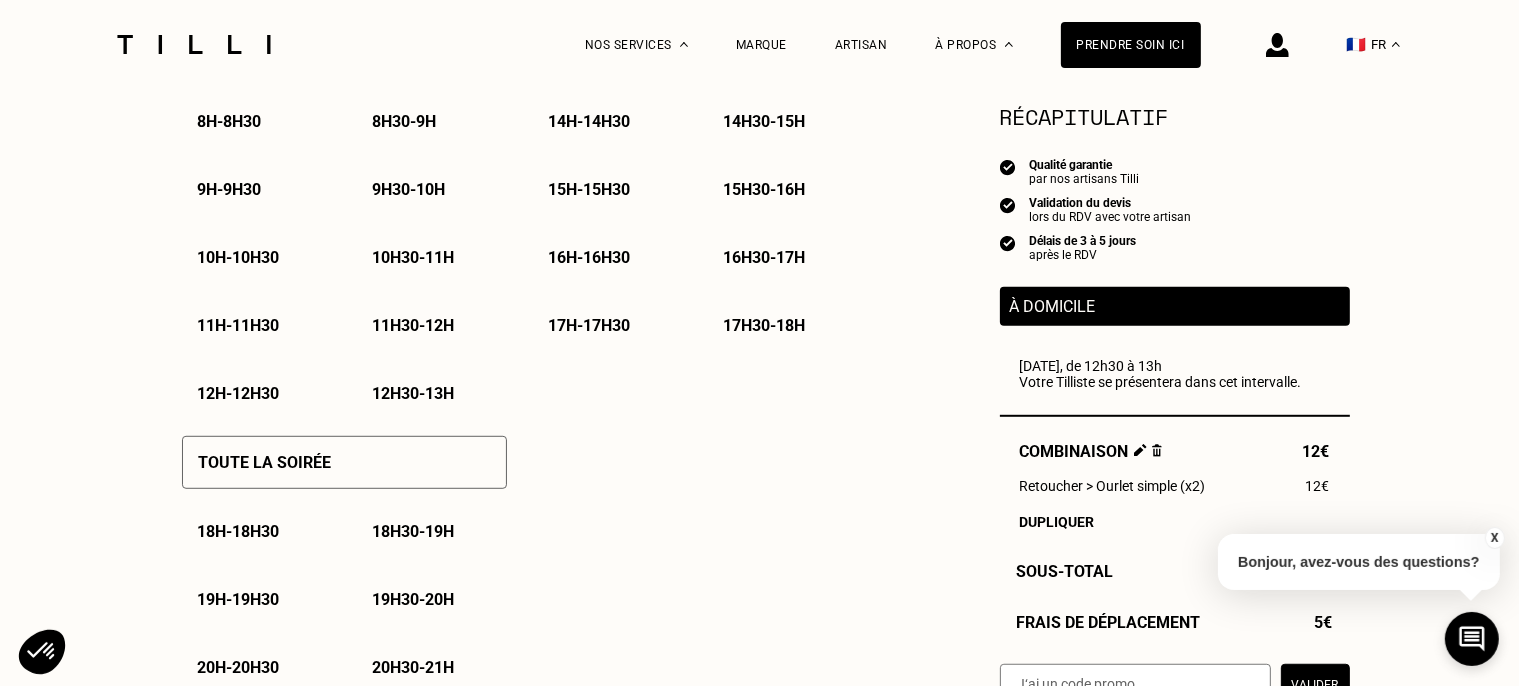scroll, scrollTop: 1161, scrollLeft: 0, axis: vertical 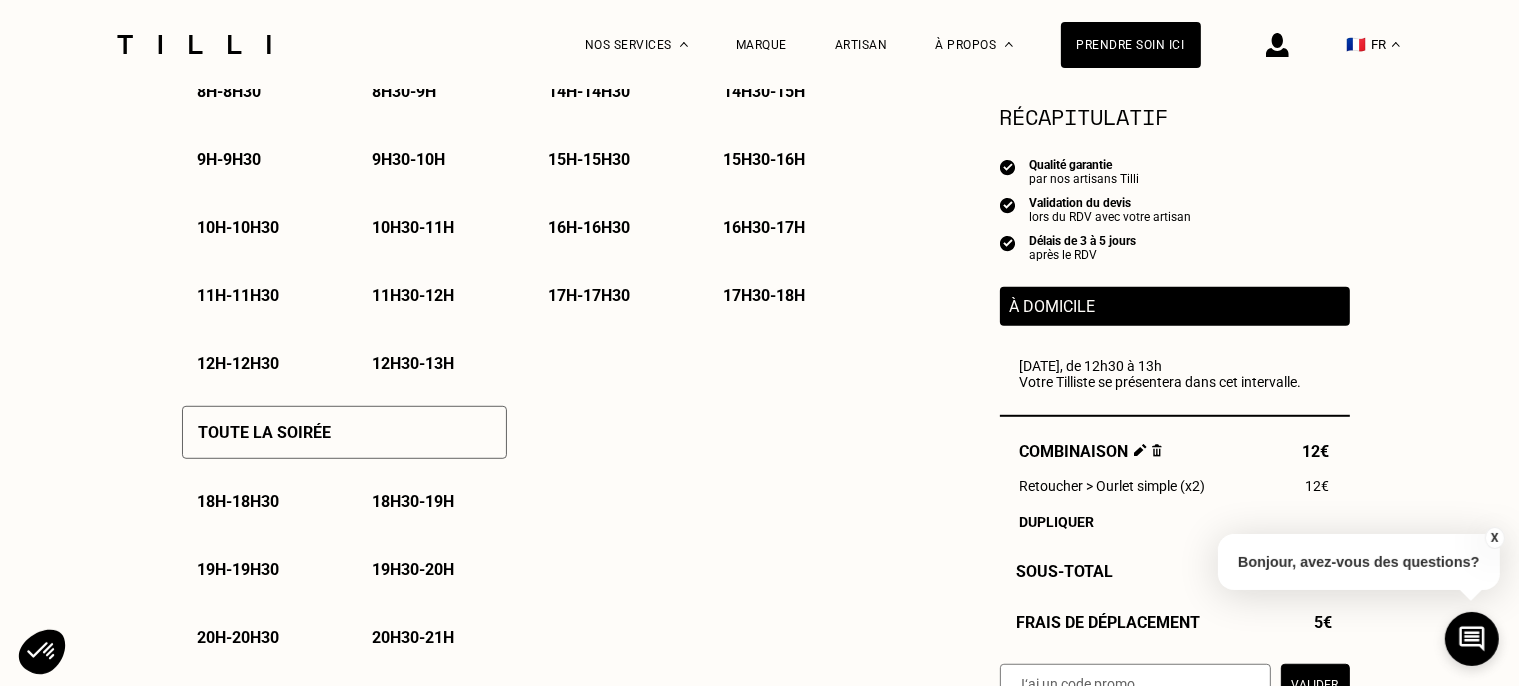click on "12h30  -  13h" at bounding box center (414, 363) 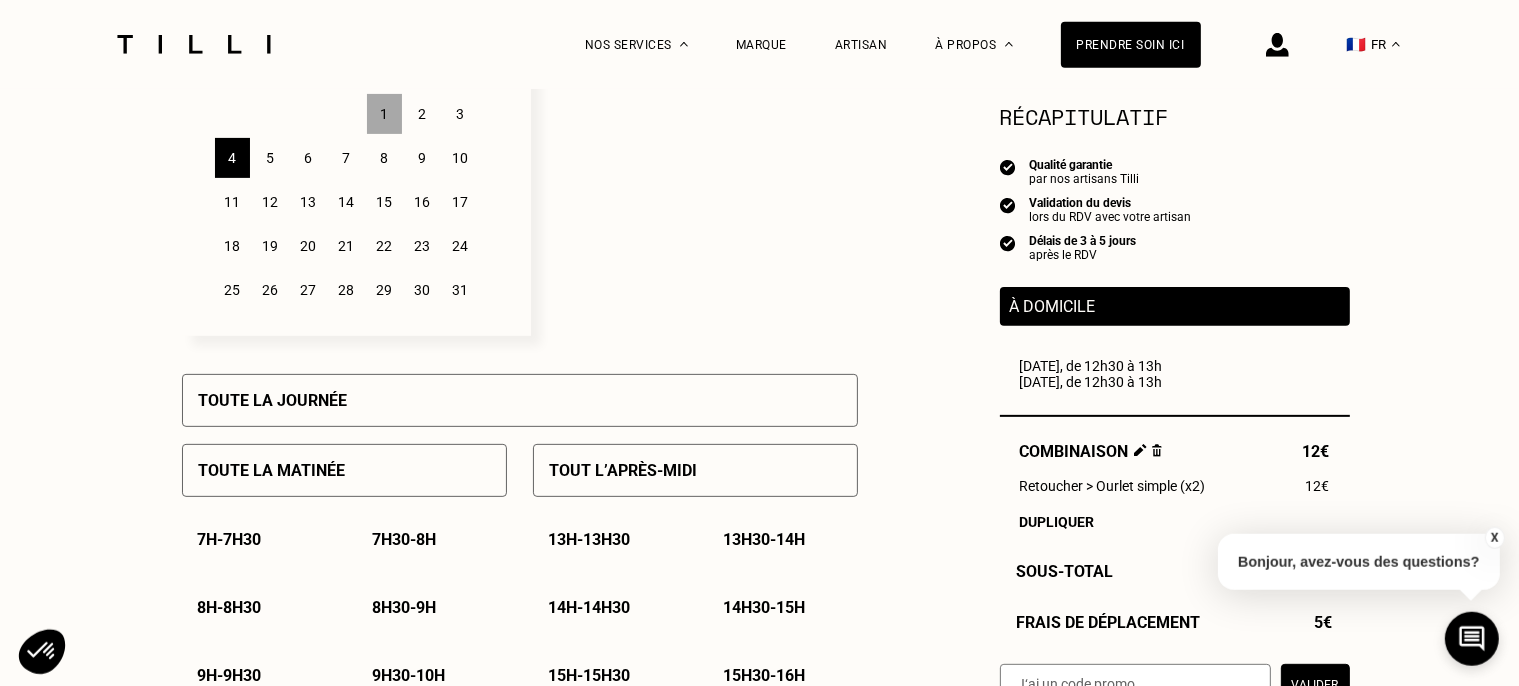 scroll, scrollTop: 528, scrollLeft: 0, axis: vertical 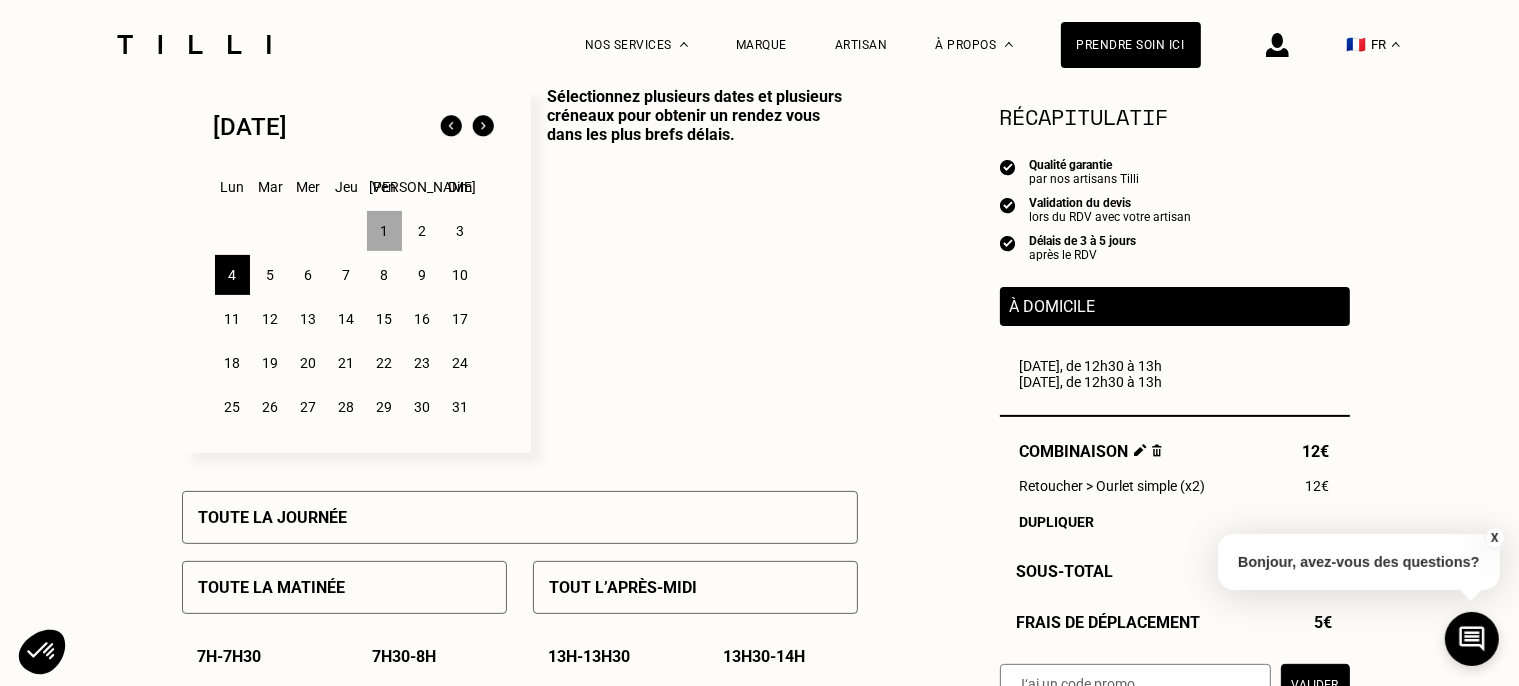 click on "6" at bounding box center [308, 275] 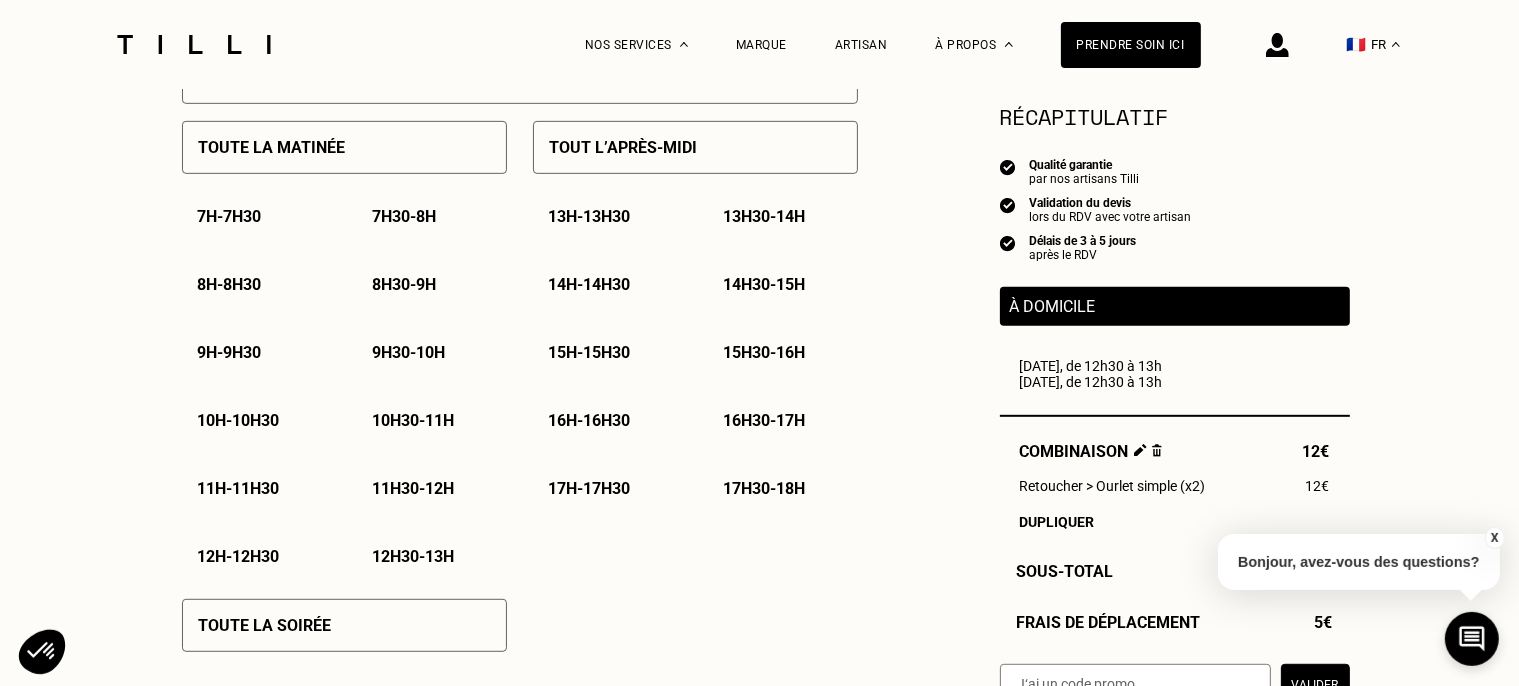 scroll, scrollTop: 1056, scrollLeft: 0, axis: vertical 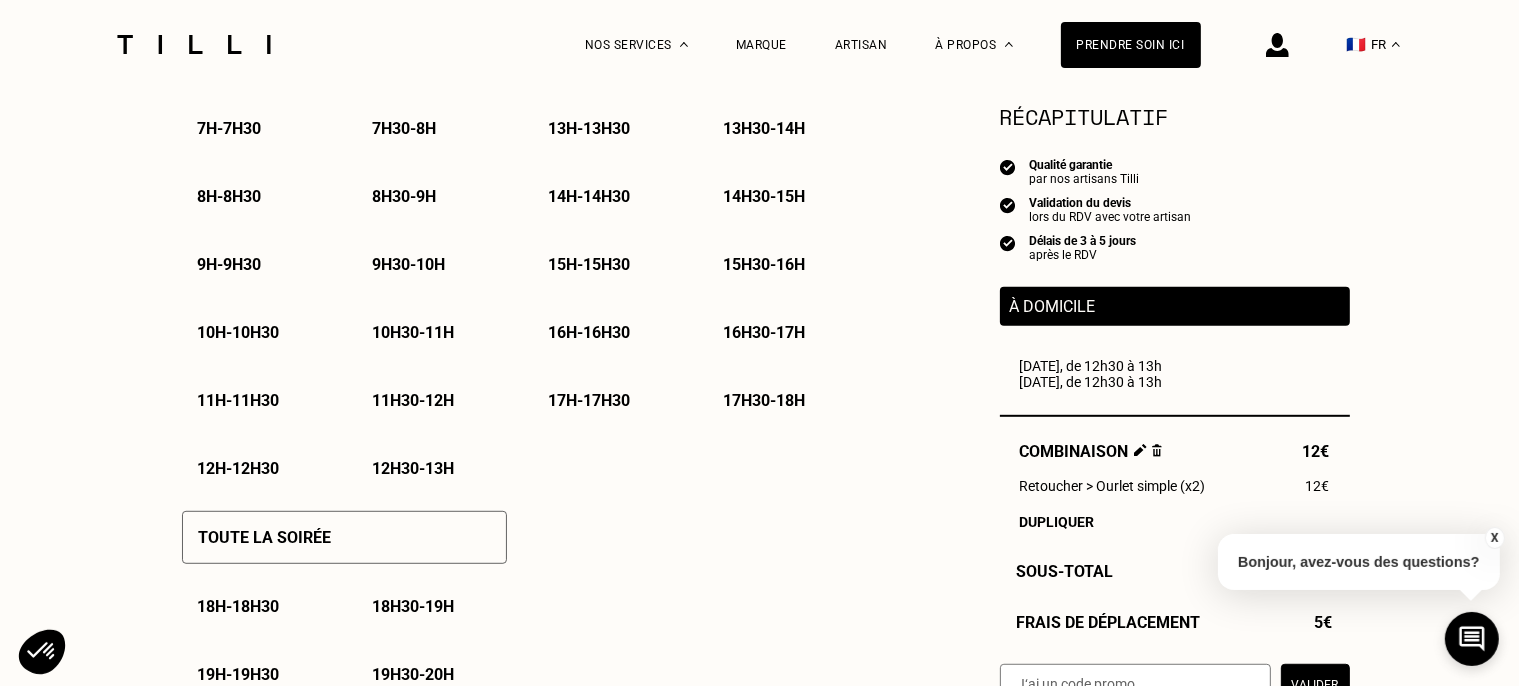 click on "12h30  -  13h" at bounding box center [414, 468] 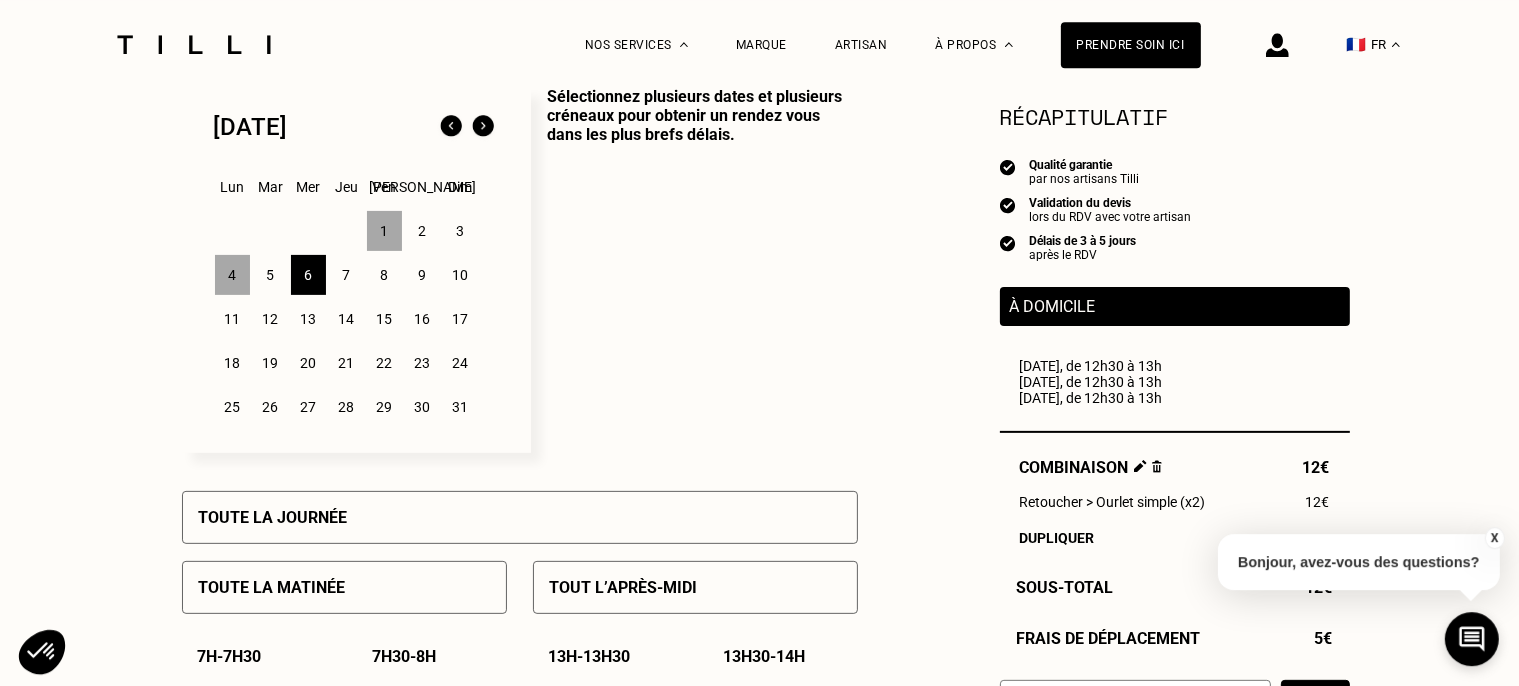 scroll, scrollTop: 528, scrollLeft: 0, axis: vertical 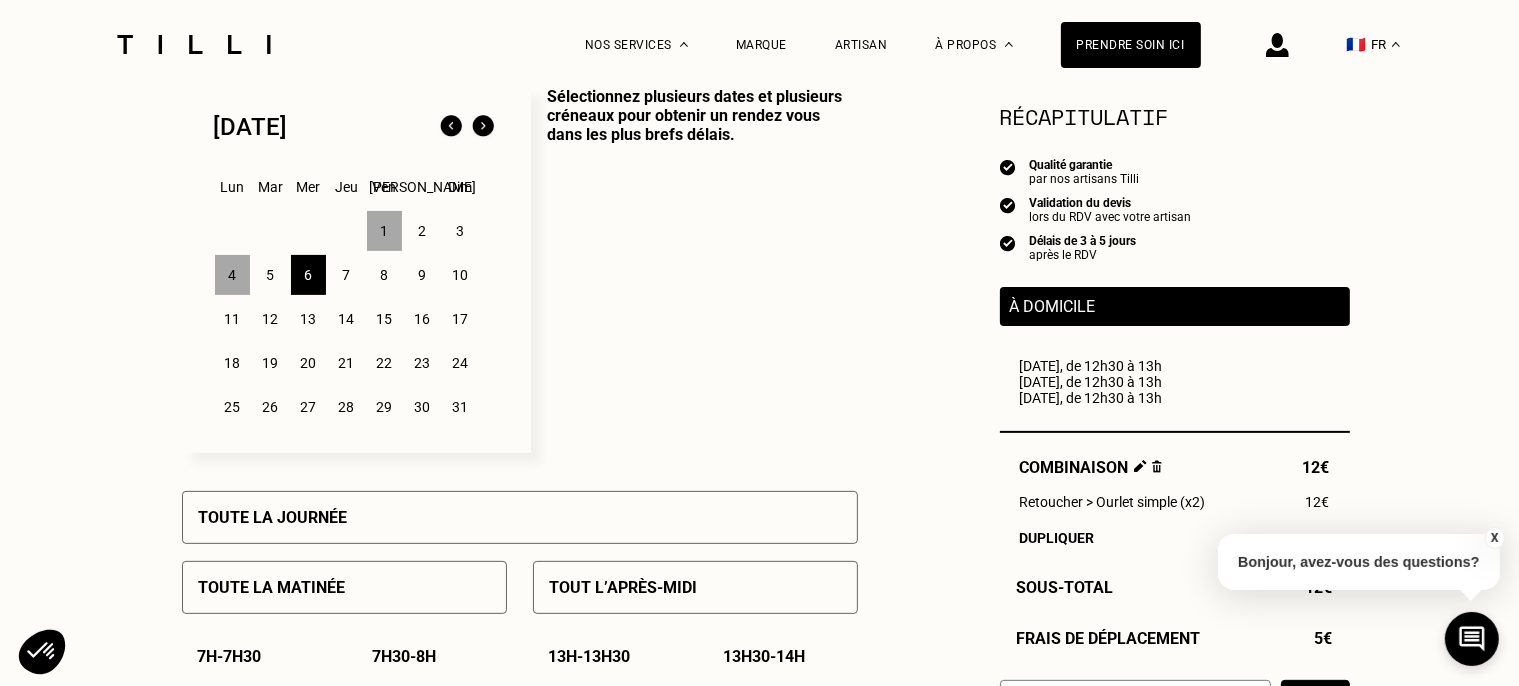 click at bounding box center (451, 127) 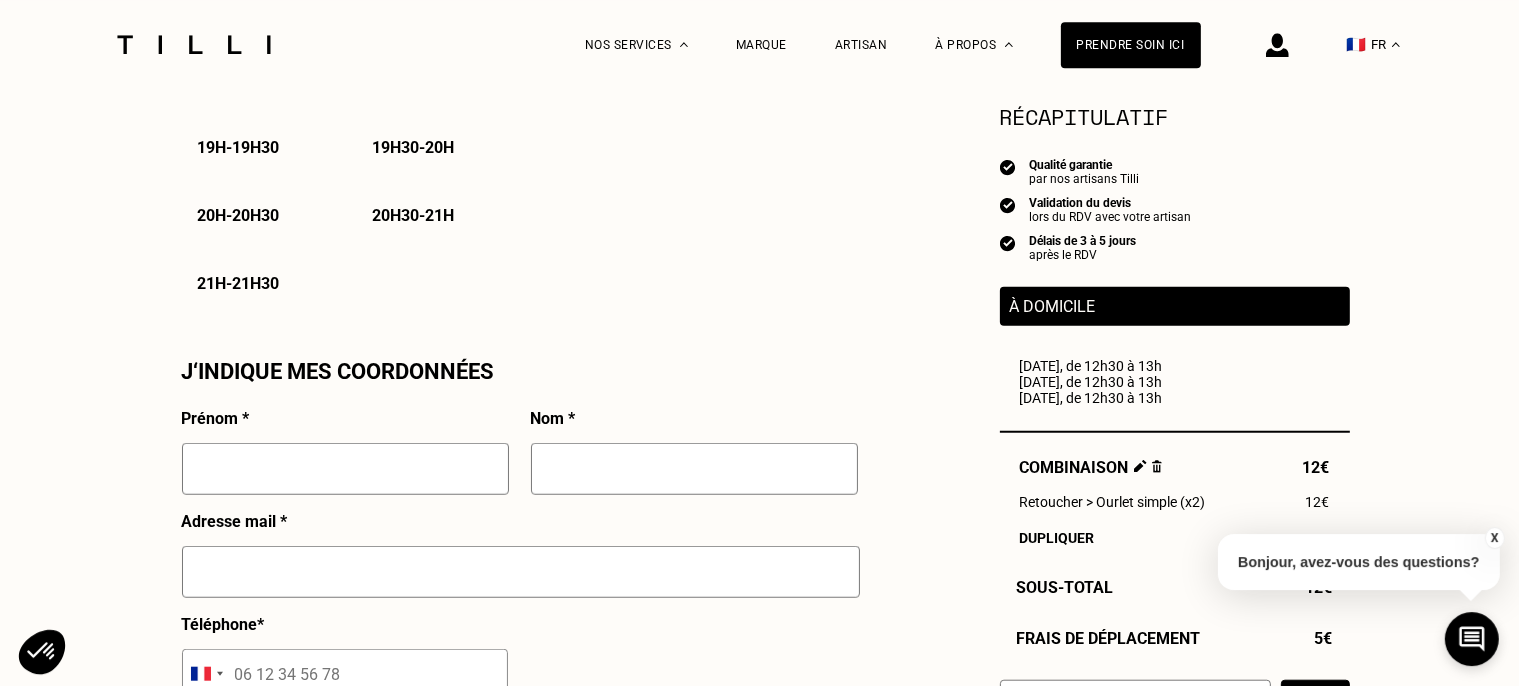 scroll, scrollTop: 1795, scrollLeft: 0, axis: vertical 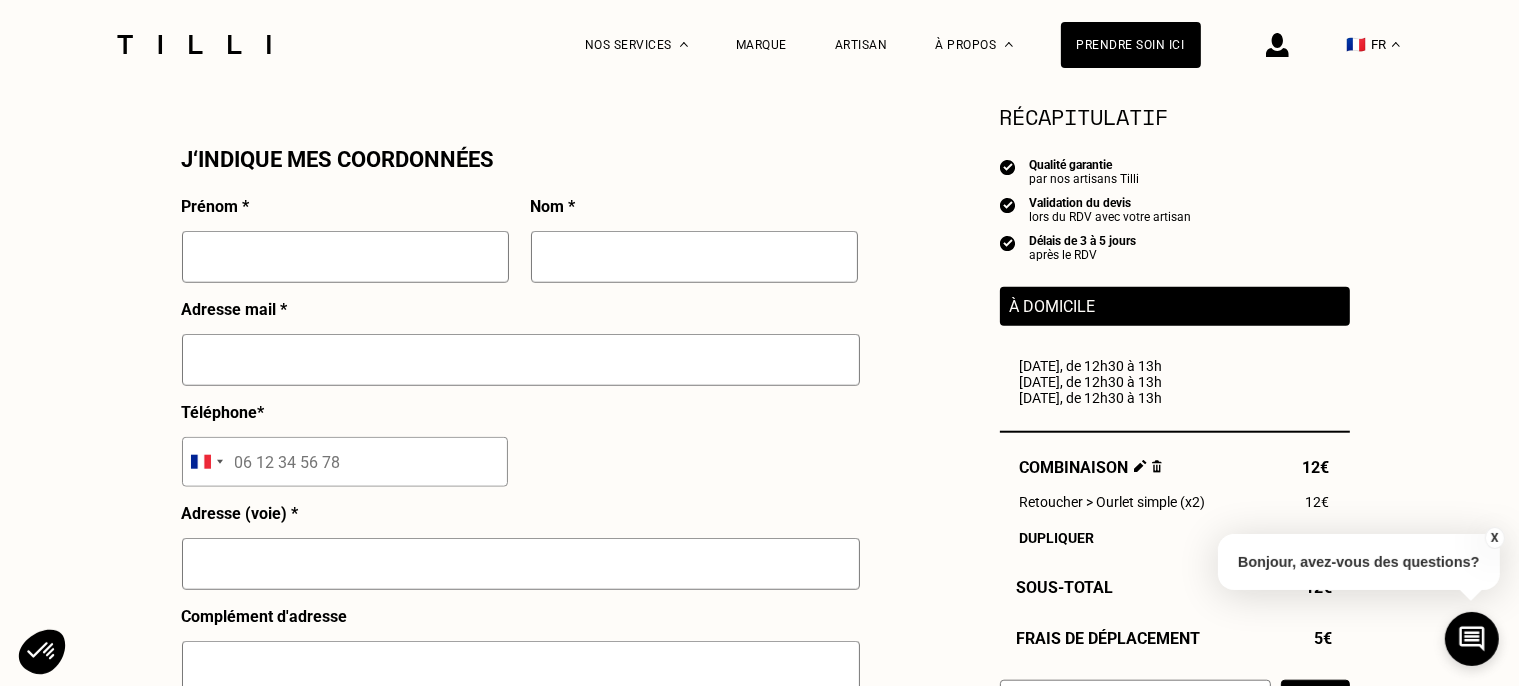 click at bounding box center (345, 257) 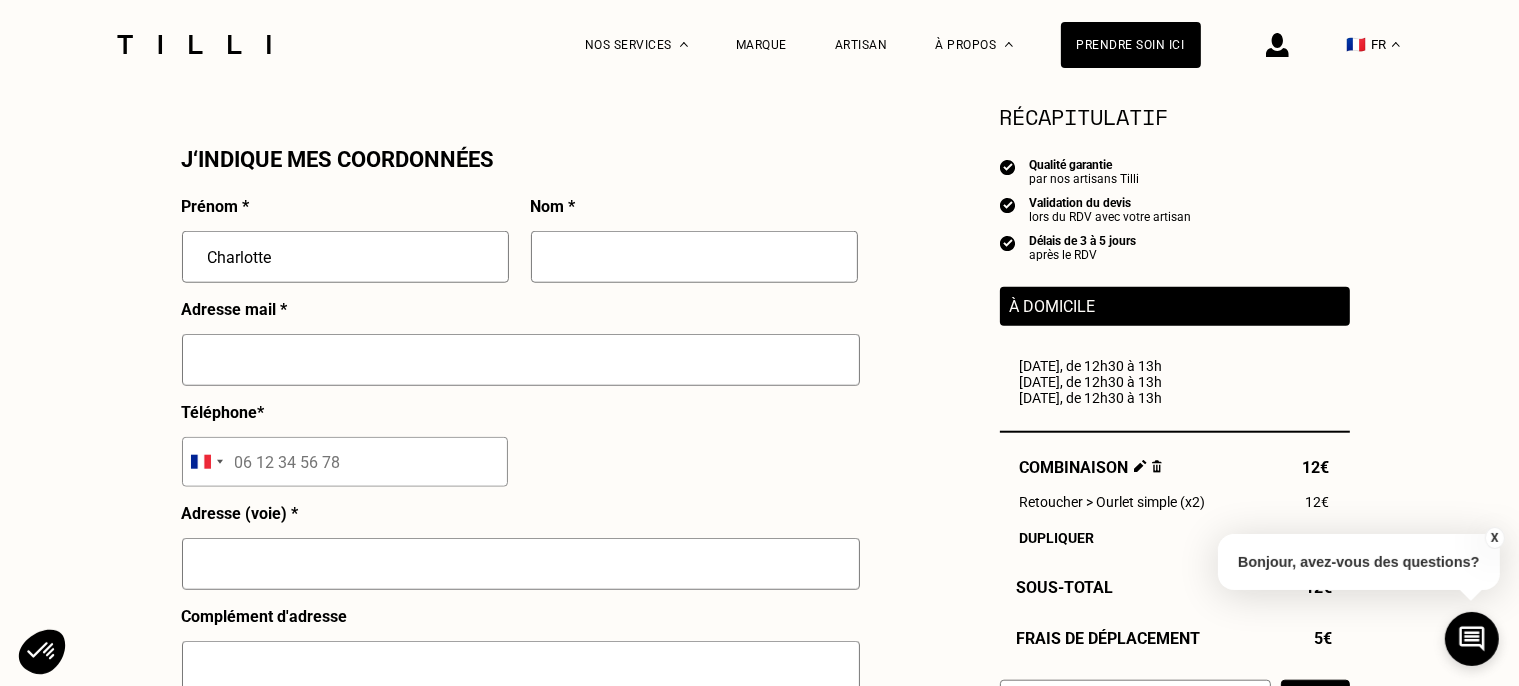 type on "Charlotte" 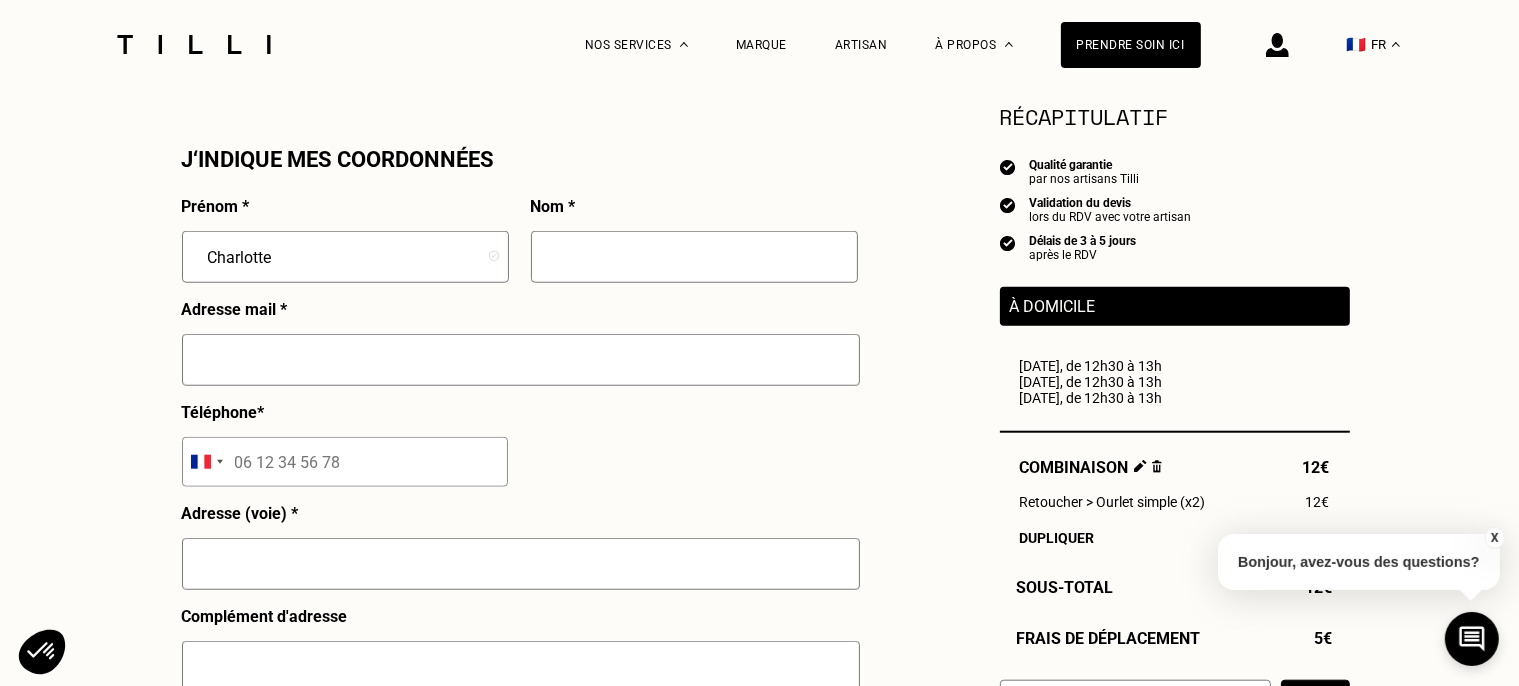 click at bounding box center (694, 257) 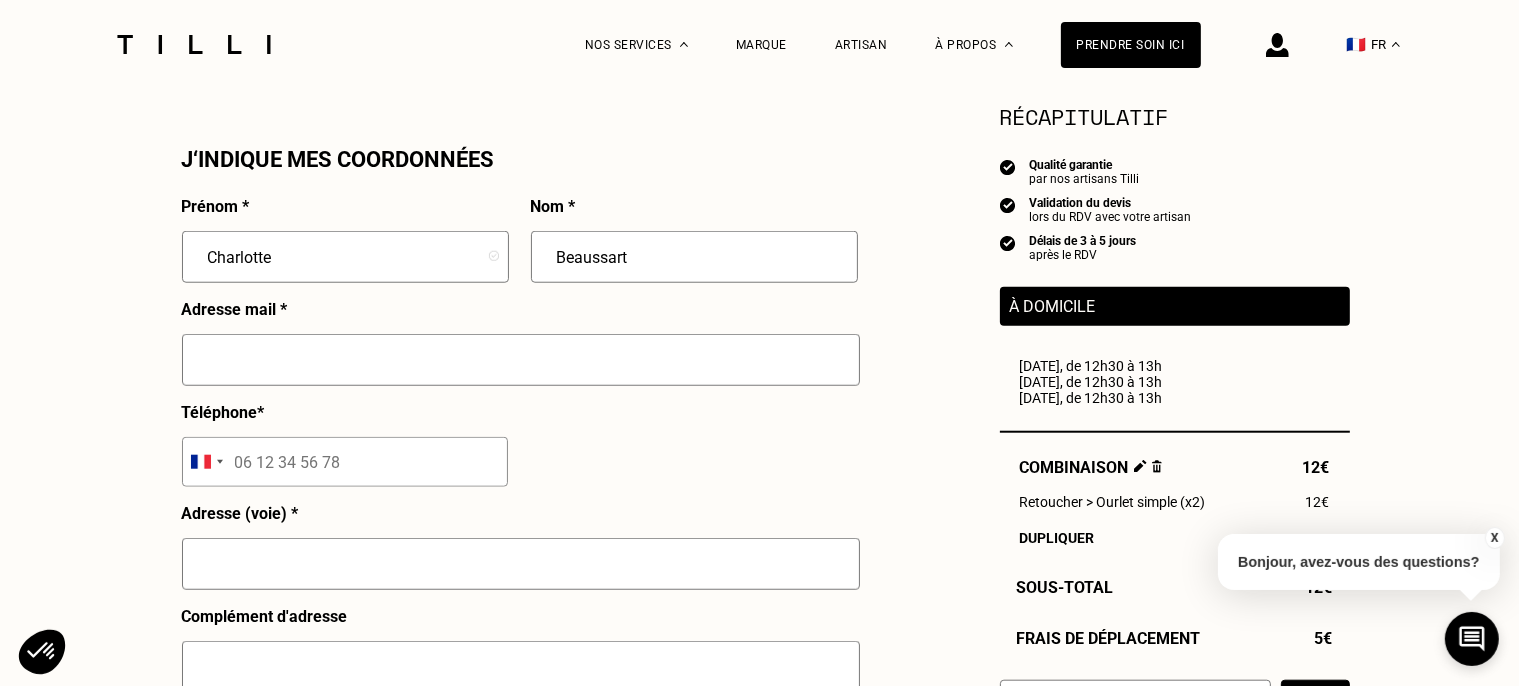 type on "Beaussart" 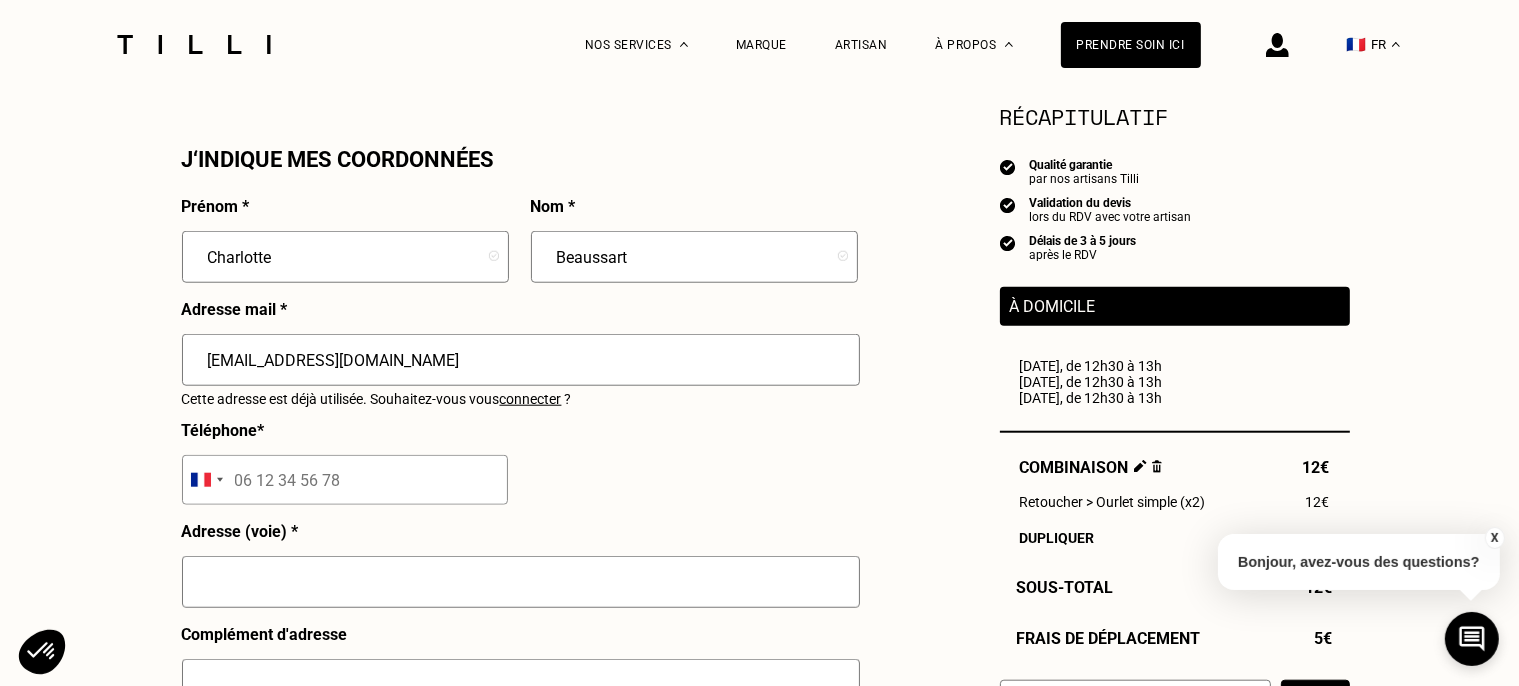 type on "[EMAIL_ADDRESS][DOMAIN_NAME]" 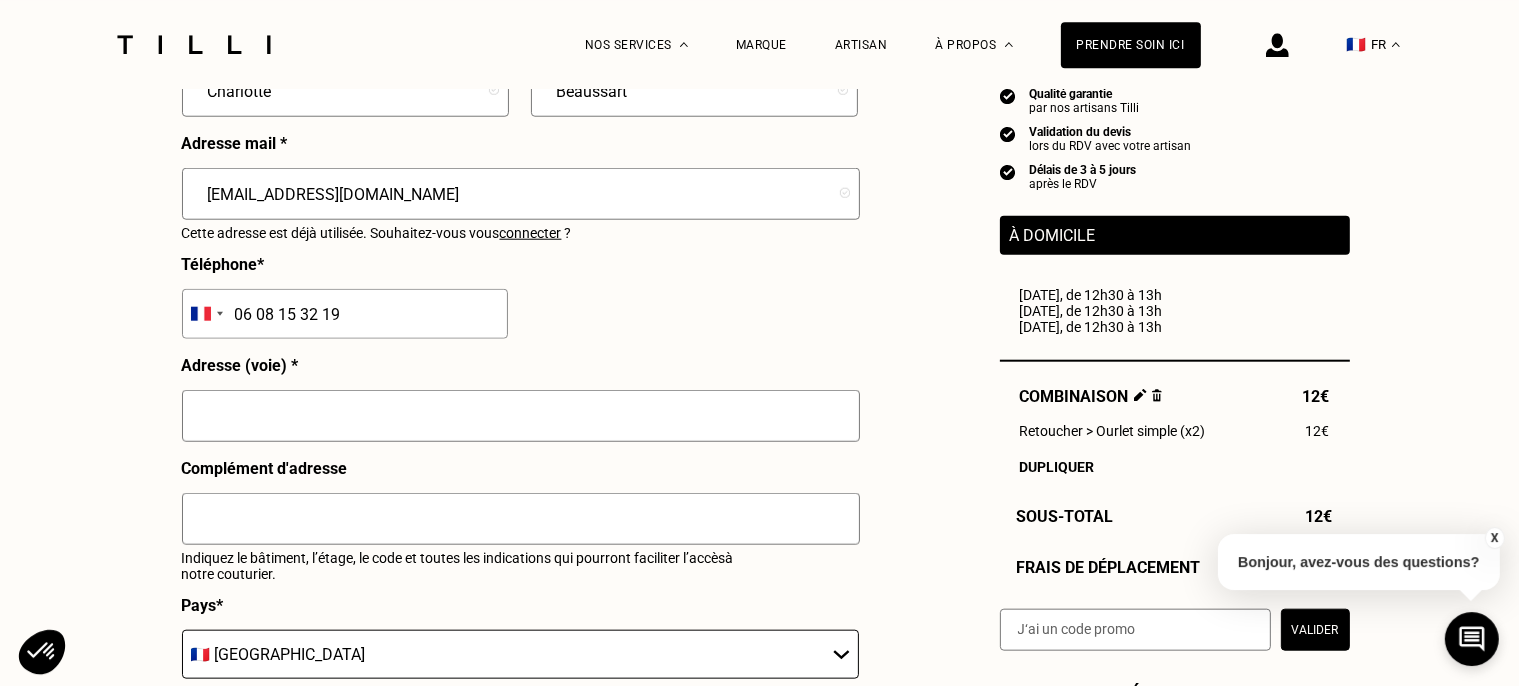 scroll, scrollTop: 2112, scrollLeft: 0, axis: vertical 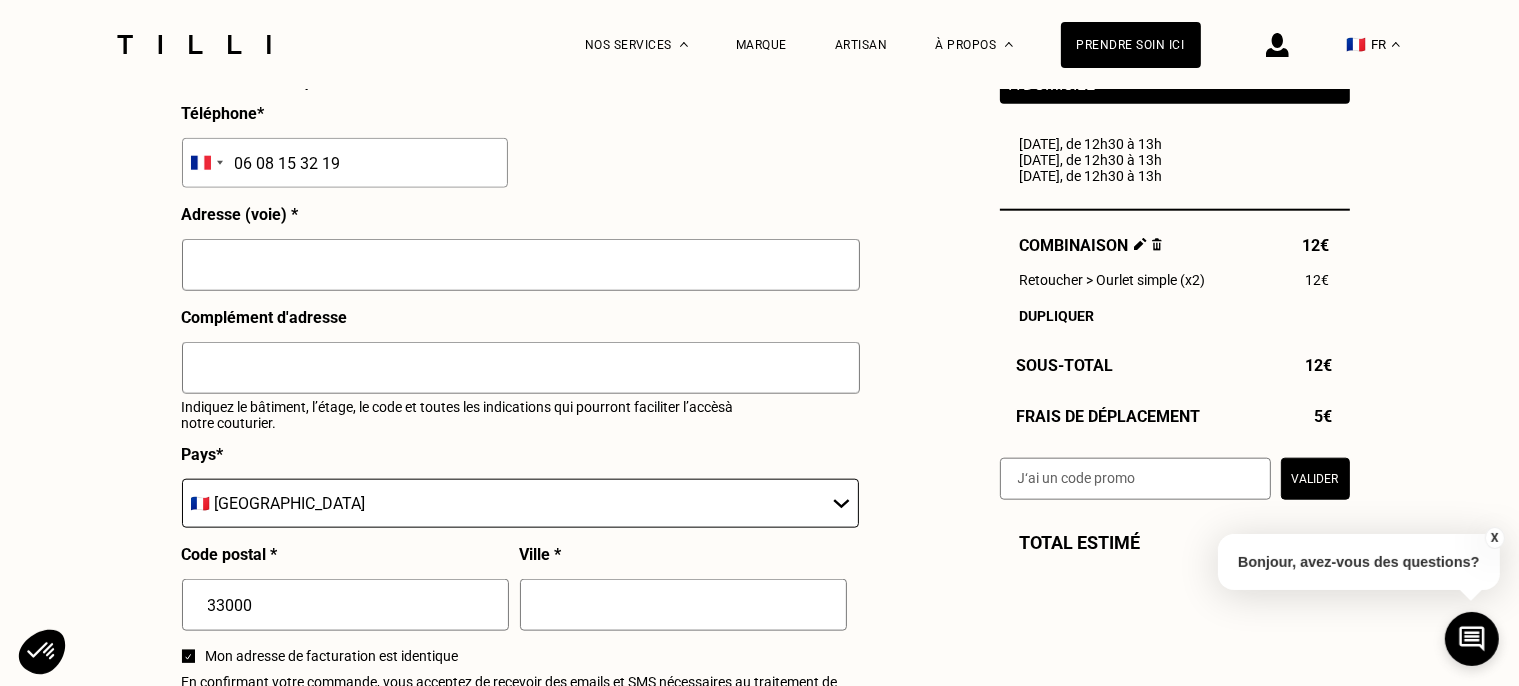 type on "06 08 15 32 19" 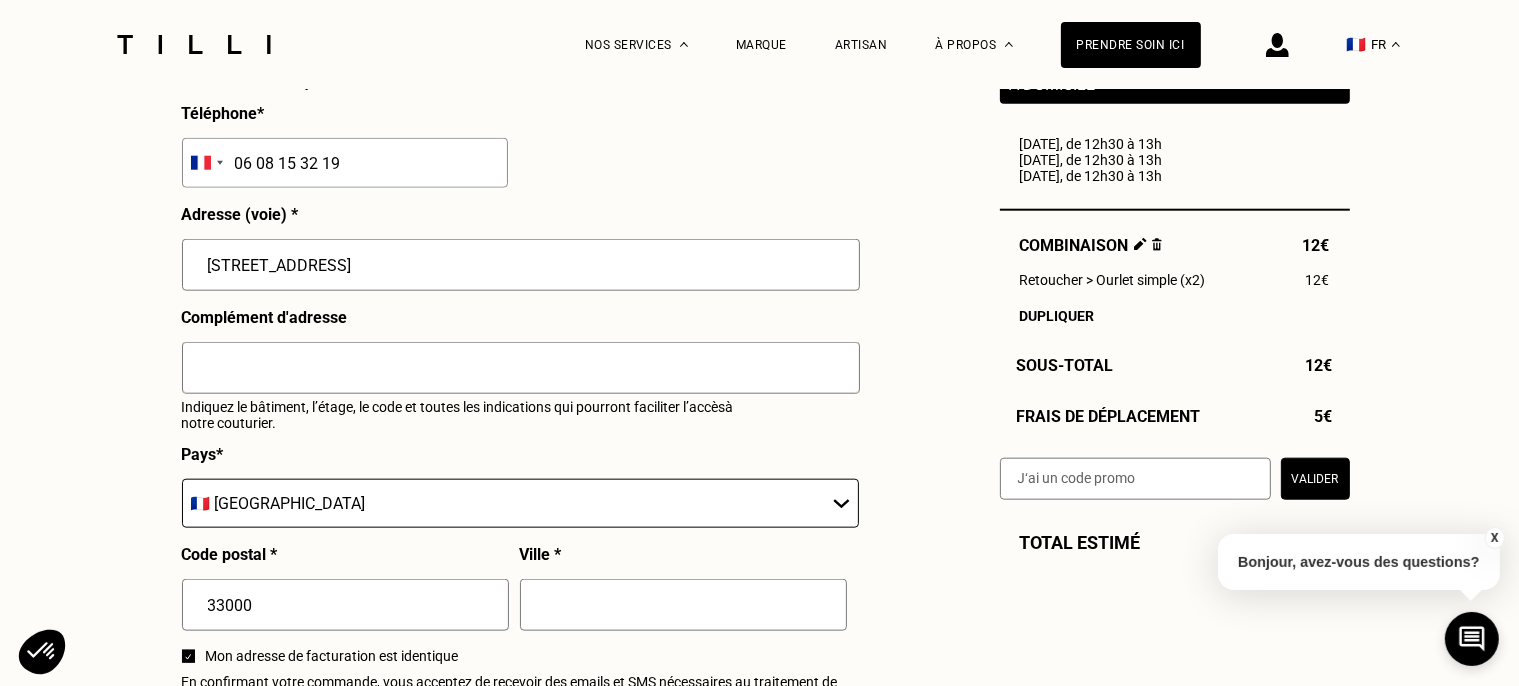 scroll, scrollTop: 2217, scrollLeft: 0, axis: vertical 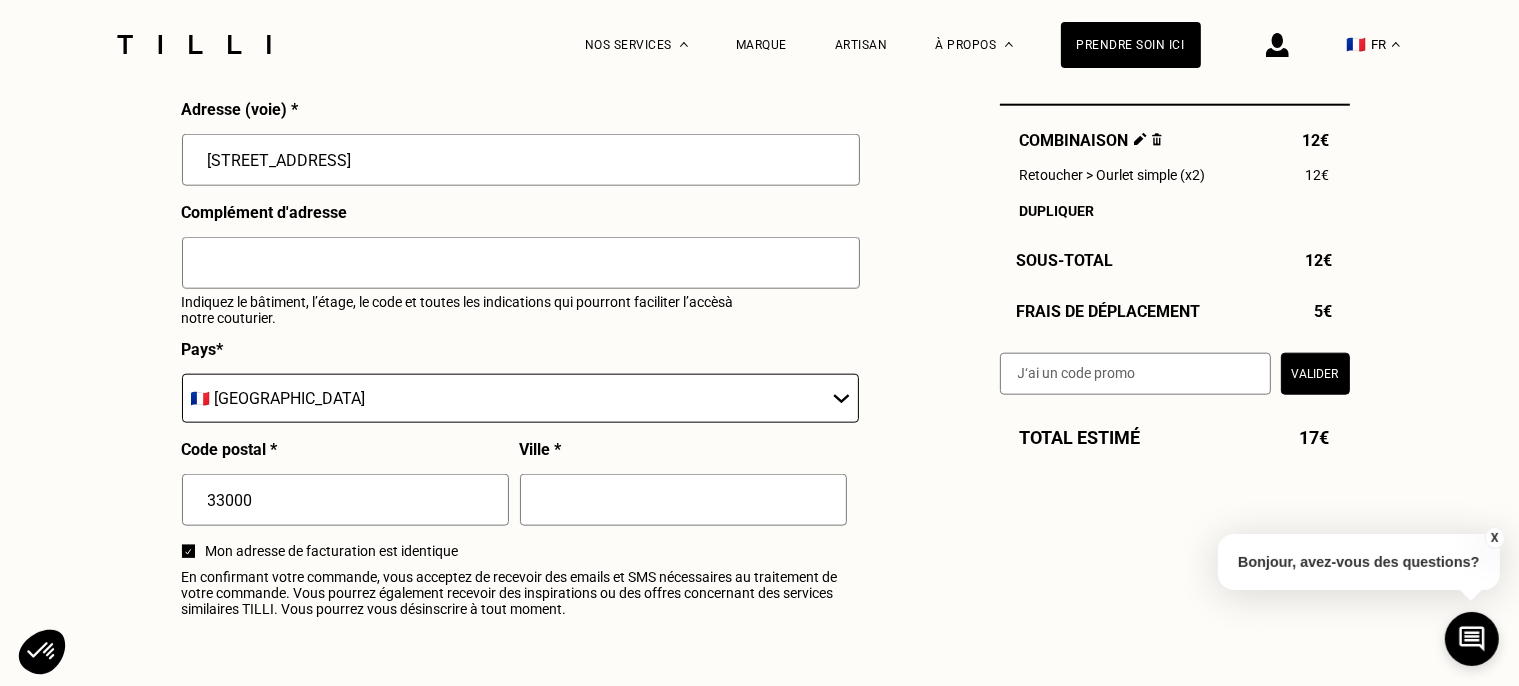 type on "68 rue fondaudège" 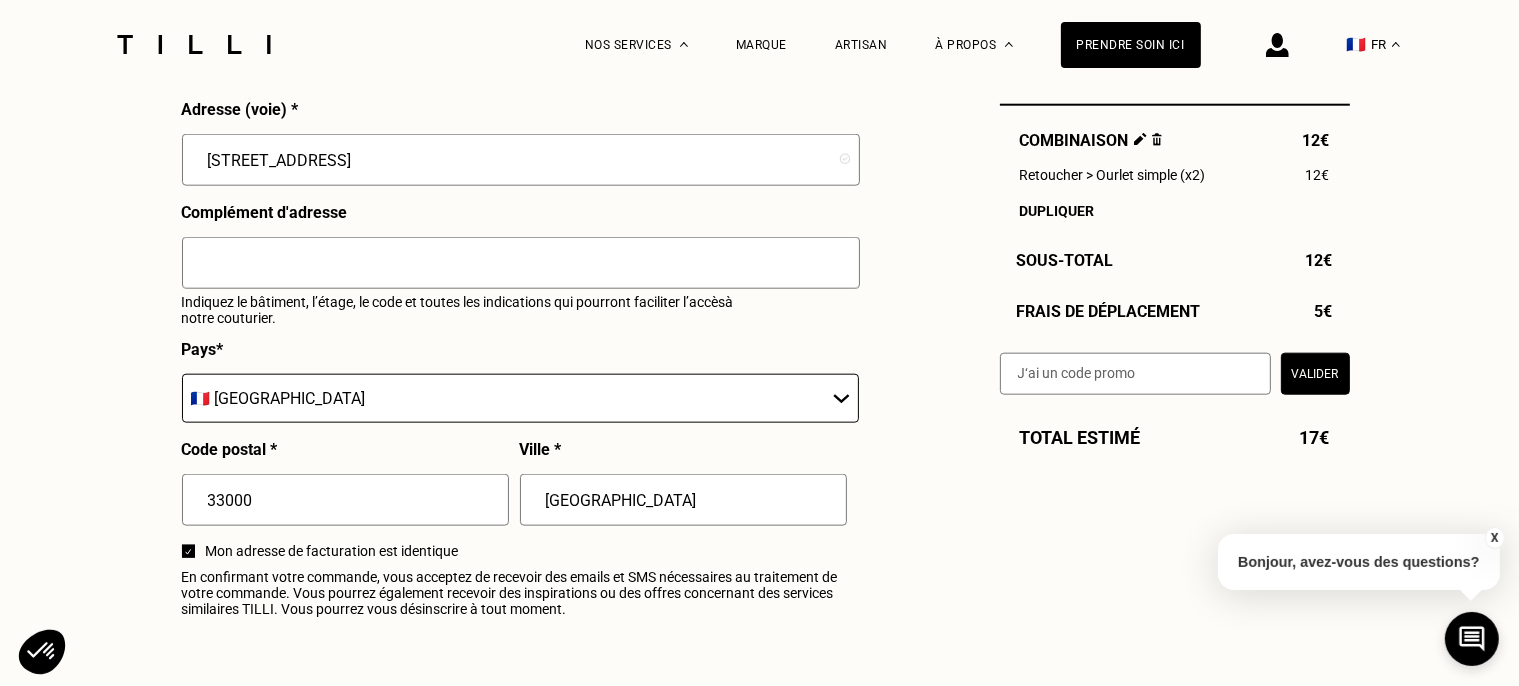 type on "BORDEAUX" 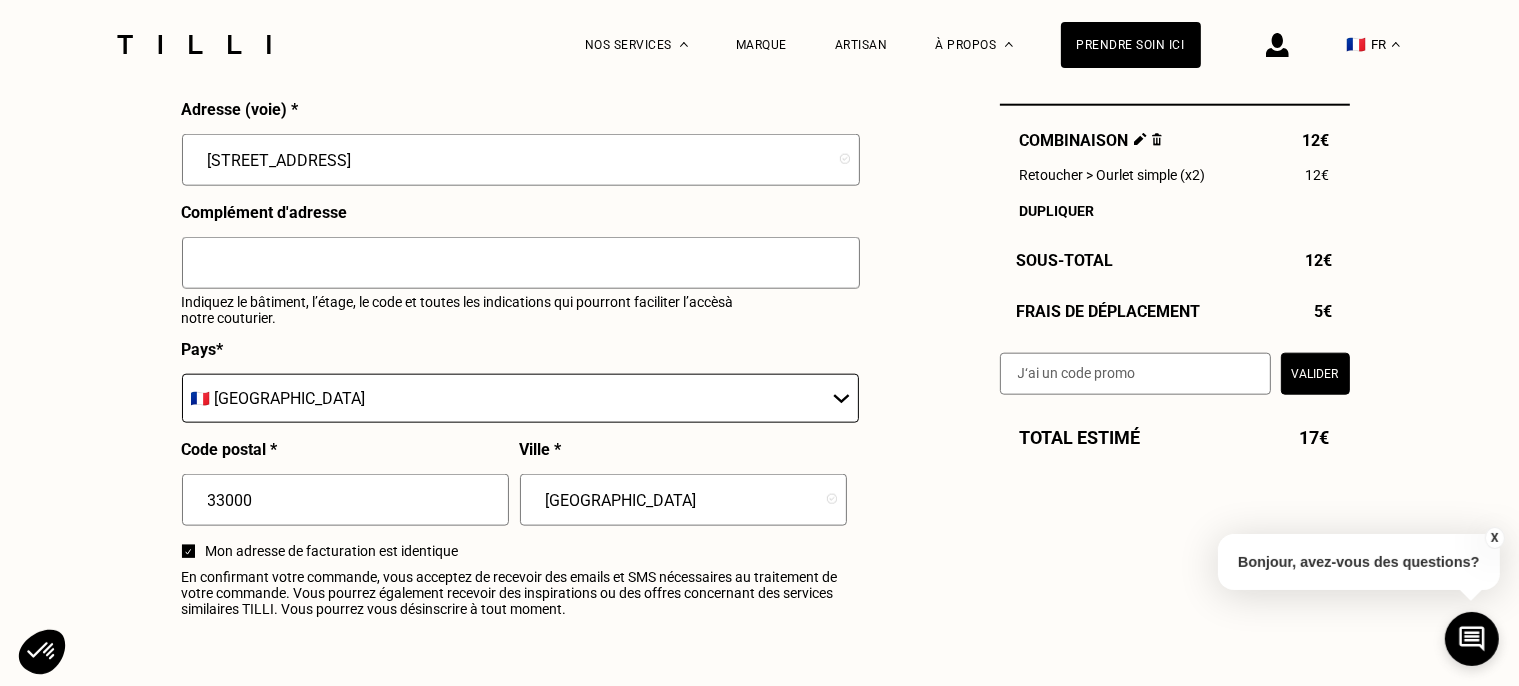 click at bounding box center (188, 552) 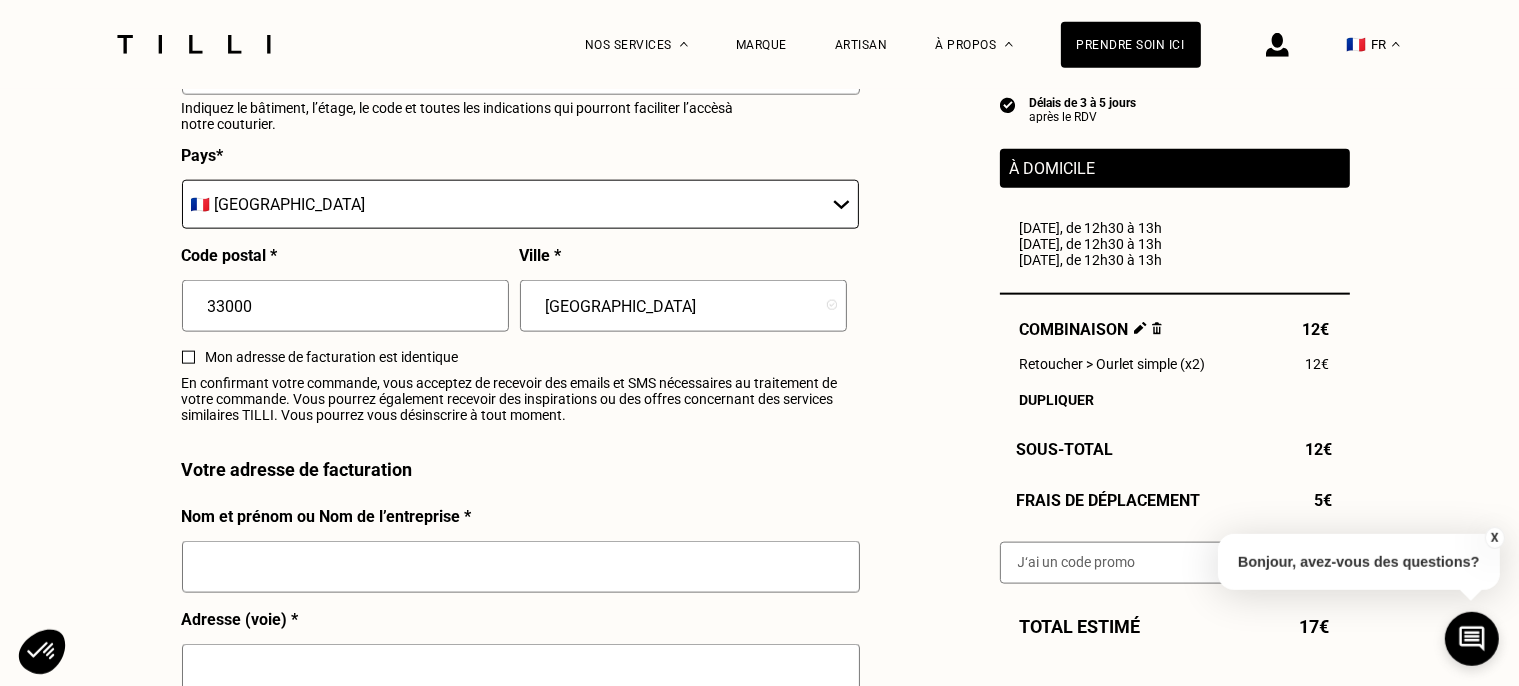 scroll, scrollTop: 2534, scrollLeft: 0, axis: vertical 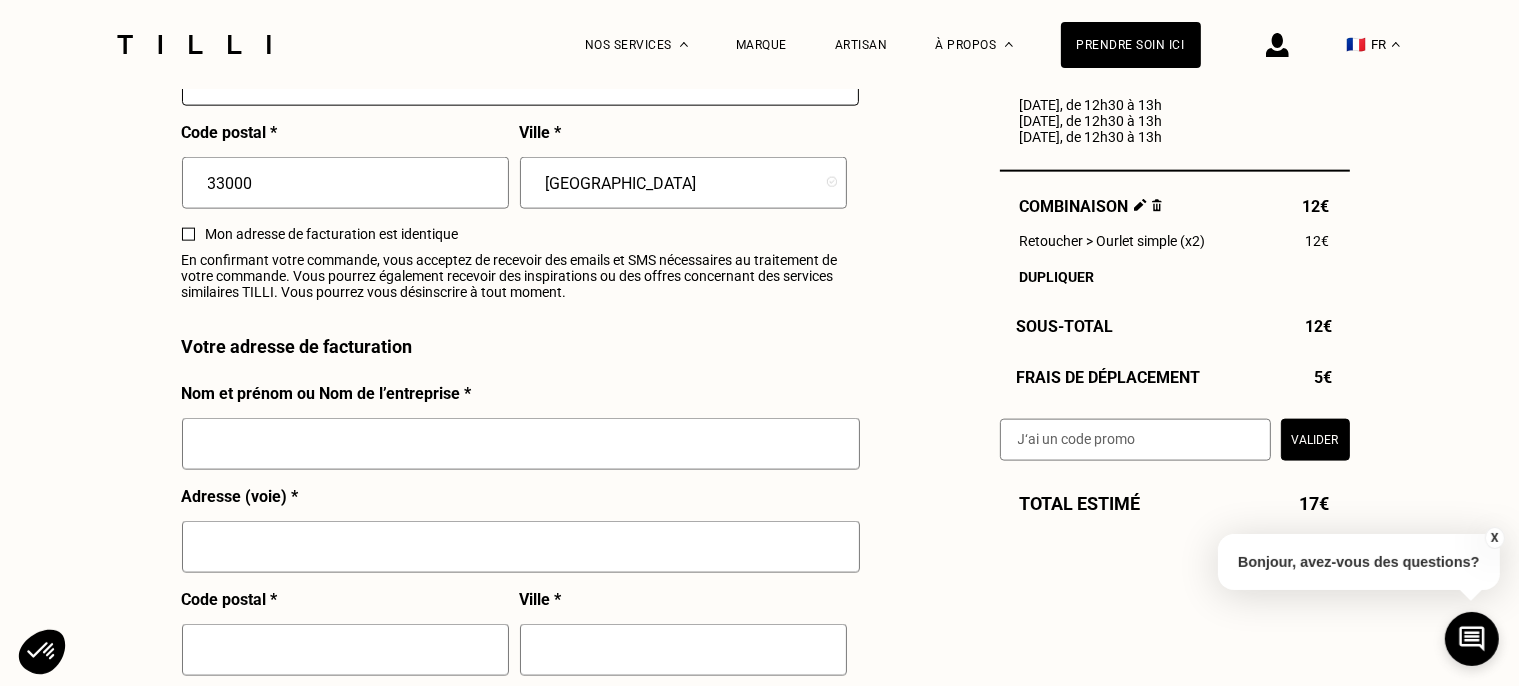 click at bounding box center [521, 444] 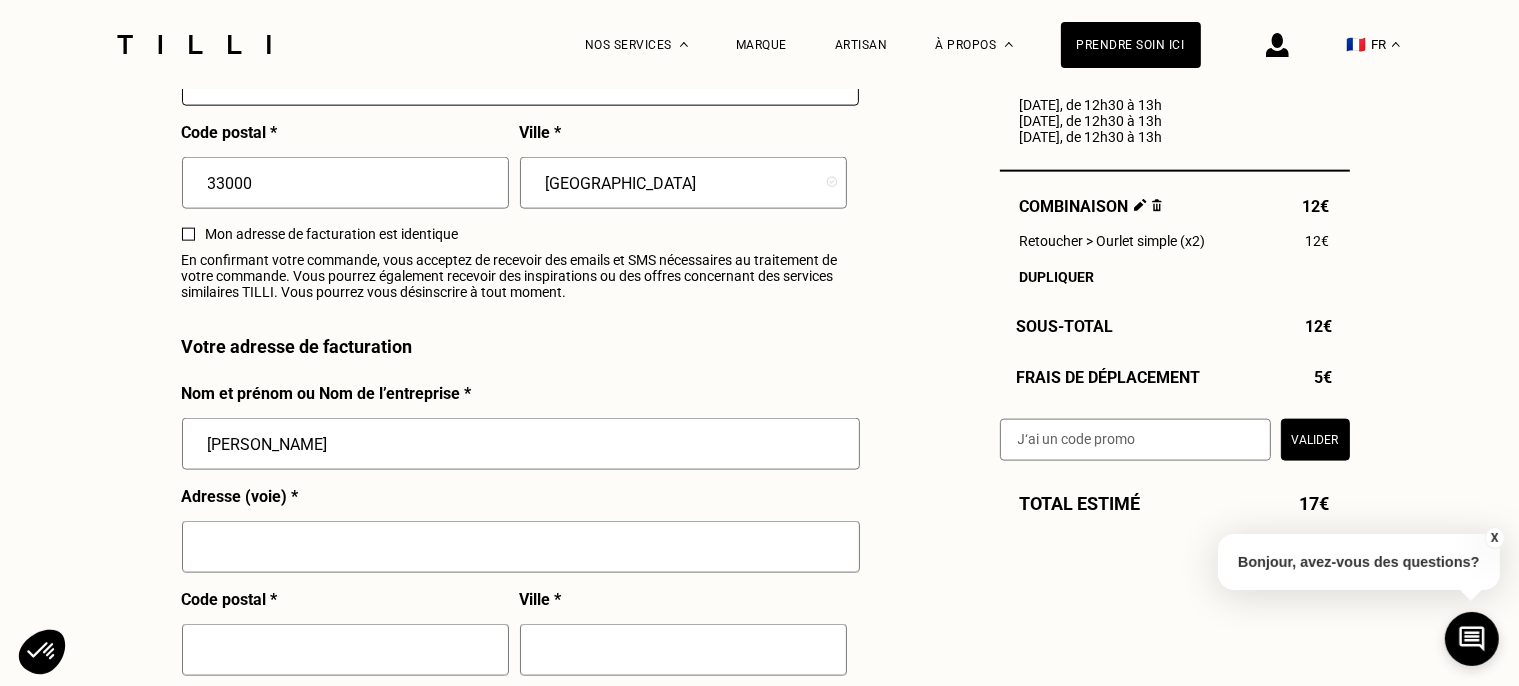 type on "Charlotte Beaussart" 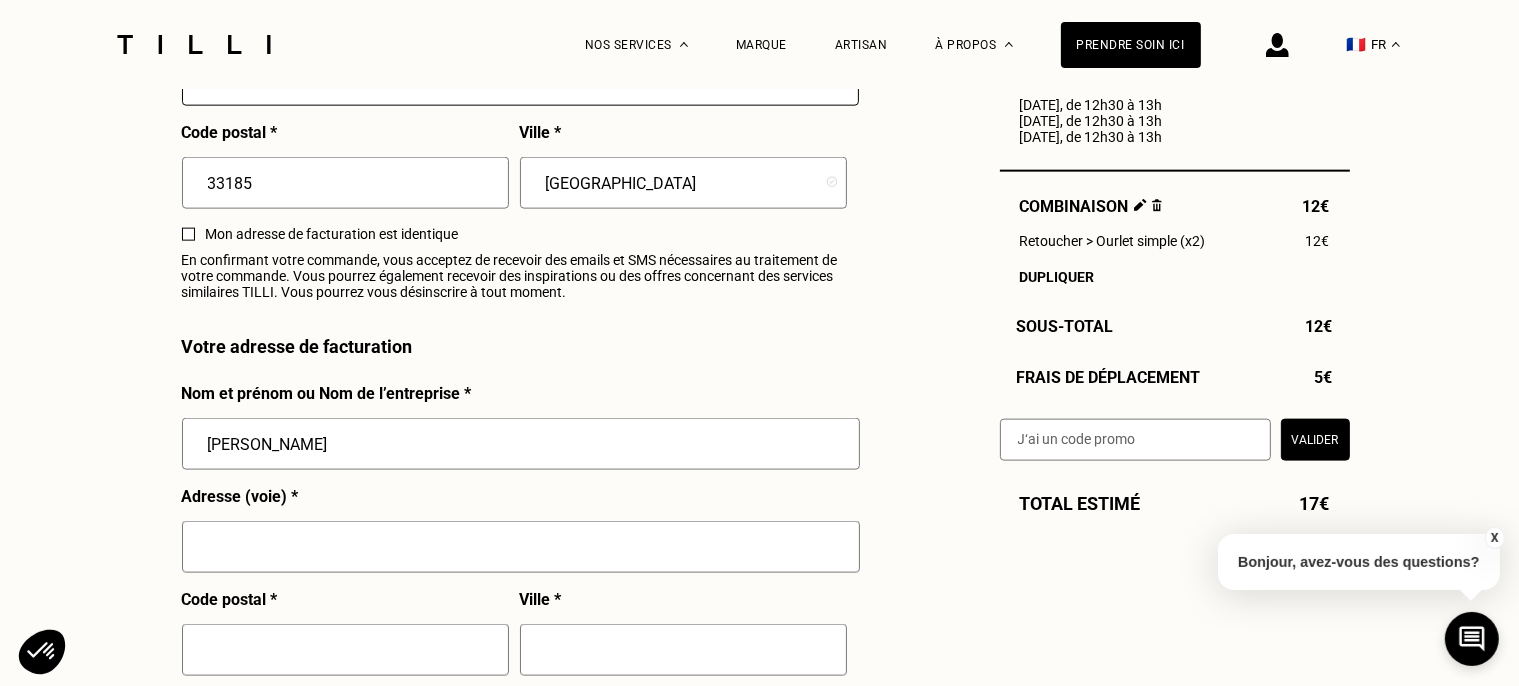 type on "Le Haillan" 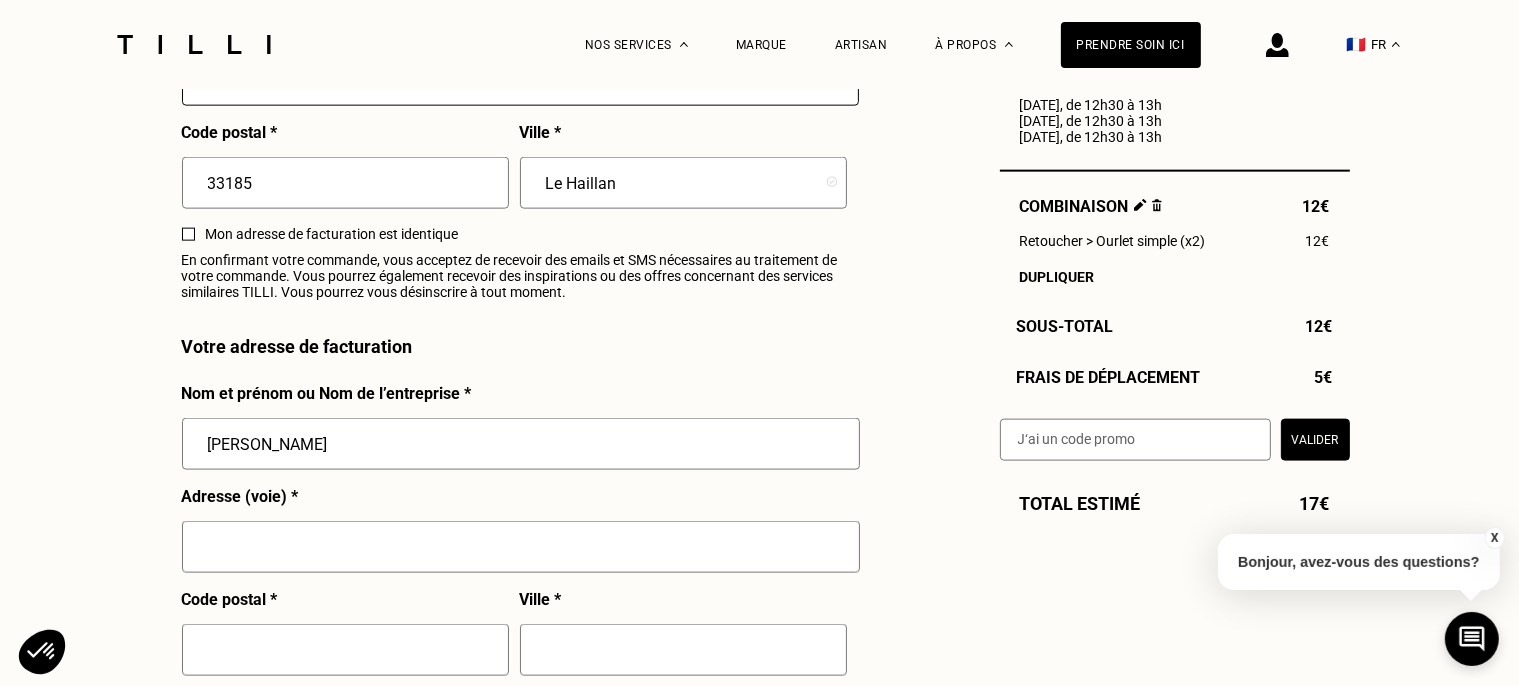 type on "5 Allée [PERSON_NAME]" 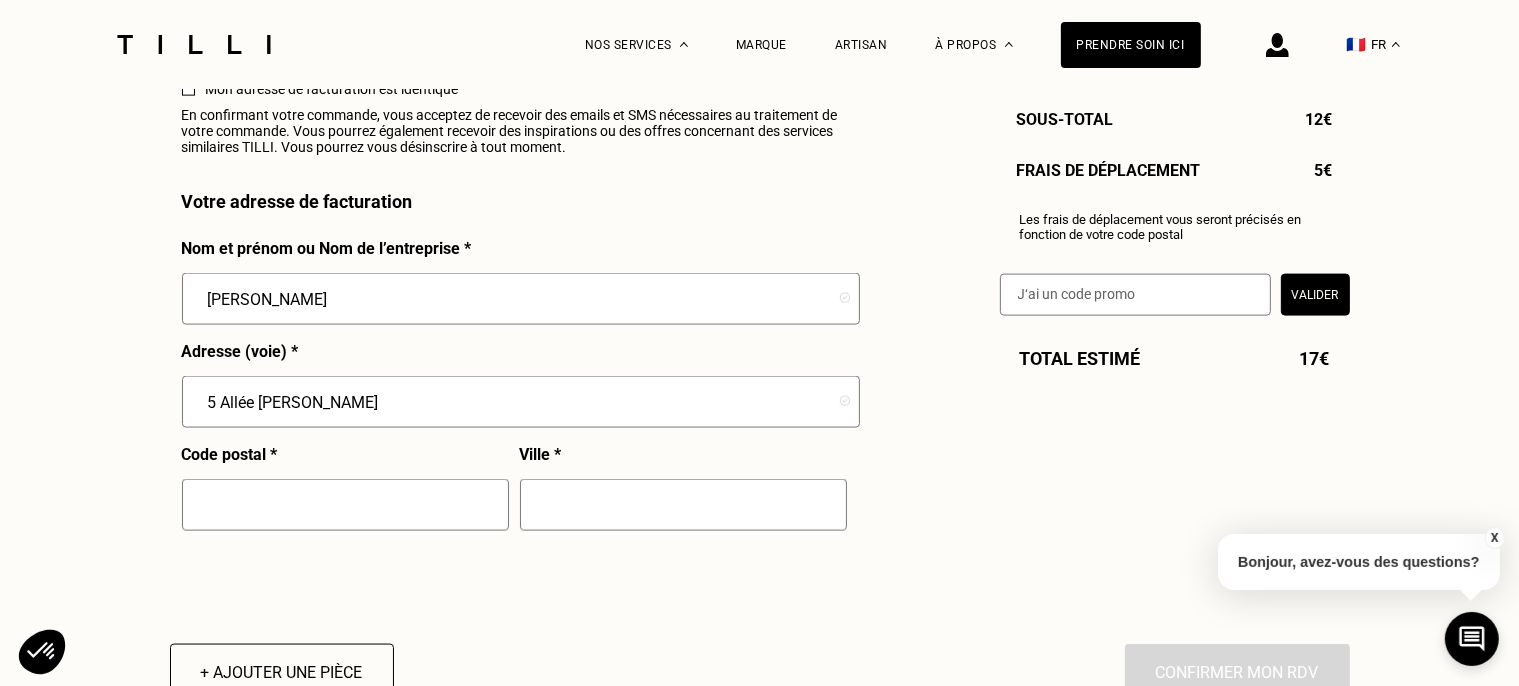 scroll, scrollTop: 2428, scrollLeft: 0, axis: vertical 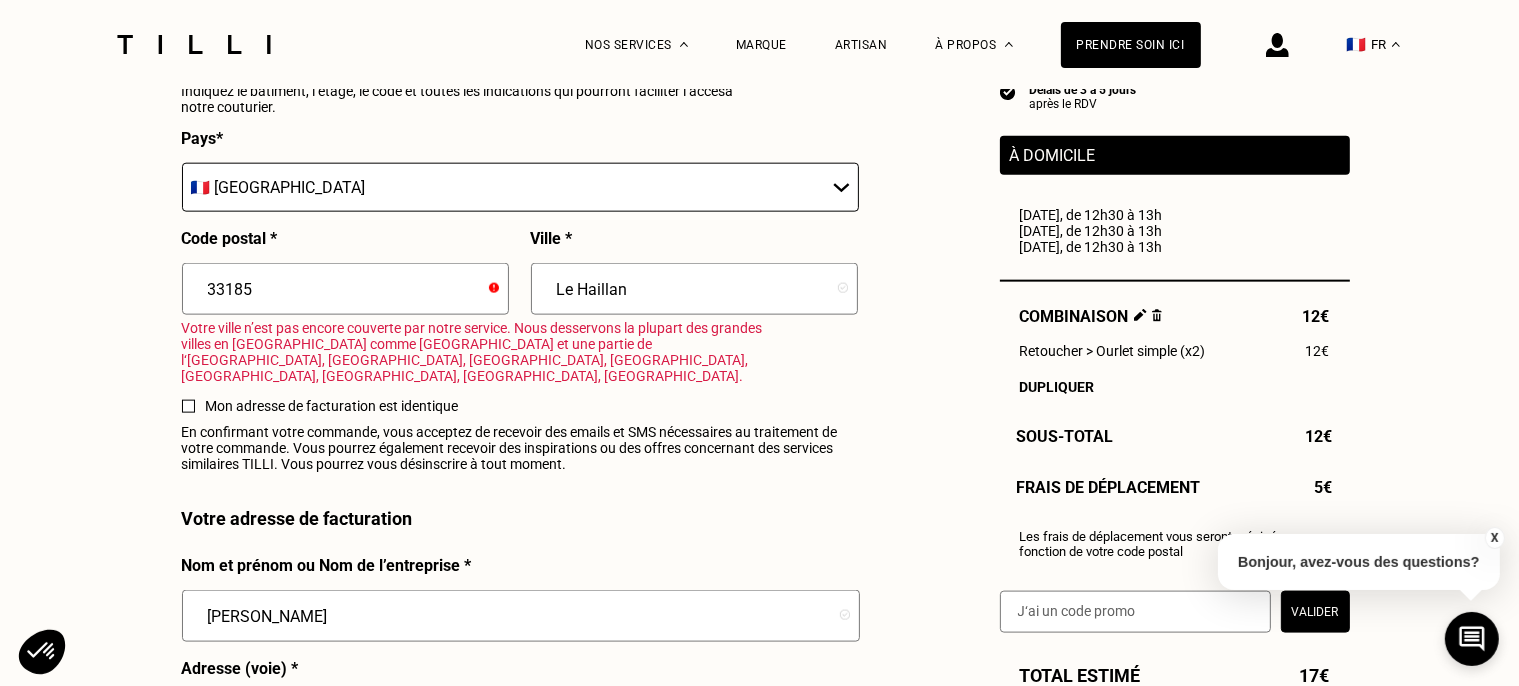 click on "33185" at bounding box center [345, 289] 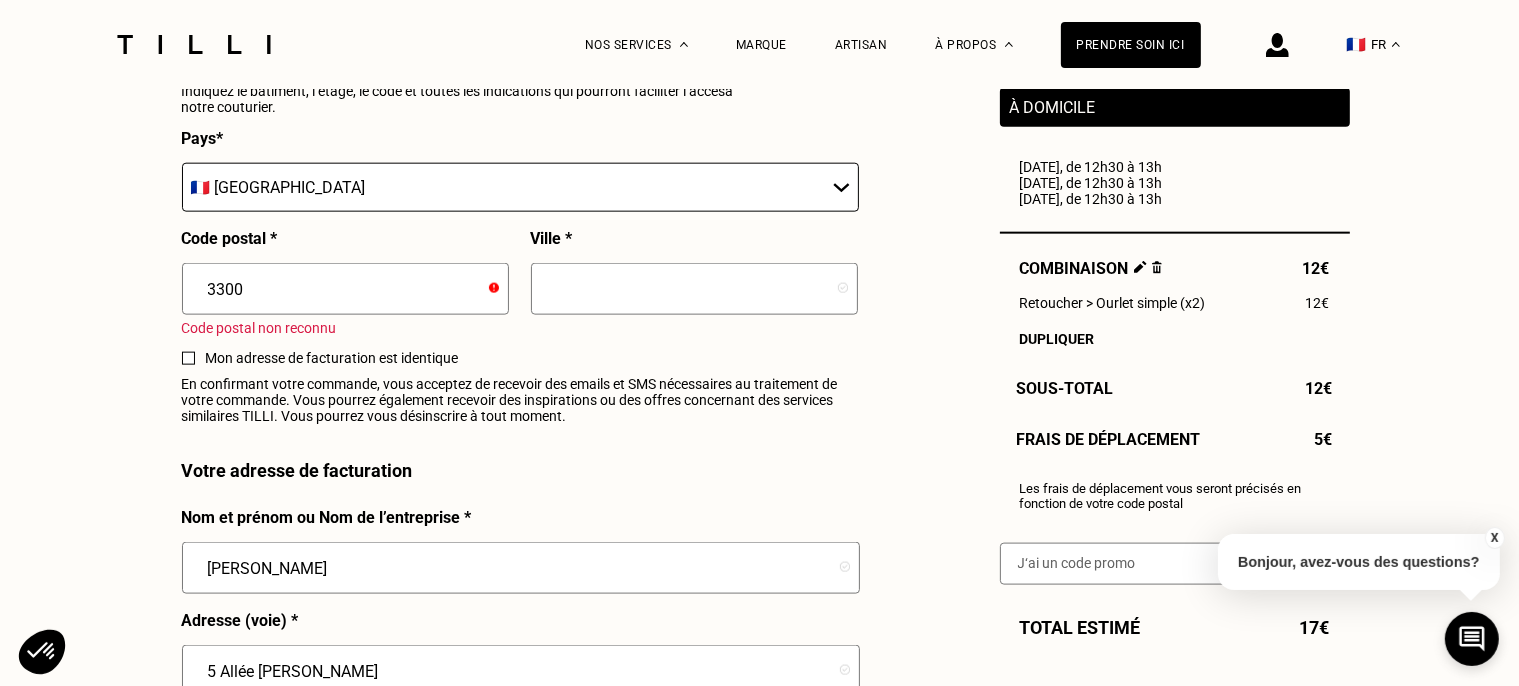 type on "33000" 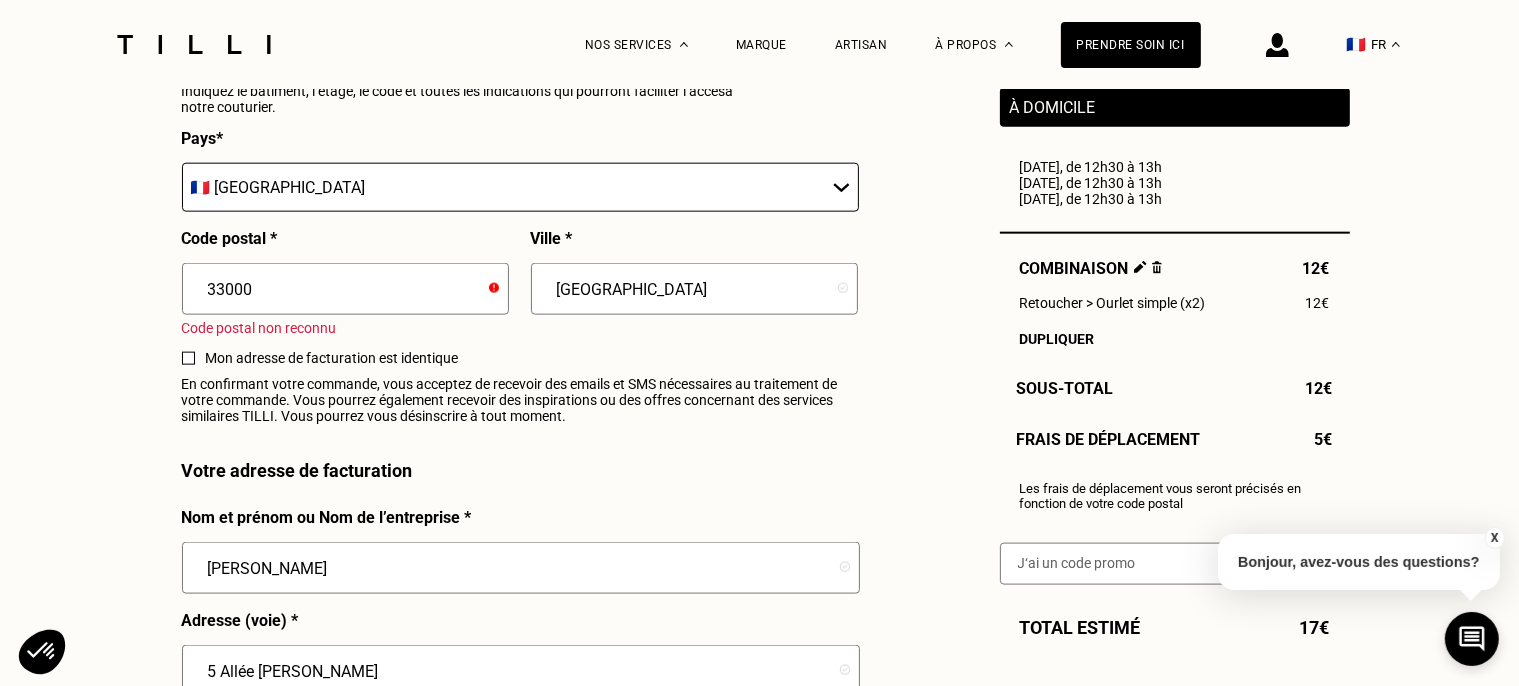 type on "33000" 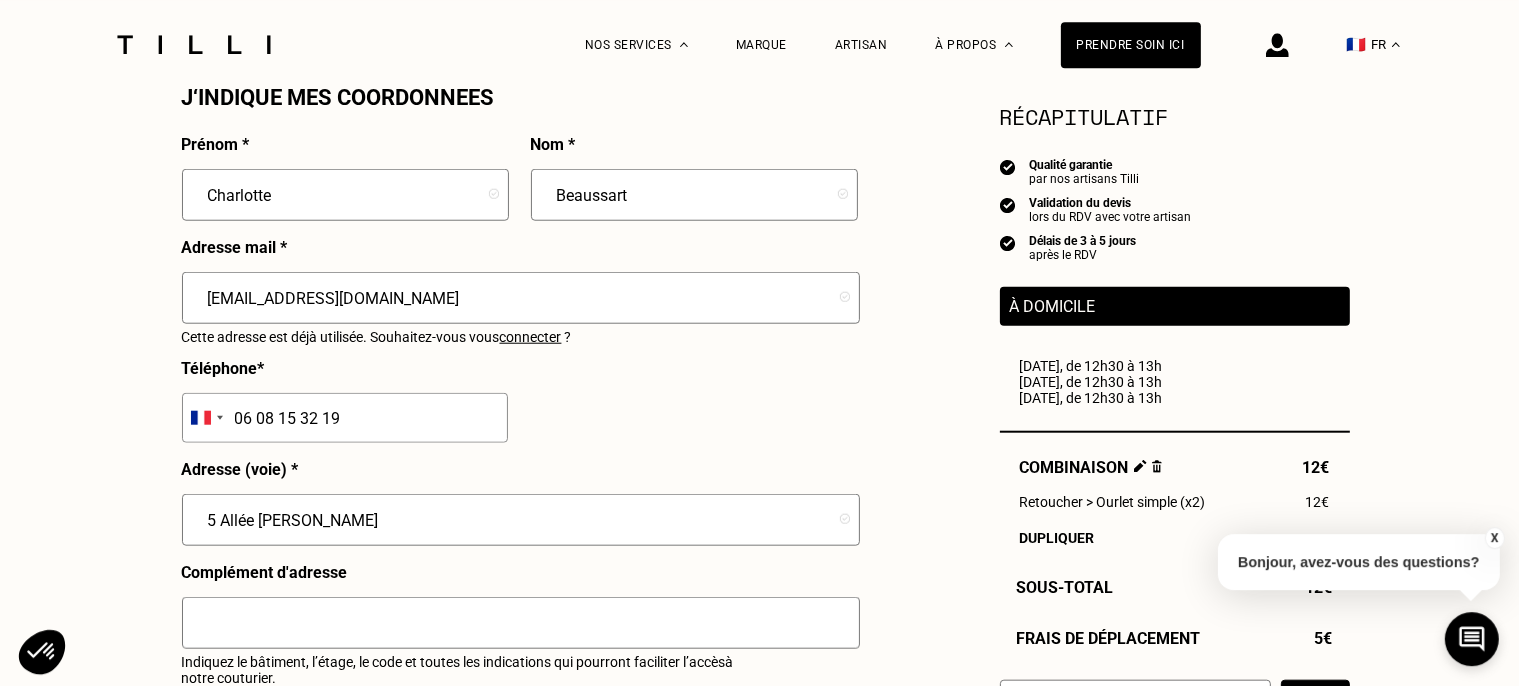 scroll, scrollTop: 2112, scrollLeft: 0, axis: vertical 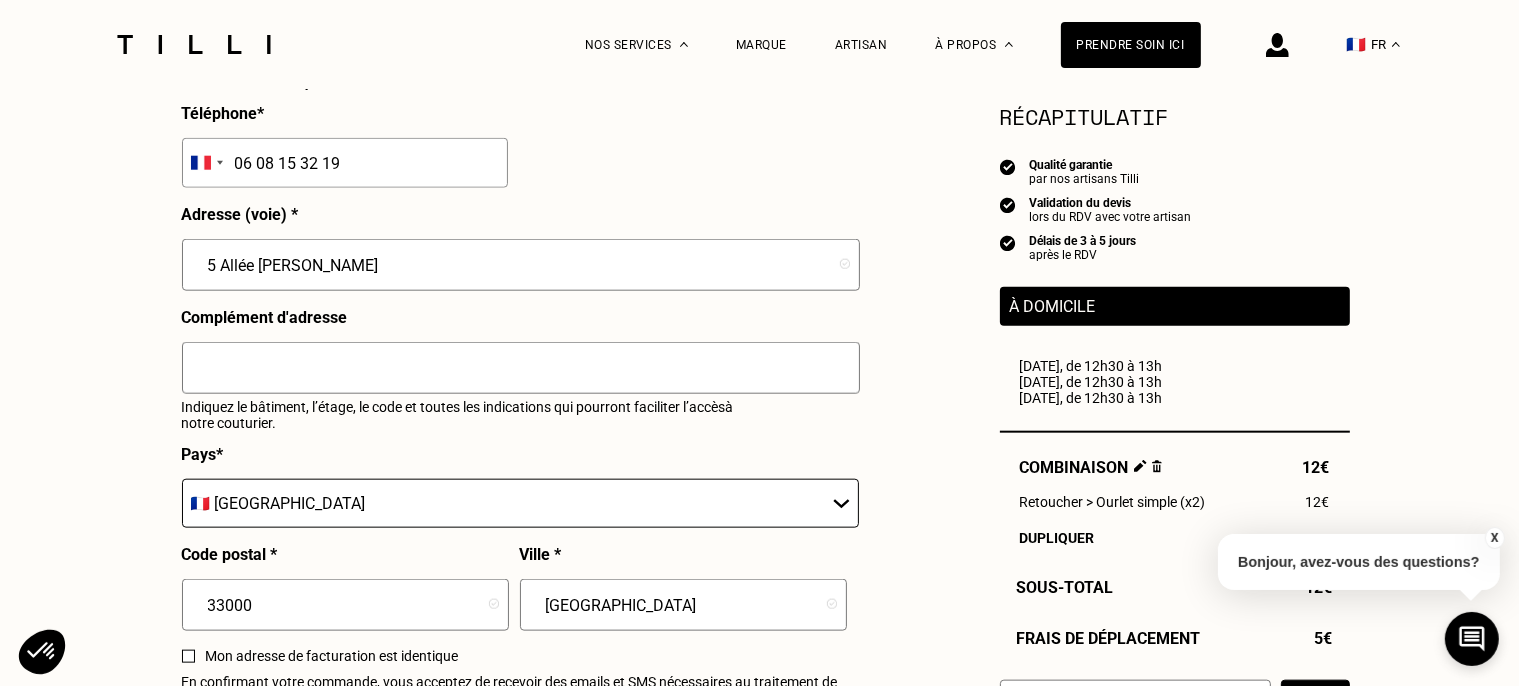 click on "5 Allée [PERSON_NAME]" at bounding box center (521, 265) 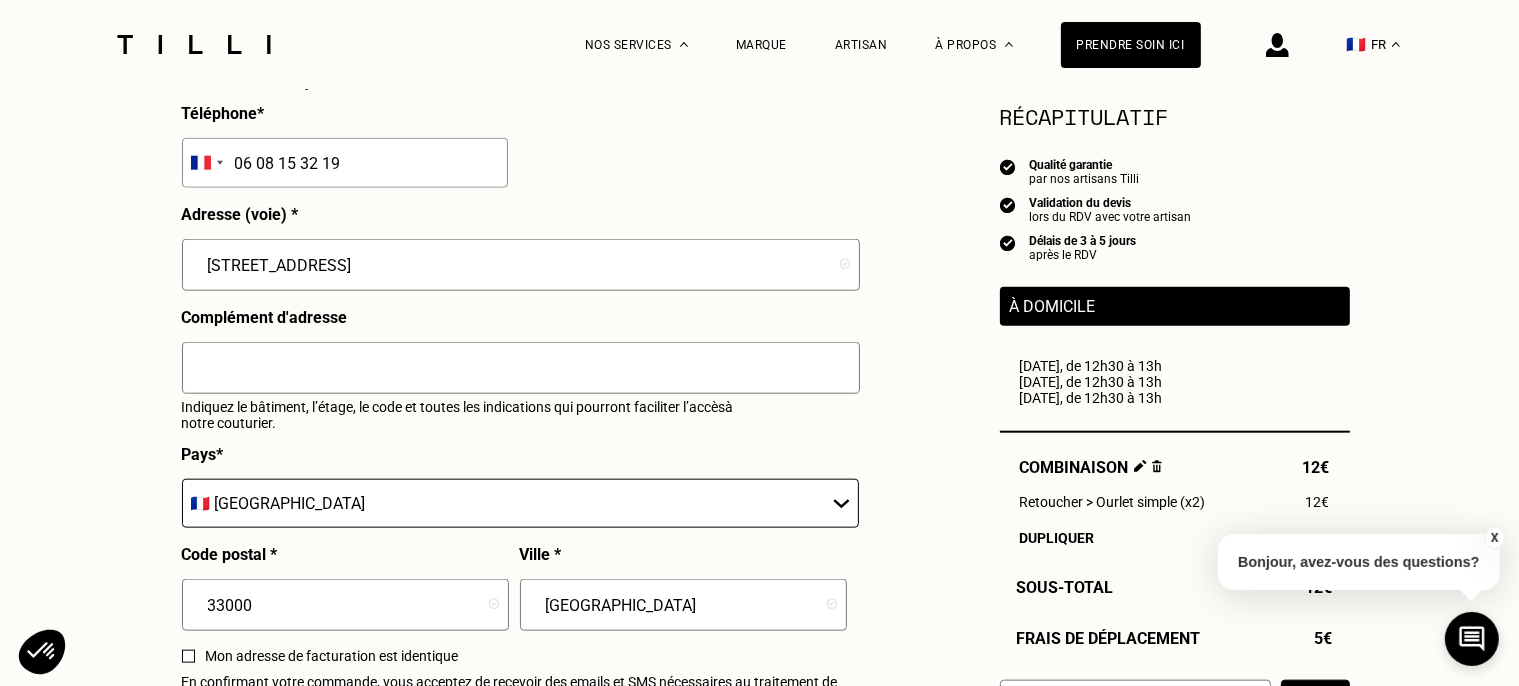 type on "68 rue fondaude" 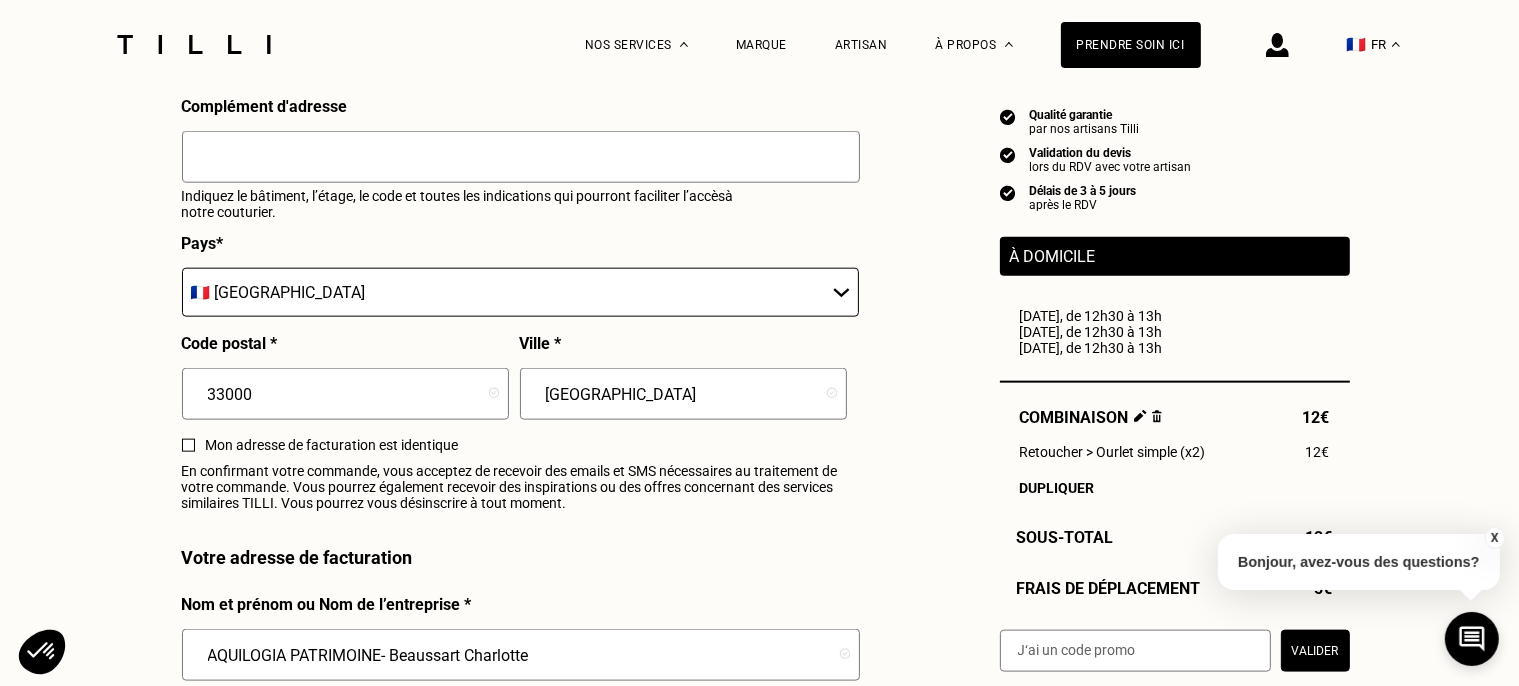 scroll, scrollTop: 1900, scrollLeft: 0, axis: vertical 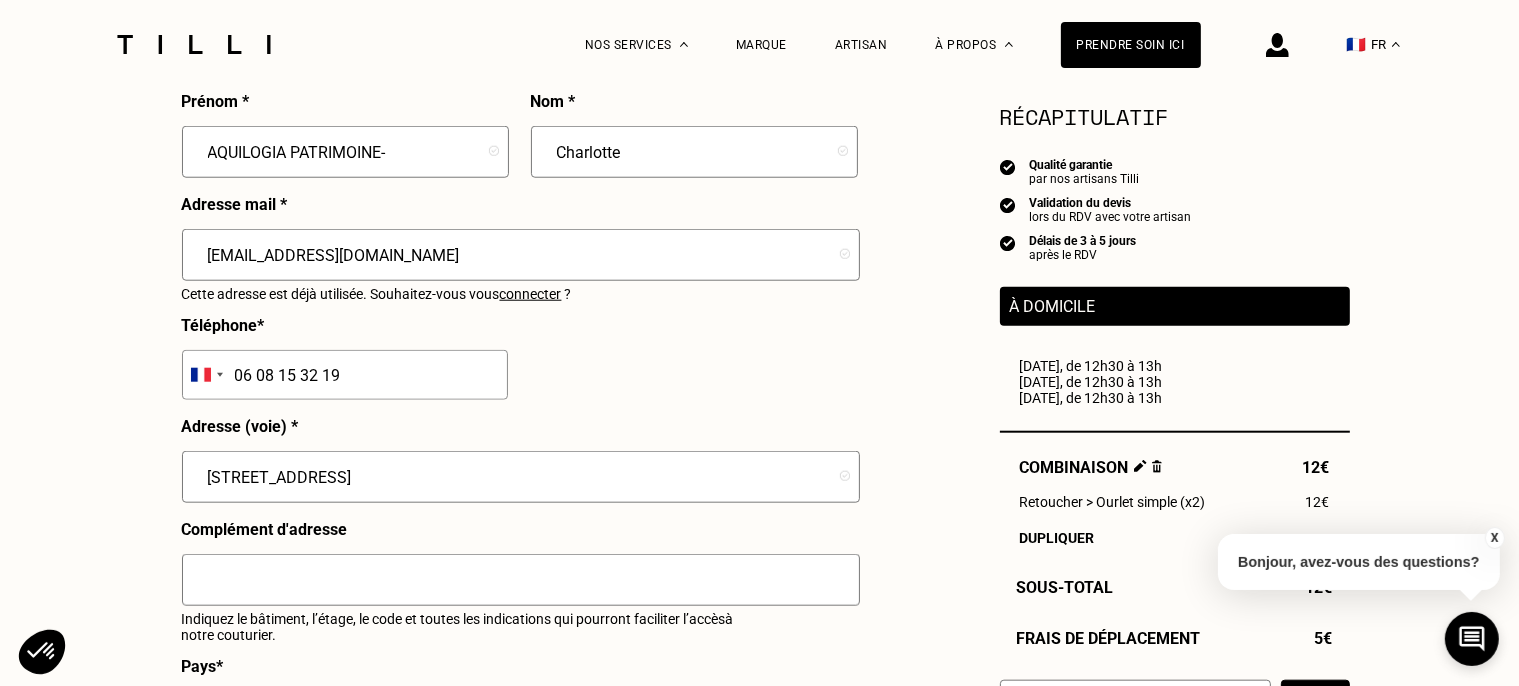 click on "AQUILOGIA PATRIMOINE-" at bounding box center [345, 152] 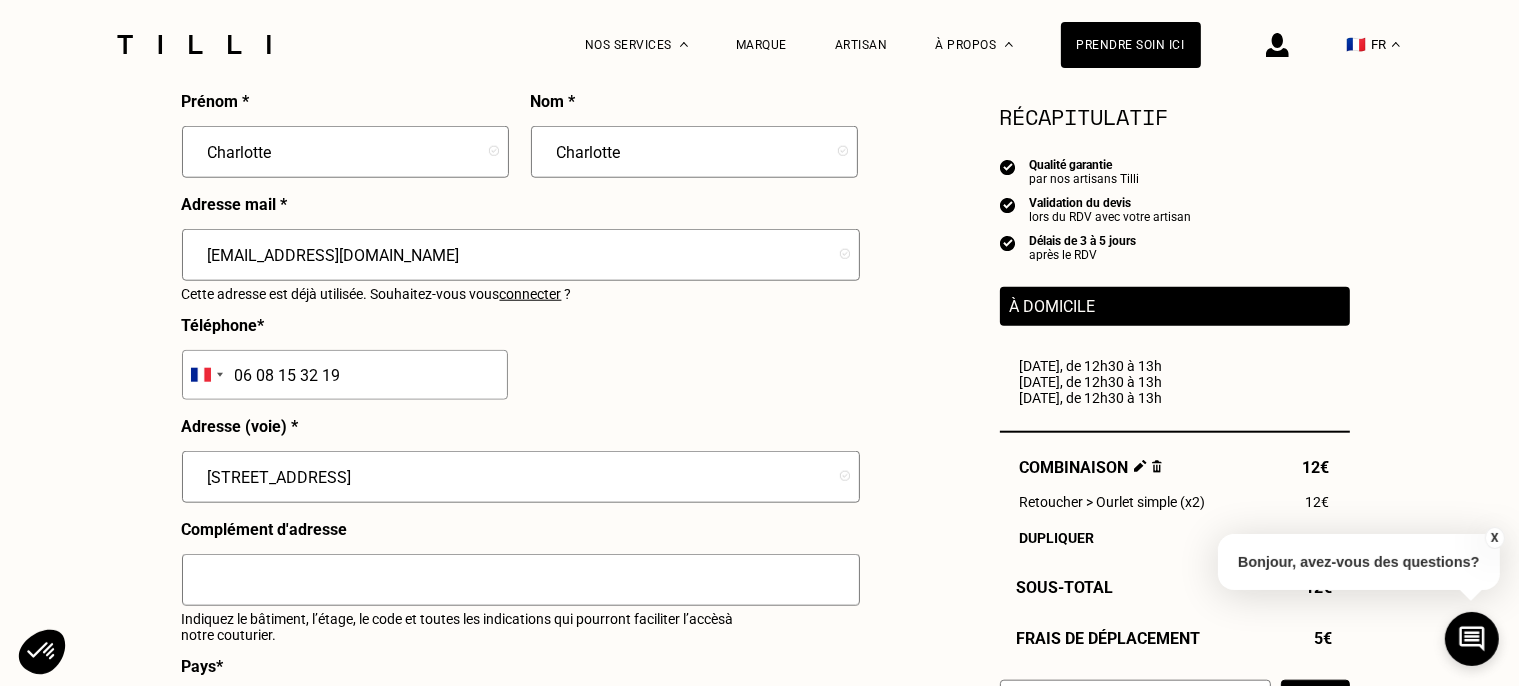 type on "Charlotte" 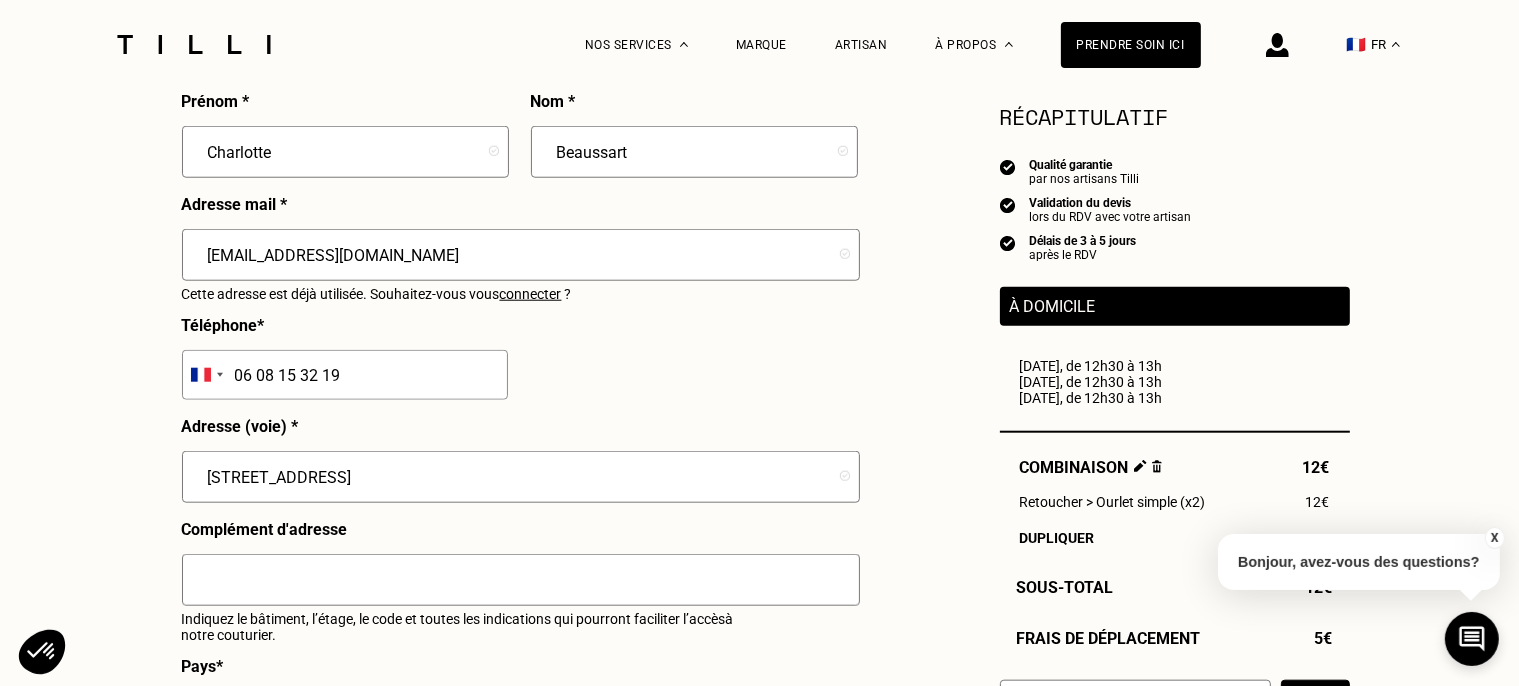 type on "Beaussart" 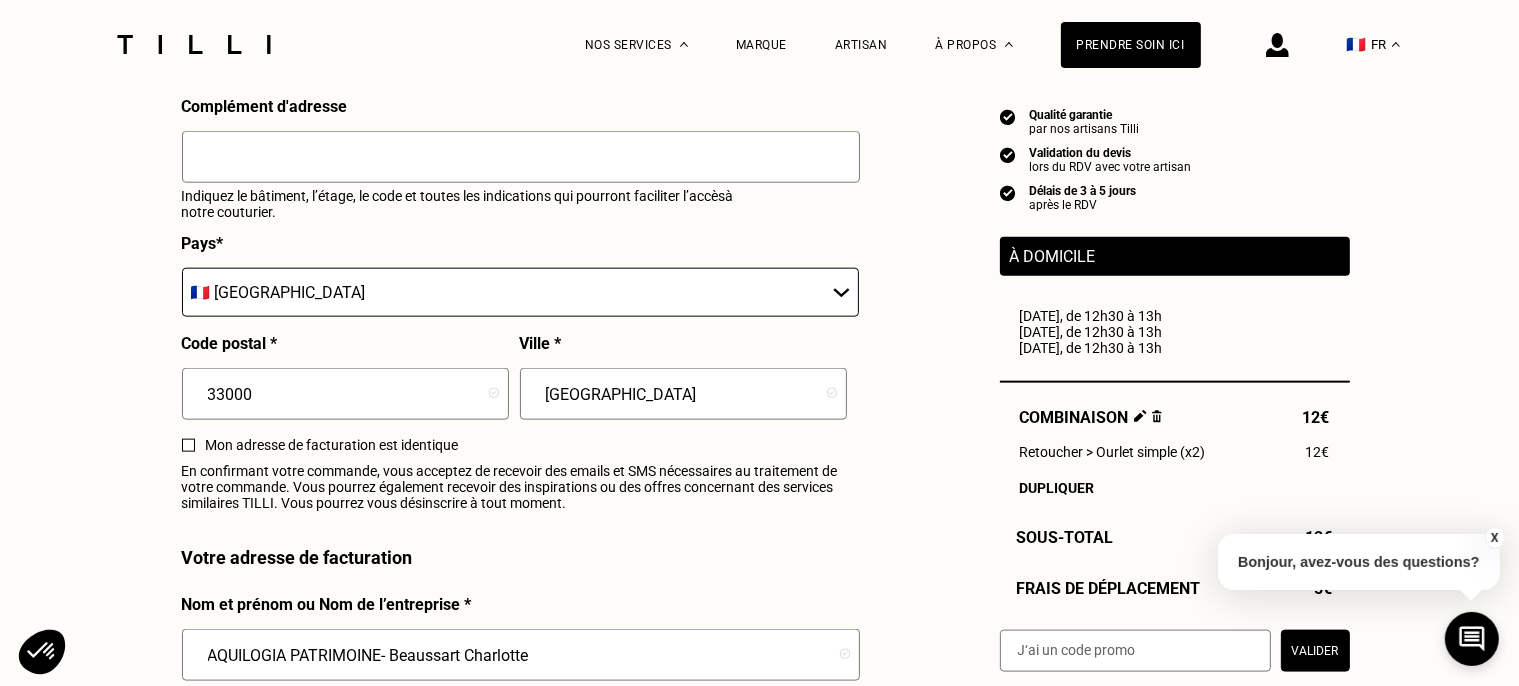 scroll, scrollTop: 2534, scrollLeft: 0, axis: vertical 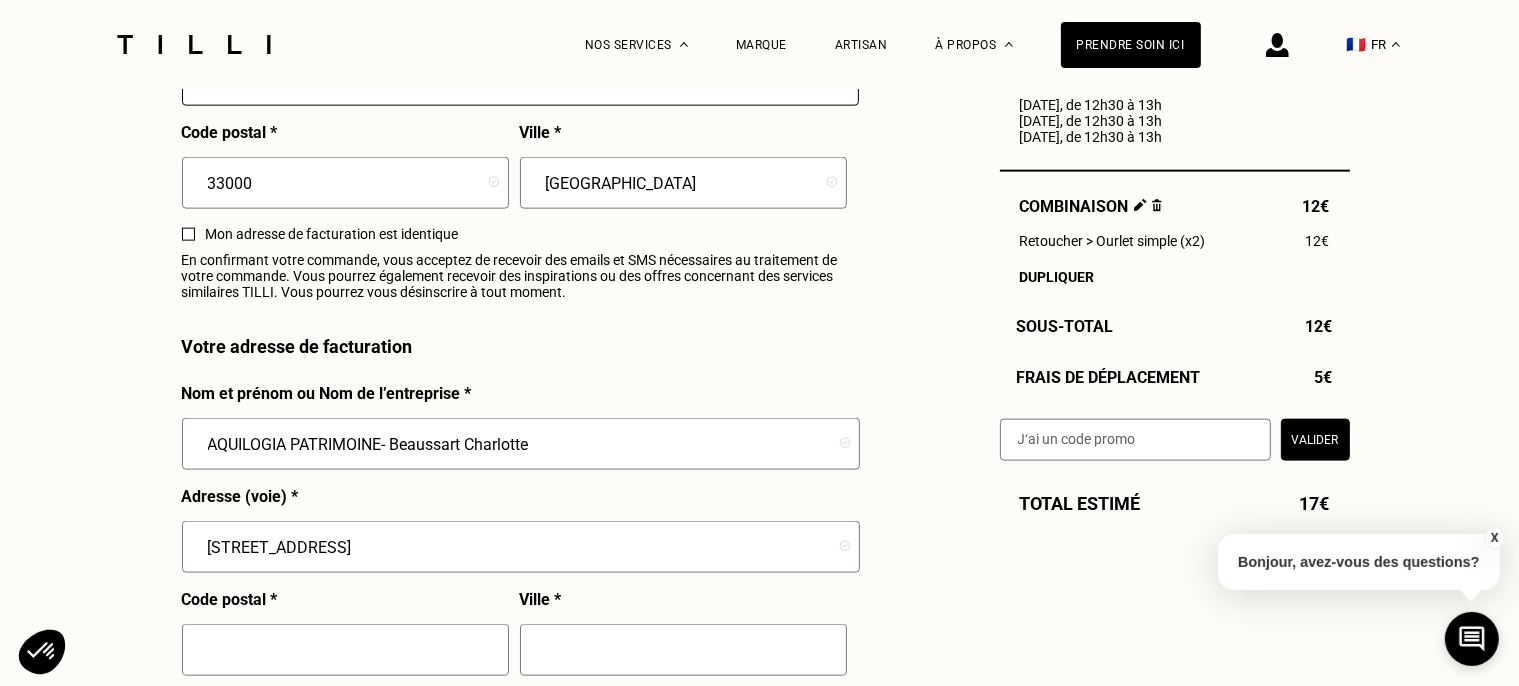 drag, startPoint x: 393, startPoint y: 458, endPoint x: 158, endPoint y: 458, distance: 235 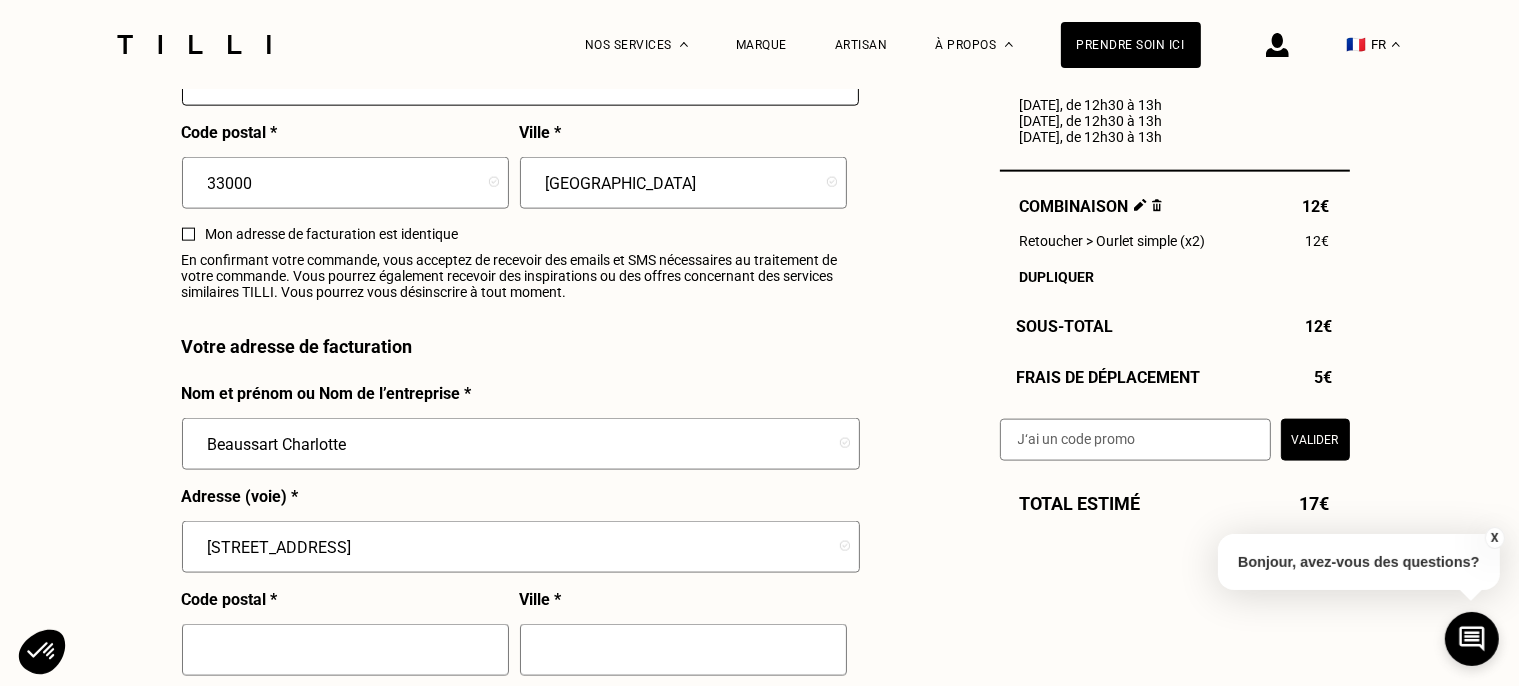 click at bounding box center (188, 234) 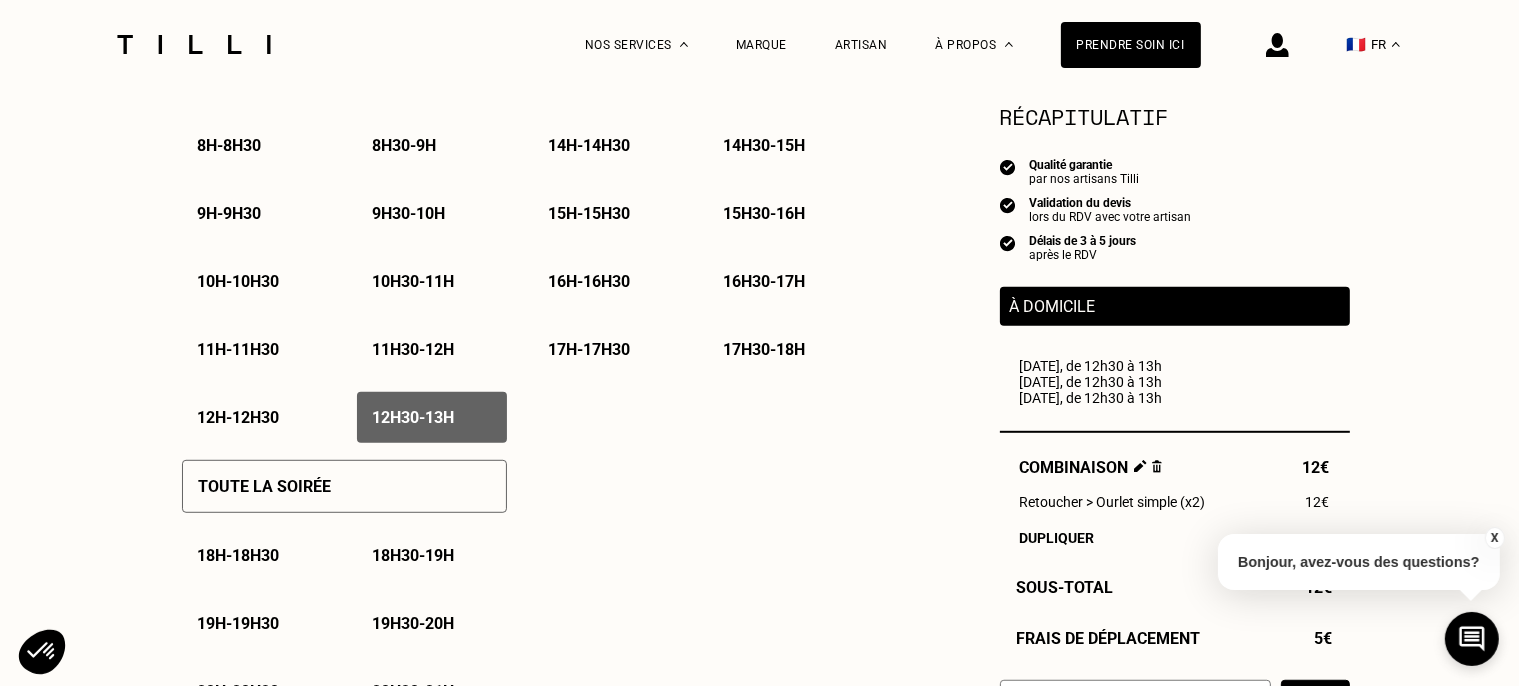 scroll, scrollTop: 1372, scrollLeft: 0, axis: vertical 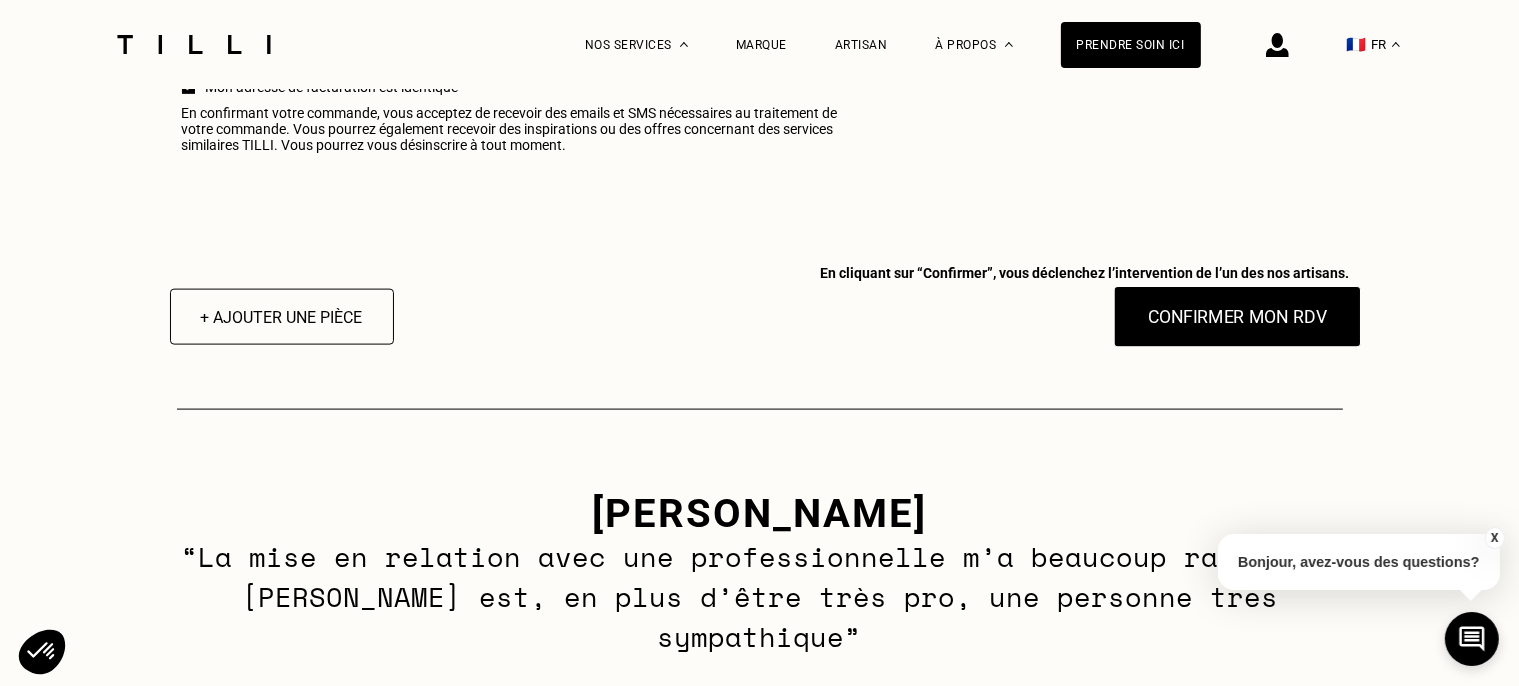 click on "Confirmer mon RDV" at bounding box center (1237, 317) 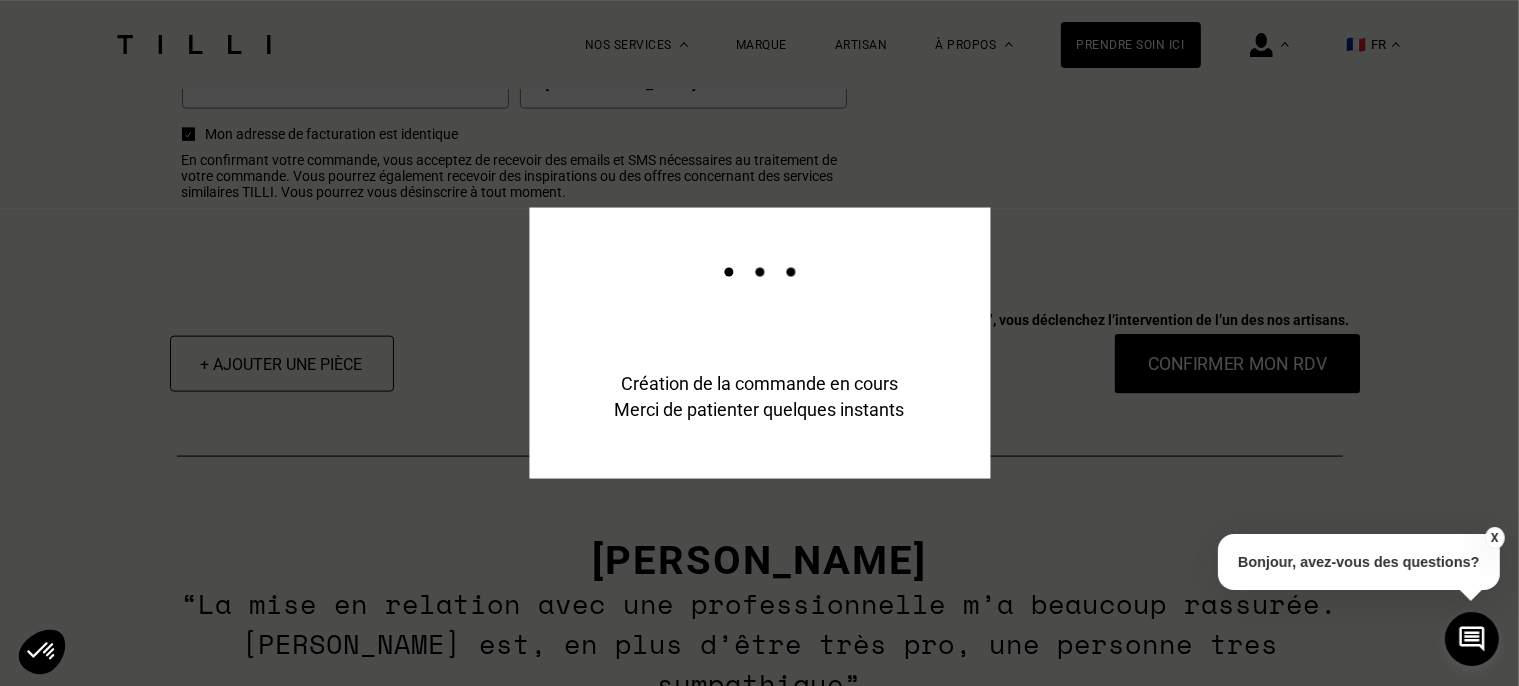 scroll, scrollTop: 2730, scrollLeft: 0, axis: vertical 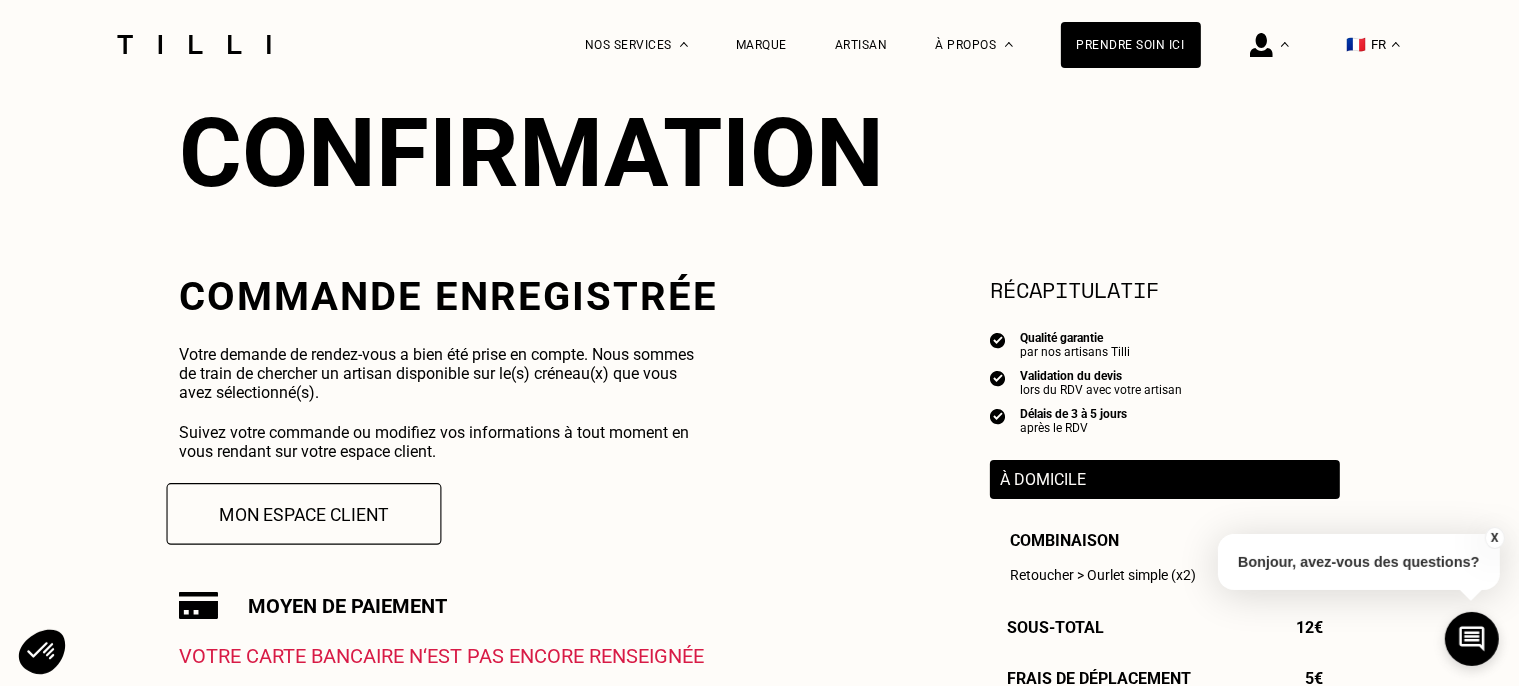 click on "Mon espace client" at bounding box center [304, 514] 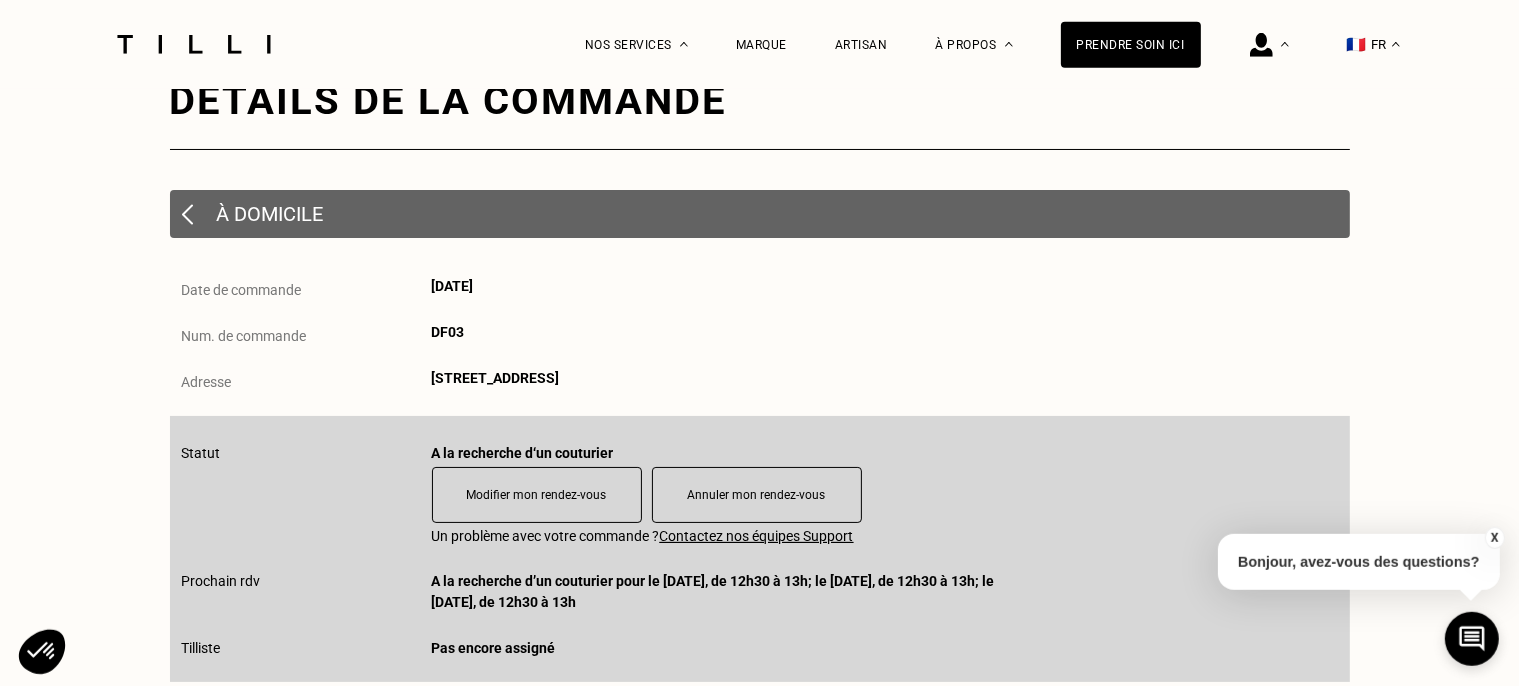 scroll, scrollTop: 0, scrollLeft: 0, axis: both 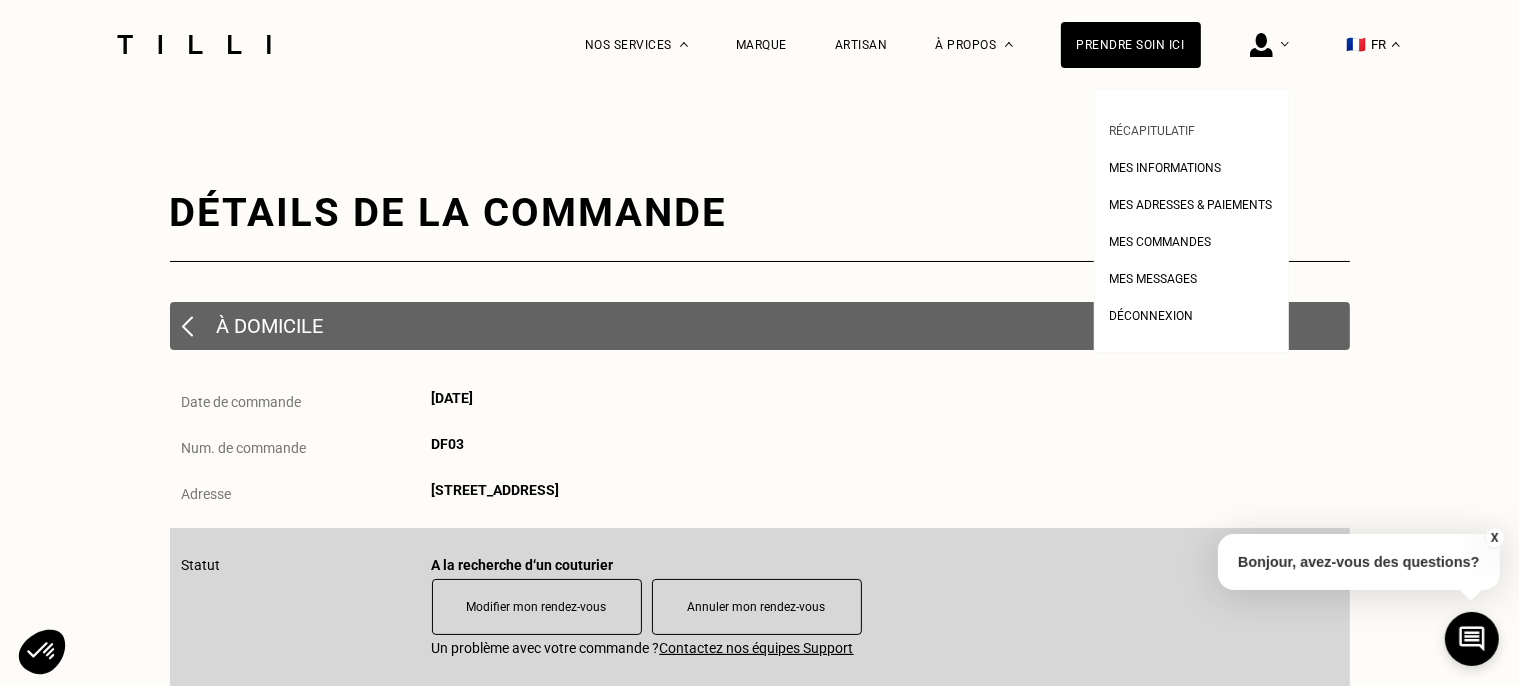 click on "Récapitulatif" at bounding box center [1153, 128] 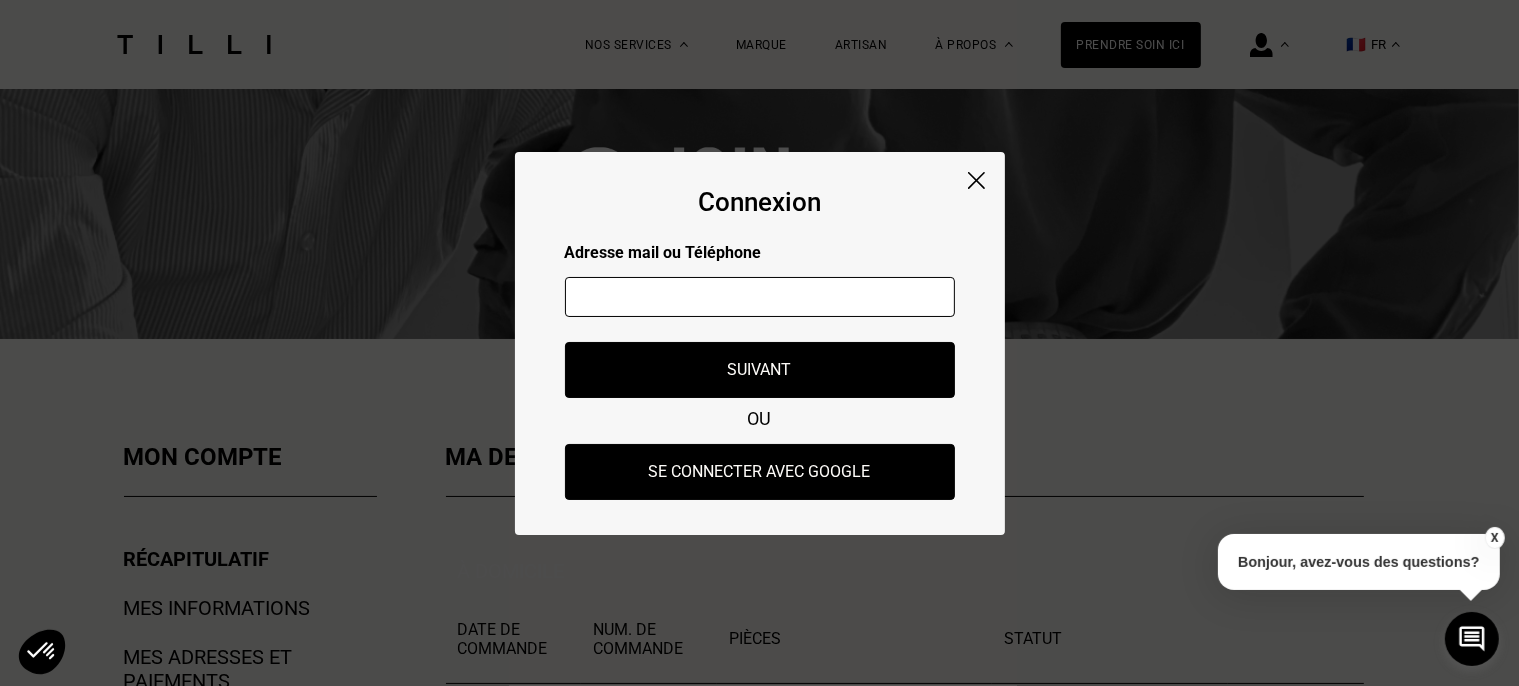 click at bounding box center [976, 180] 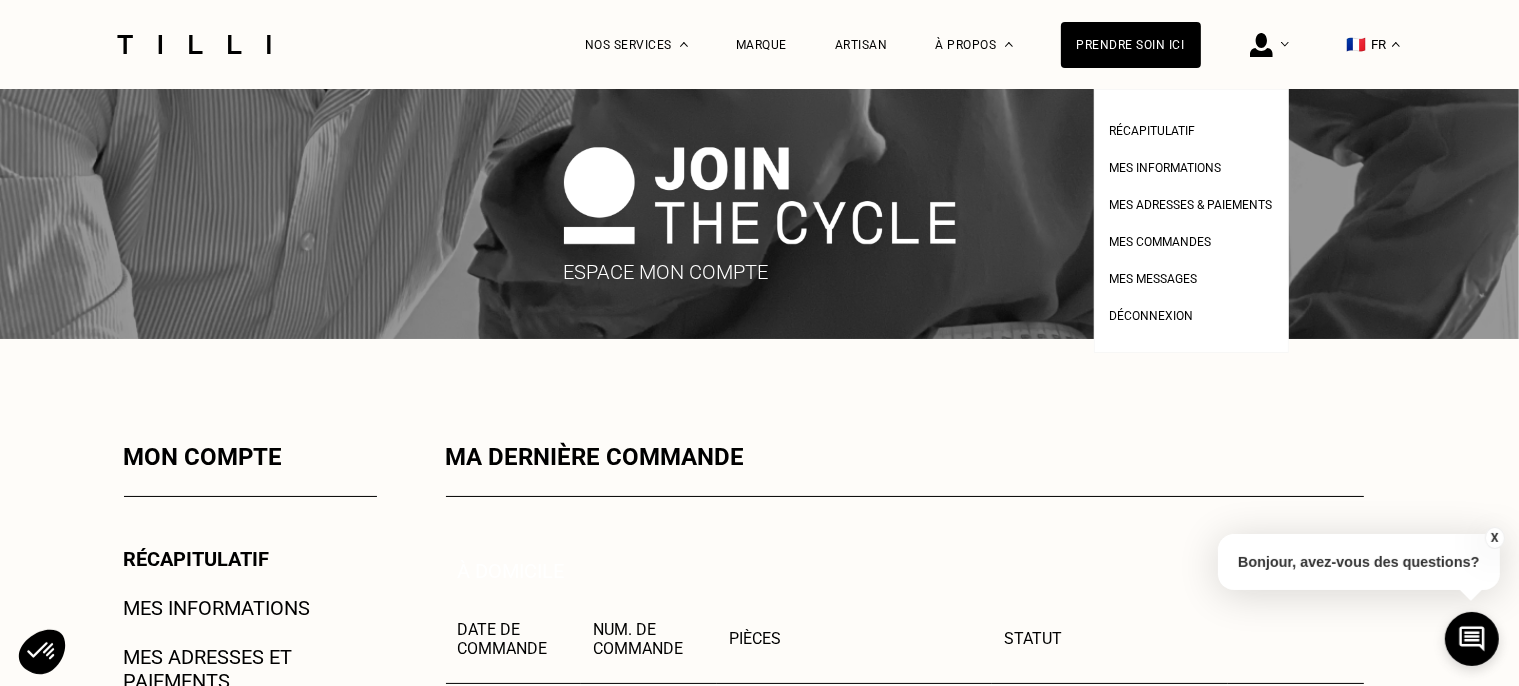 click at bounding box center [1261, 45] 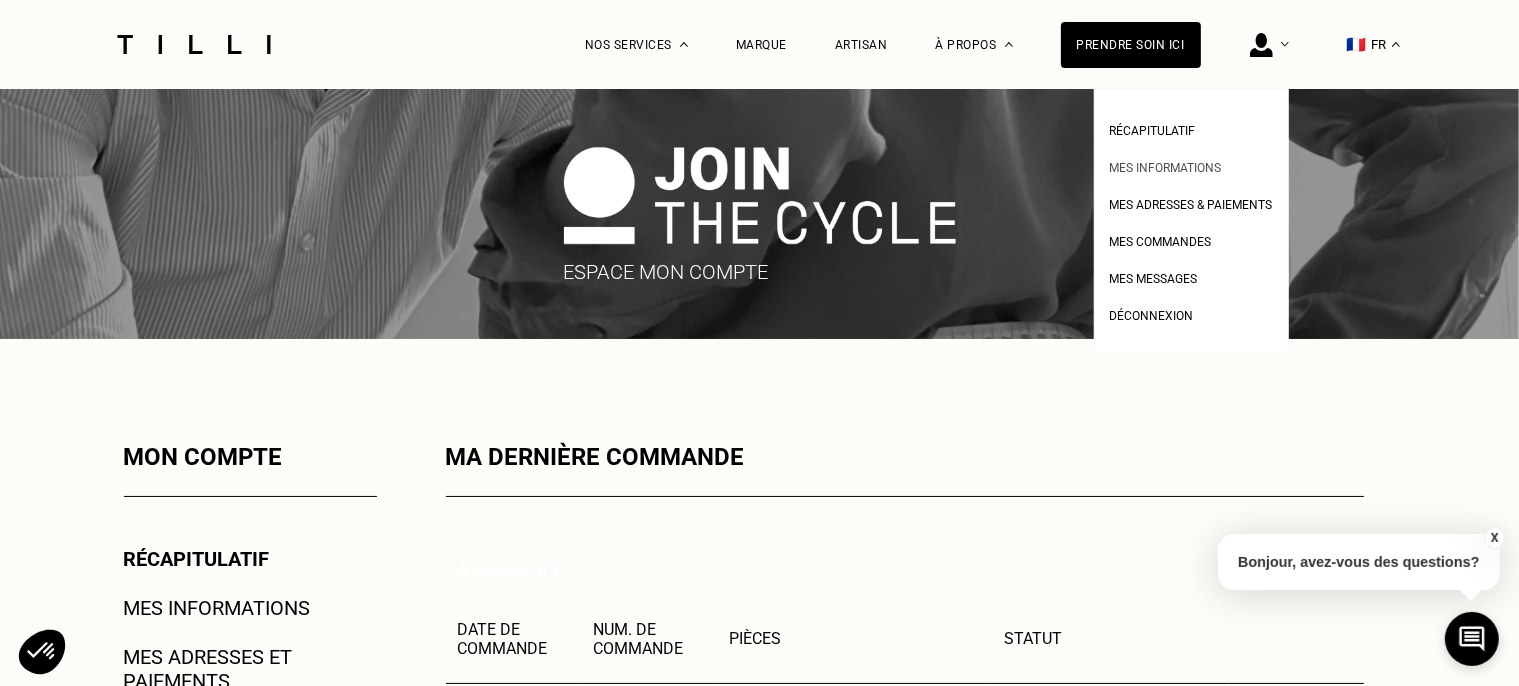 click on "Mes informations" at bounding box center (1166, 168) 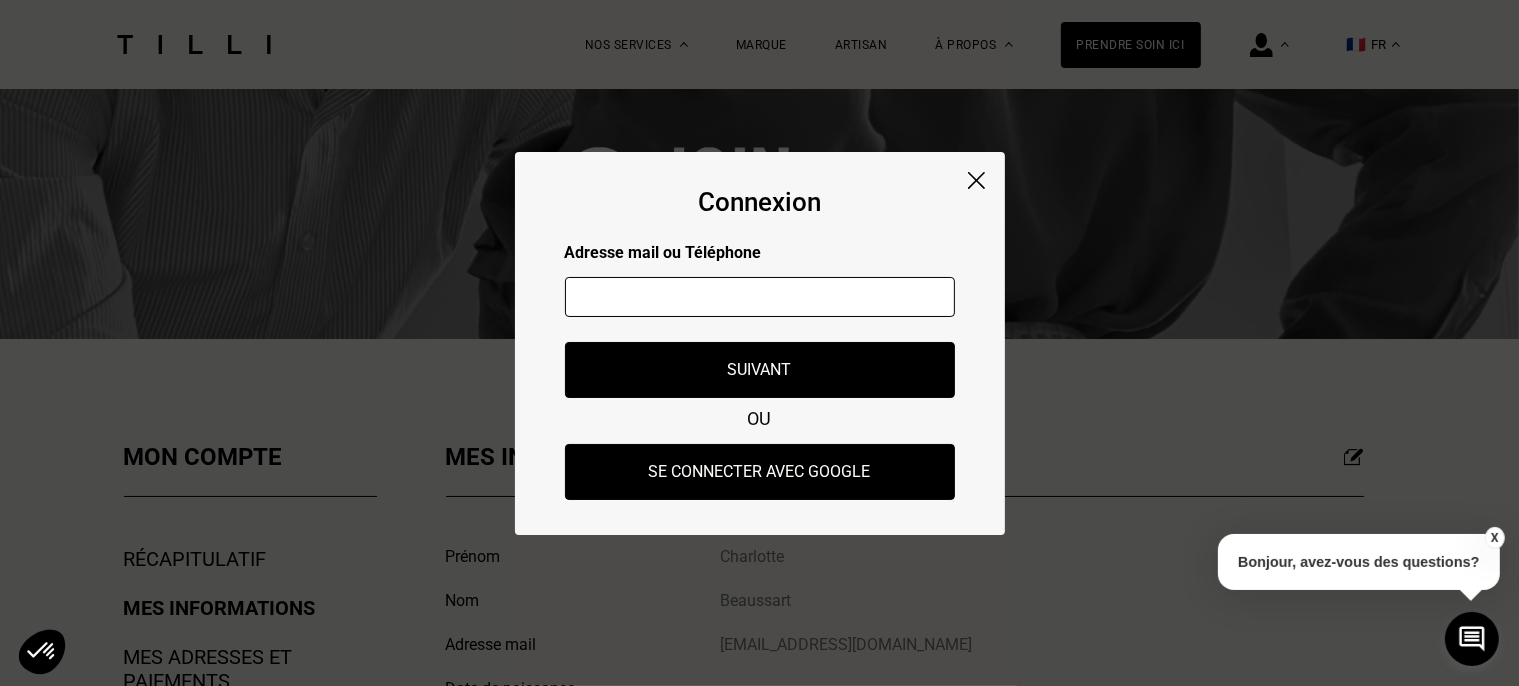 click at bounding box center [976, 180] 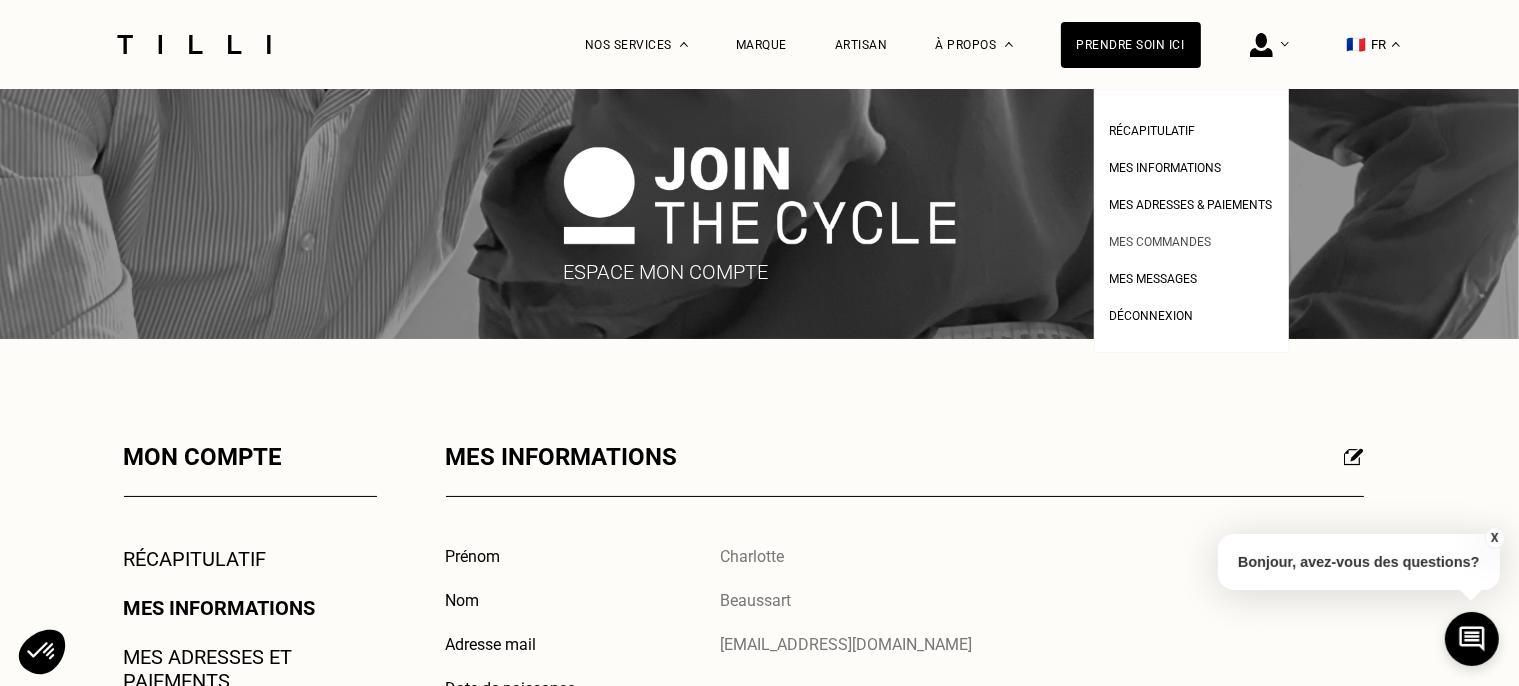 click on "Mes commandes" at bounding box center (1161, 242) 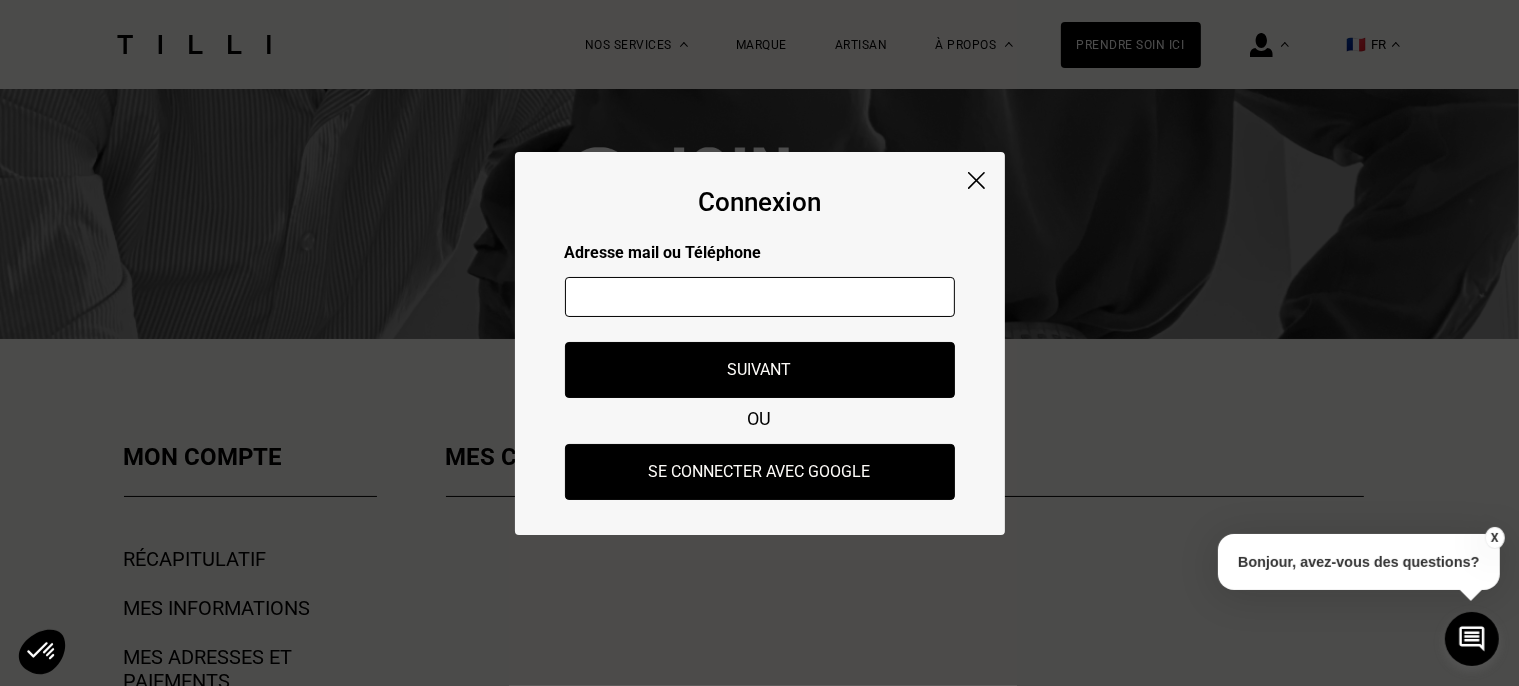 click at bounding box center (760, 297) 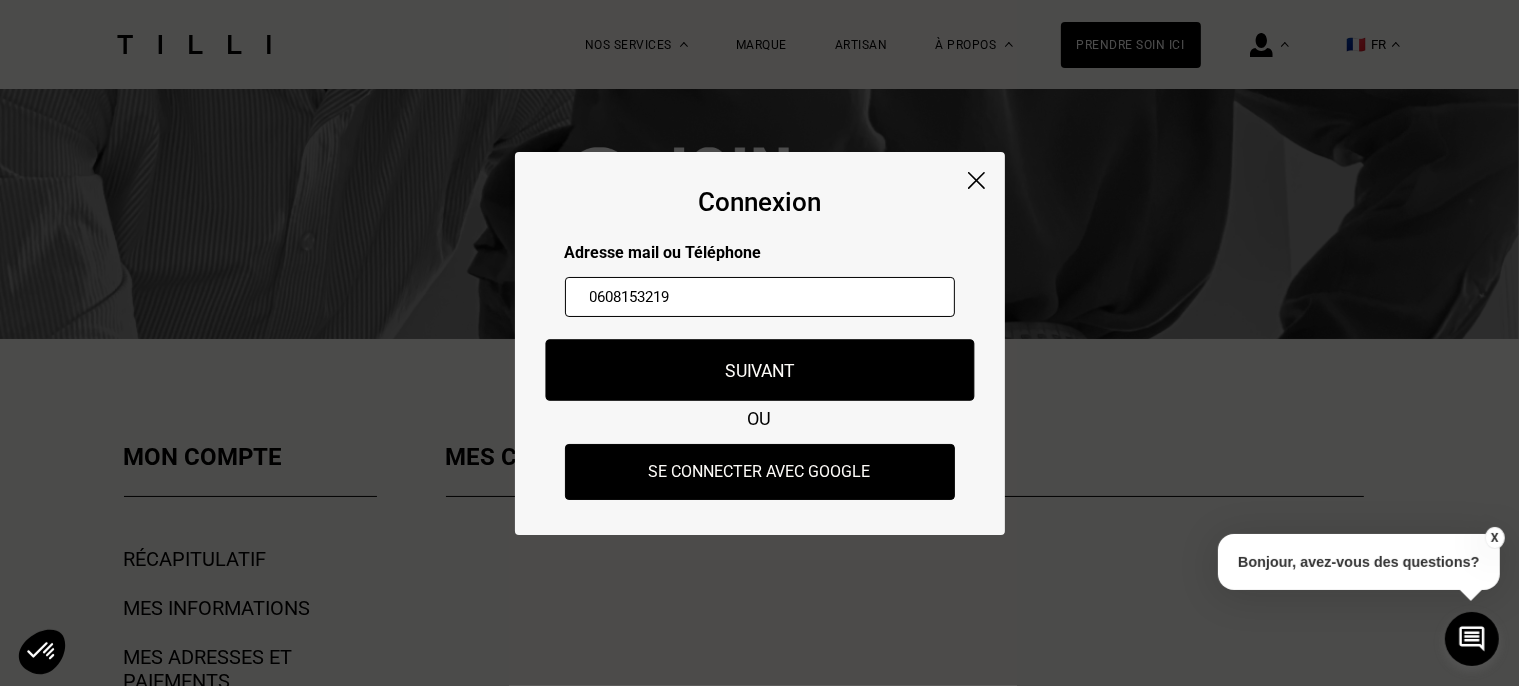 type on "0608153219" 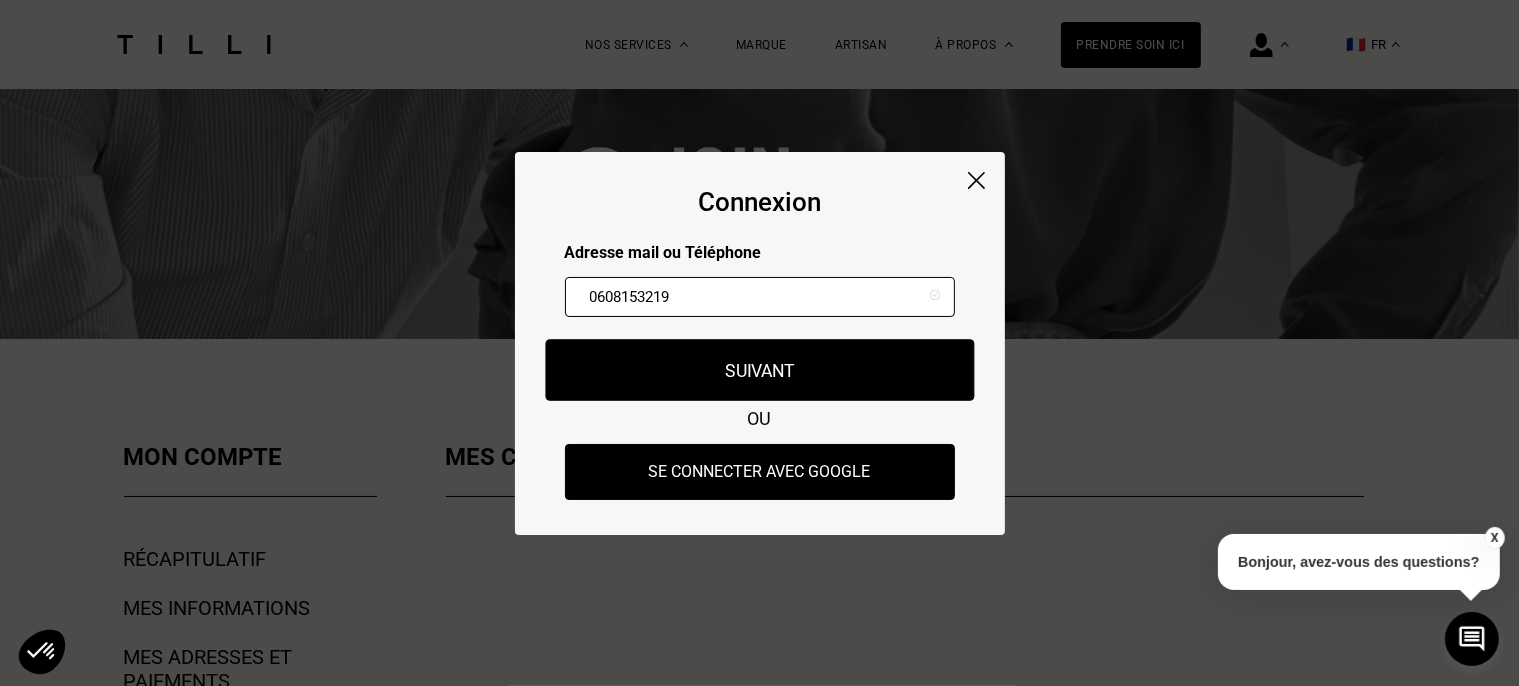 click on "Suivant" at bounding box center (759, 370) 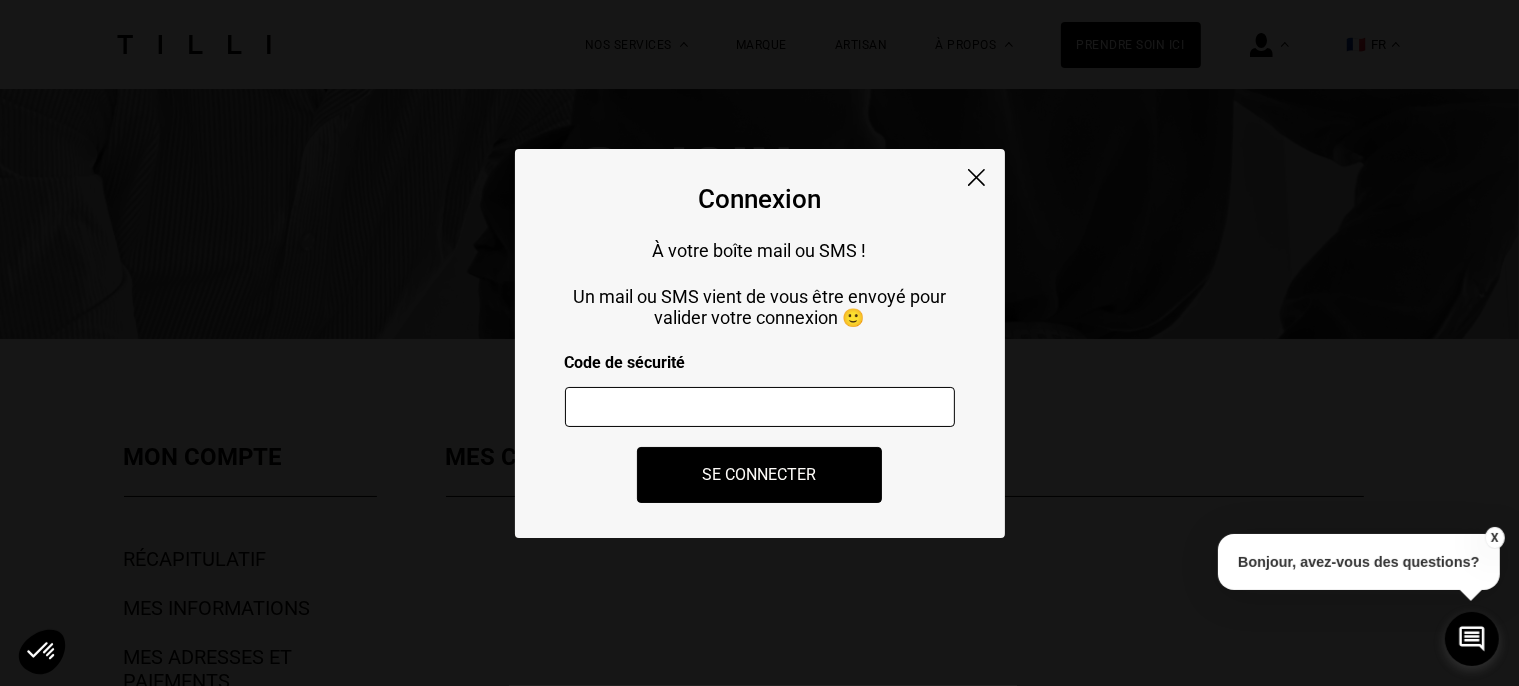 click at bounding box center (760, 407) 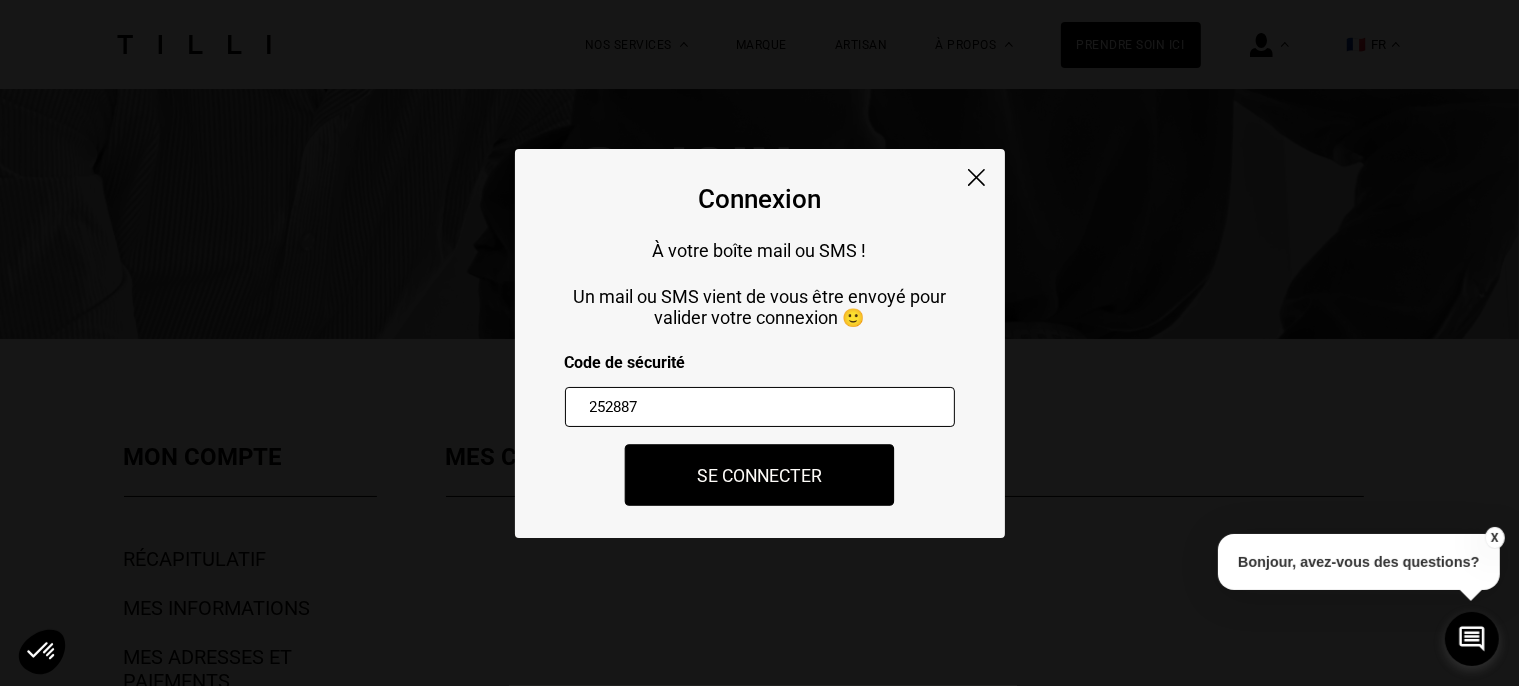 type on "252887" 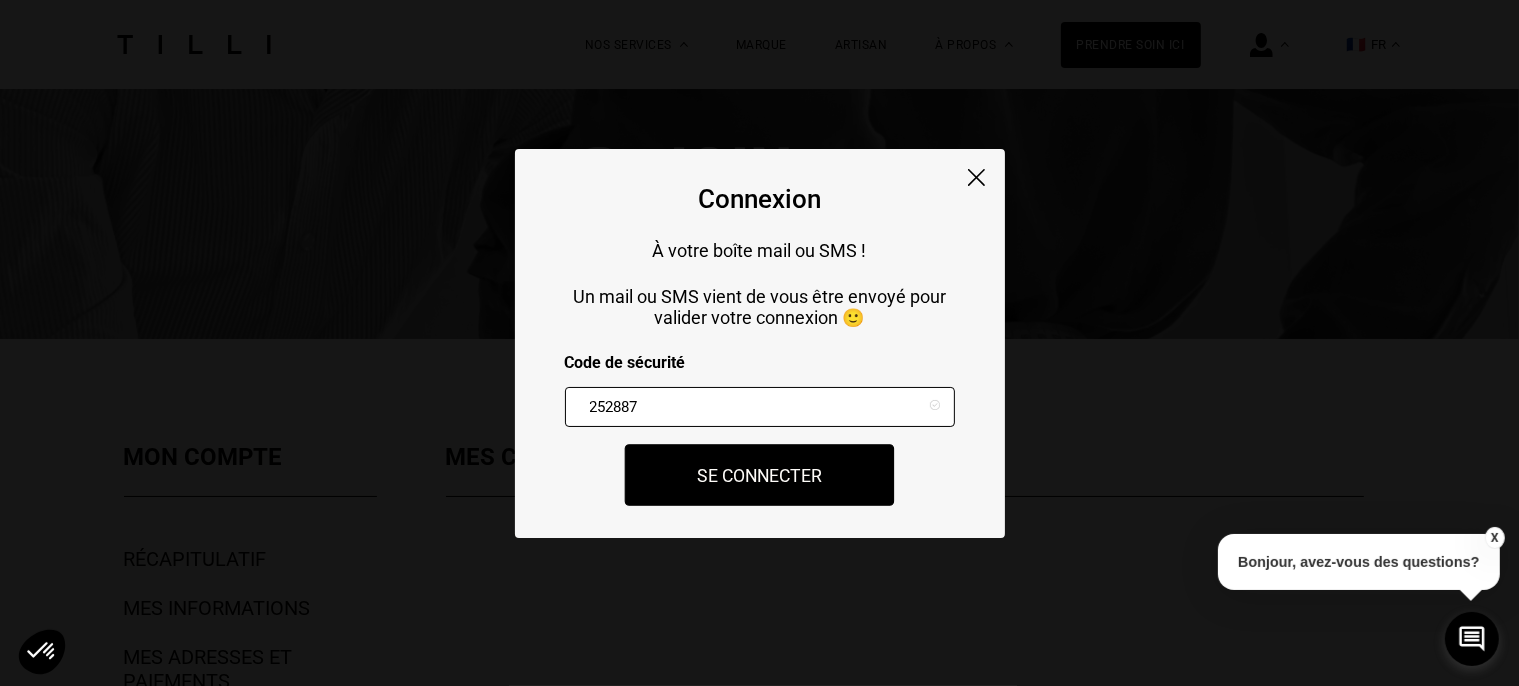 click on "Se connecter" at bounding box center [760, 475] 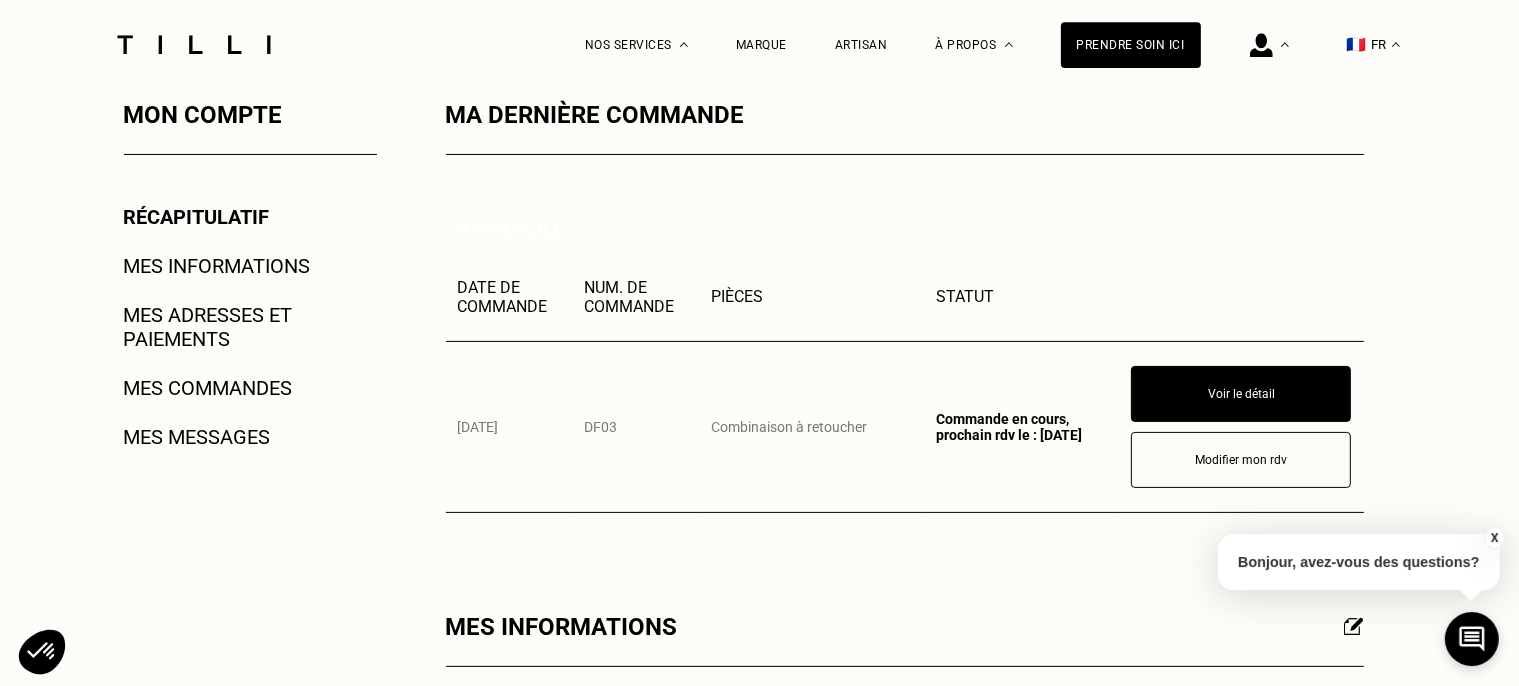 scroll, scrollTop: 422, scrollLeft: 0, axis: vertical 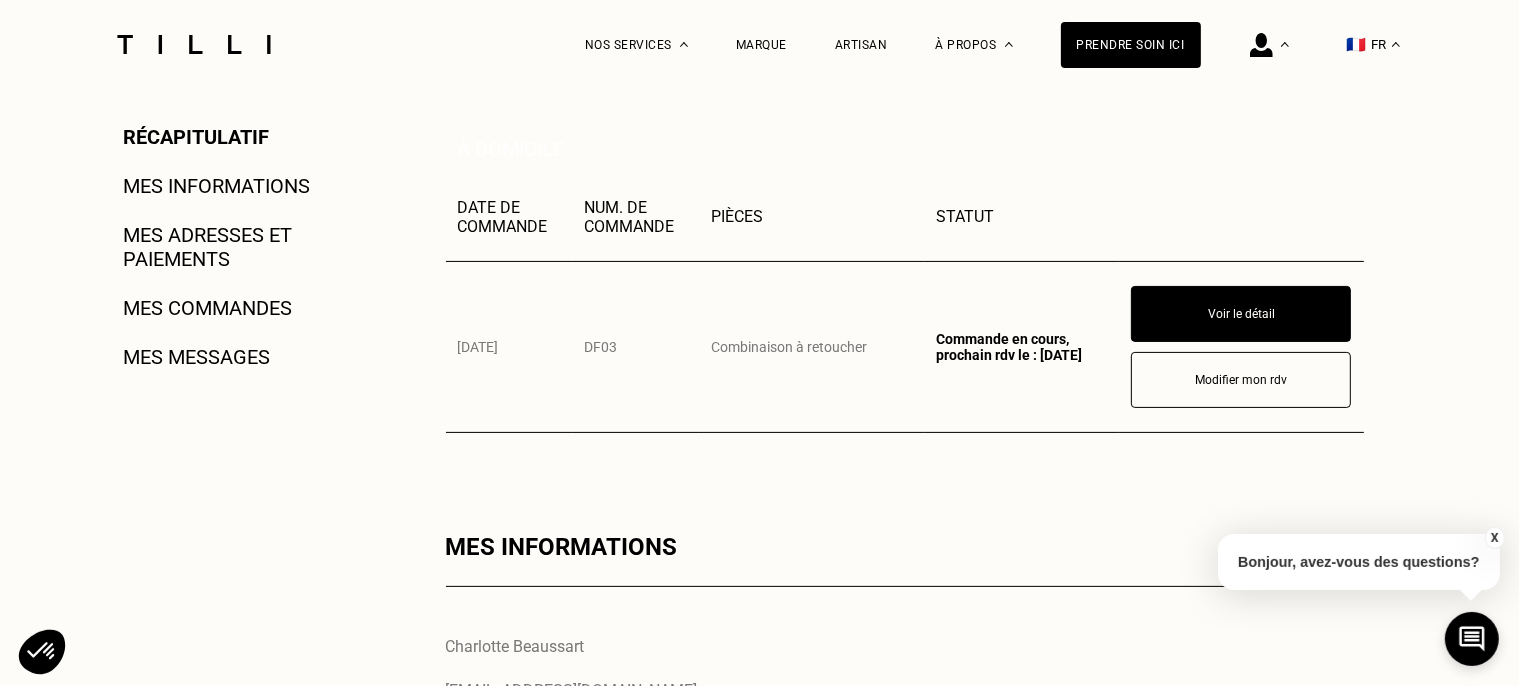 click on "Mes commandes" at bounding box center [208, 308] 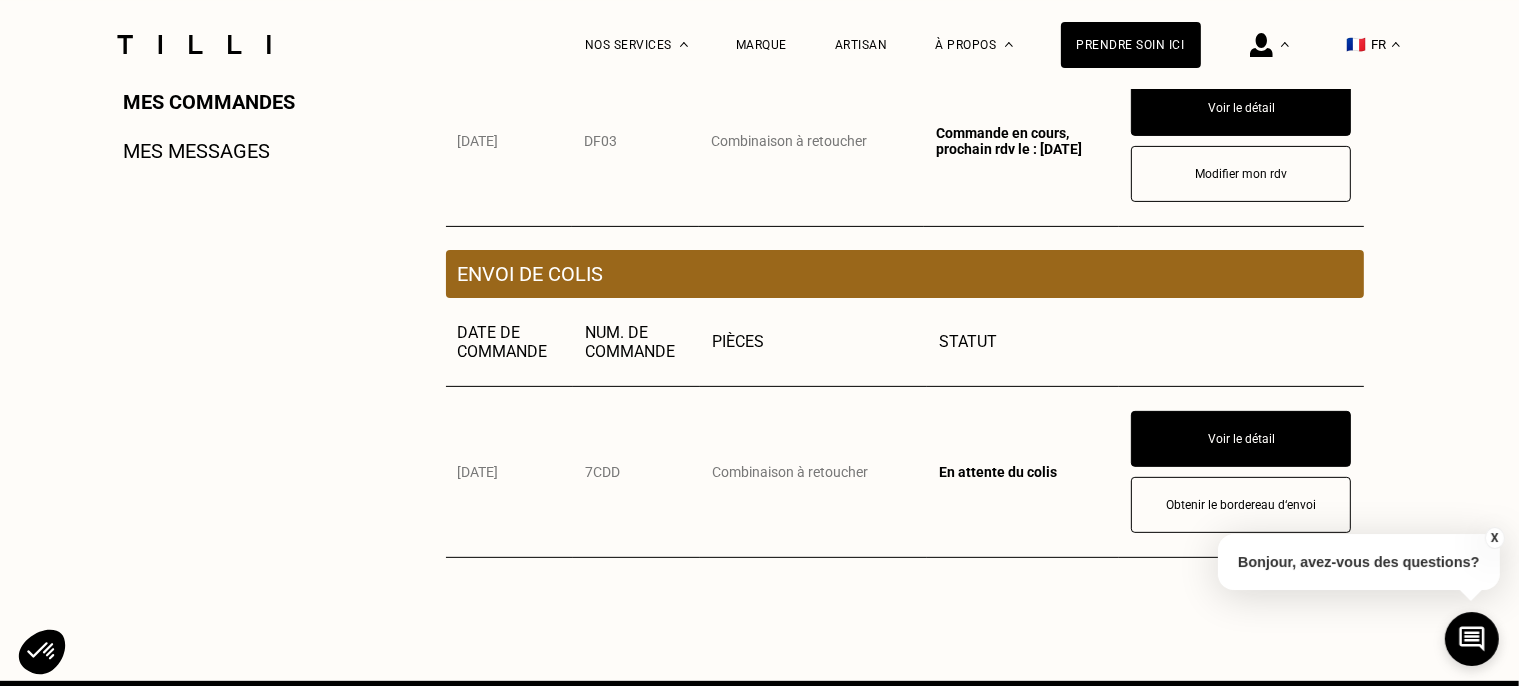 scroll, scrollTop: 633, scrollLeft: 0, axis: vertical 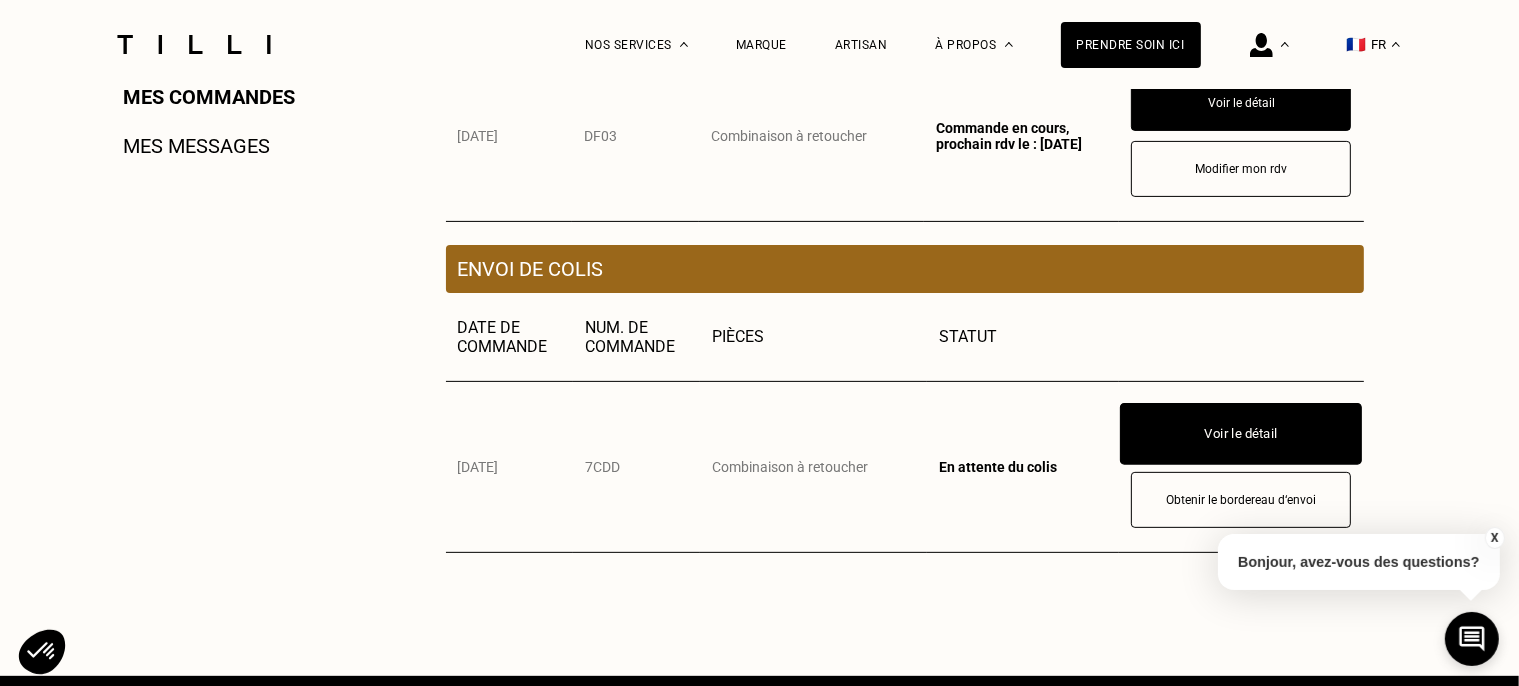 click on "Voir le détail" at bounding box center [1241, 434] 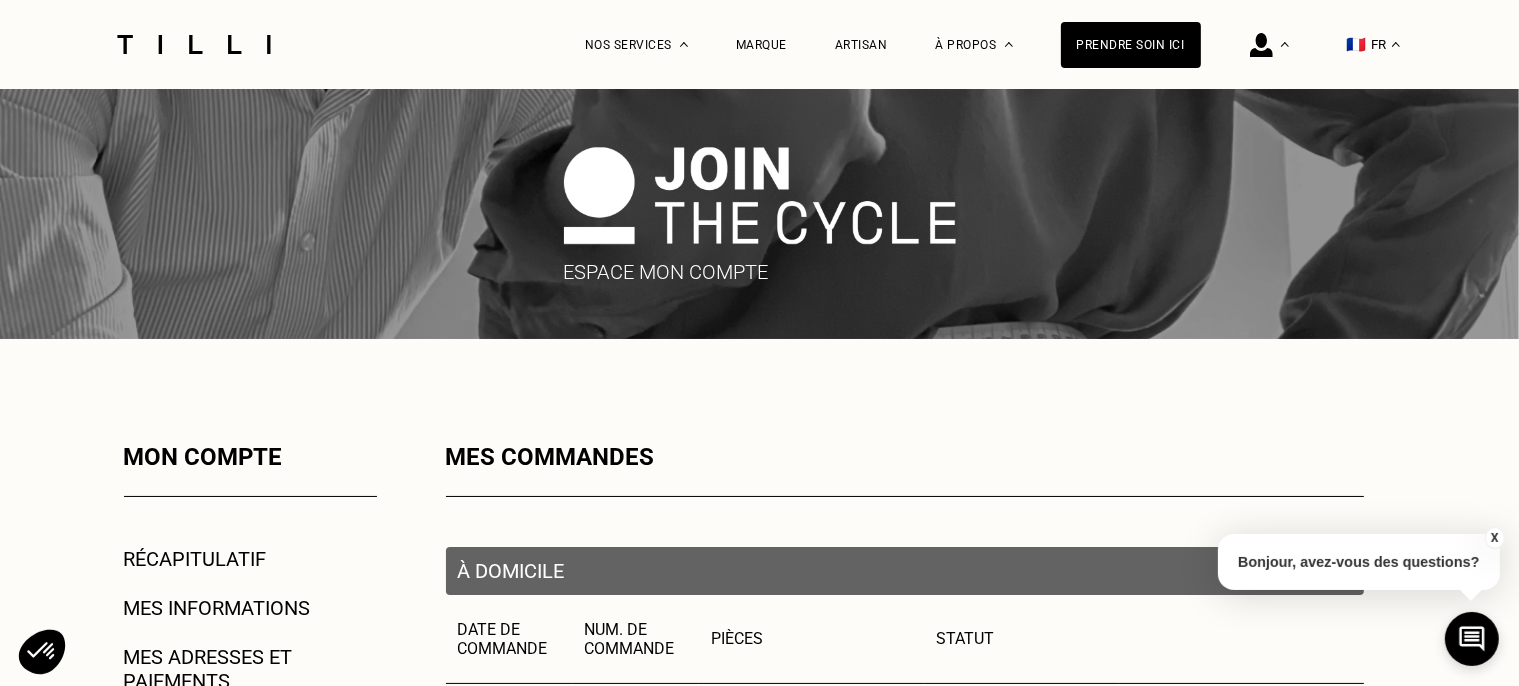 scroll, scrollTop: 422, scrollLeft: 0, axis: vertical 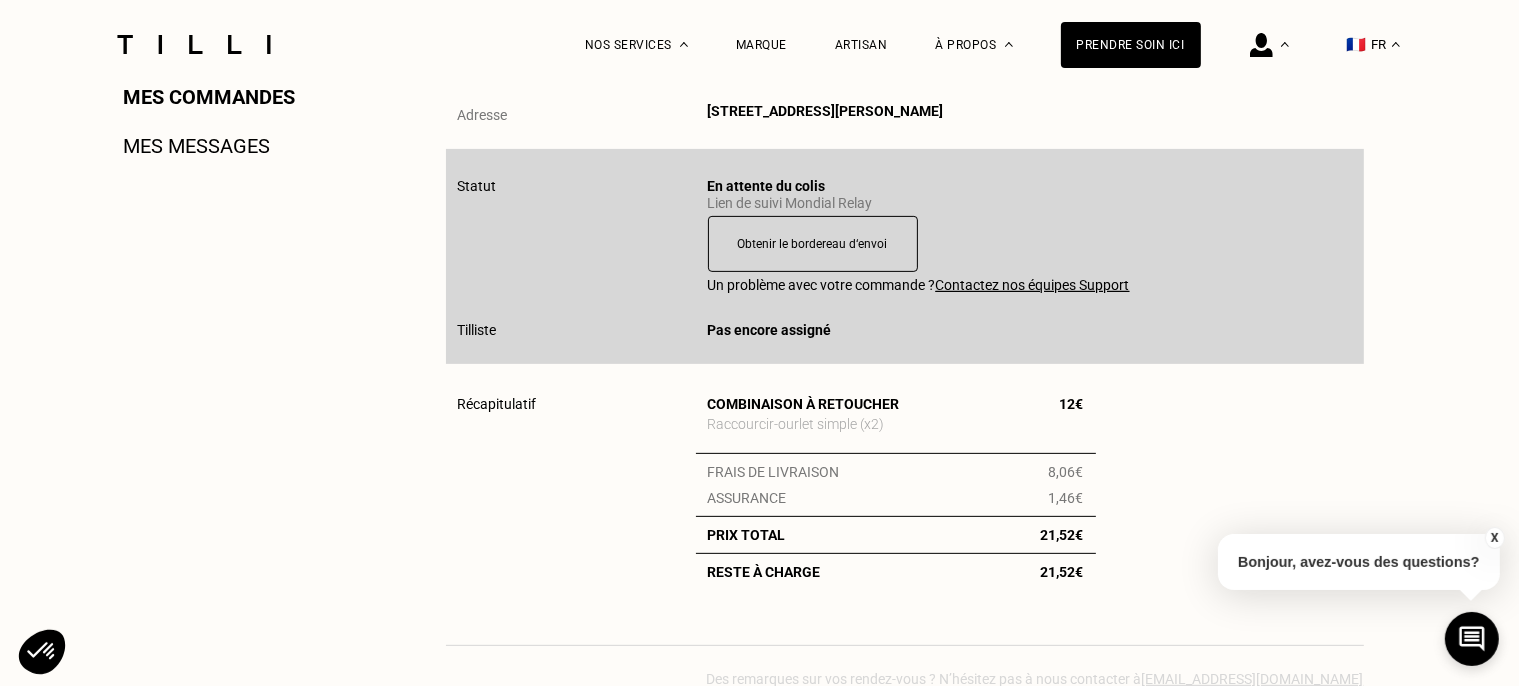click on "Contactez nos équipes Support" at bounding box center (1033, 285) 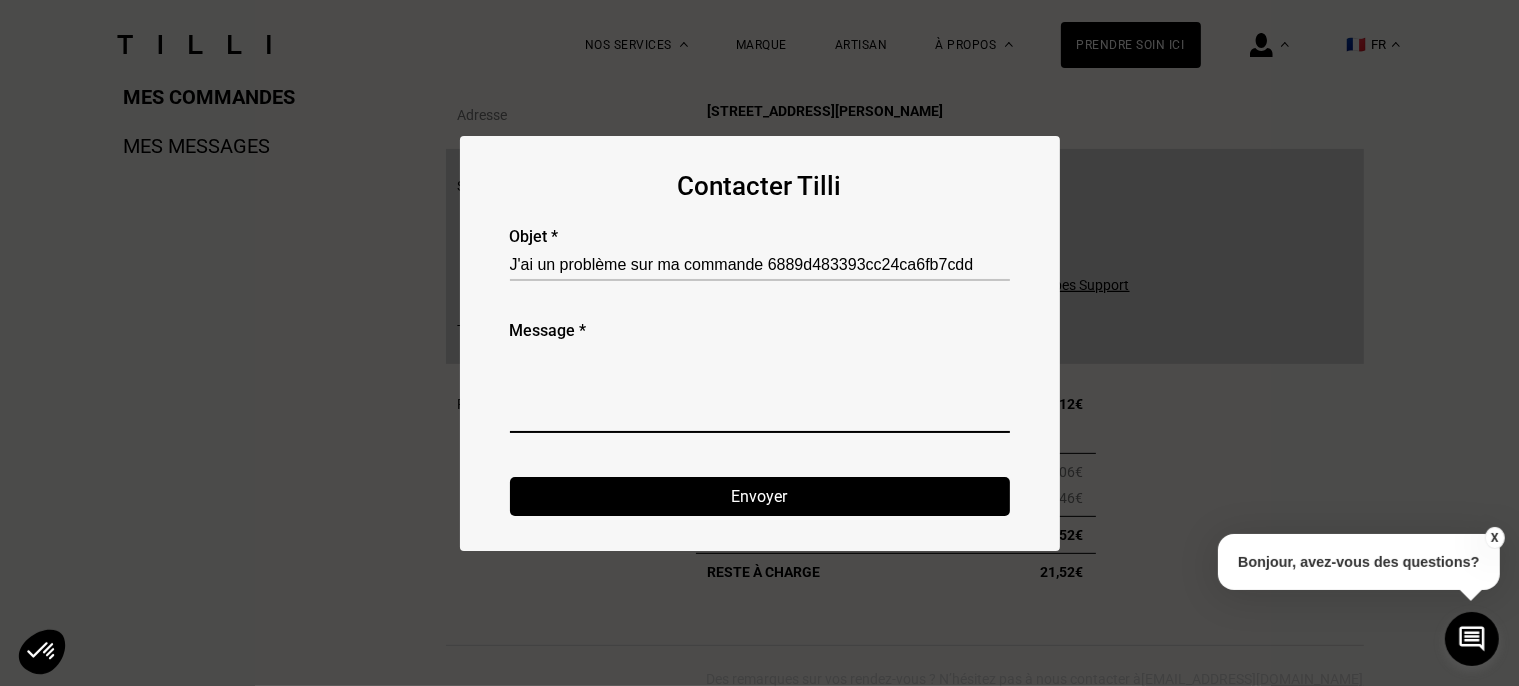 click at bounding box center [760, 389] 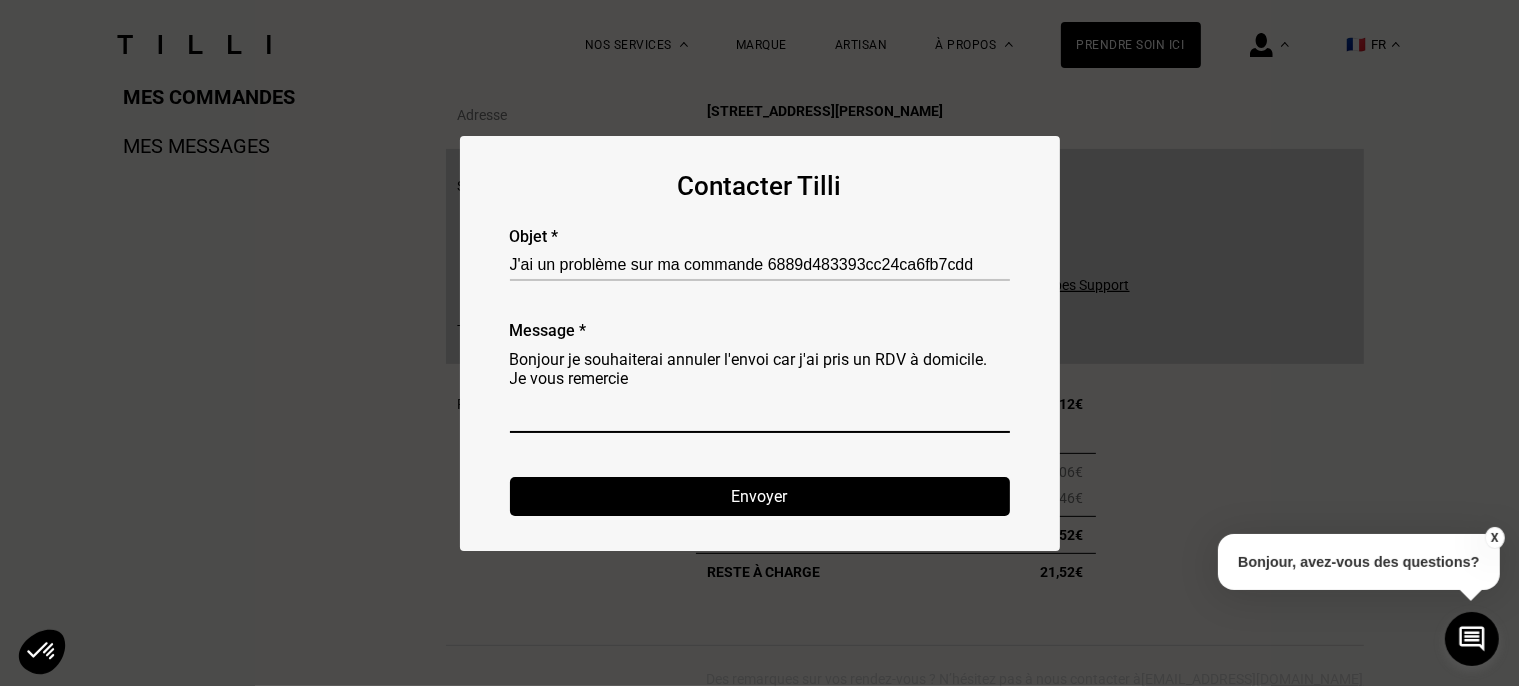 type on "Bonjour je souhaiterai annuler l'envoi car j'ai pris un RDV à domicile.
Je vous remercie" 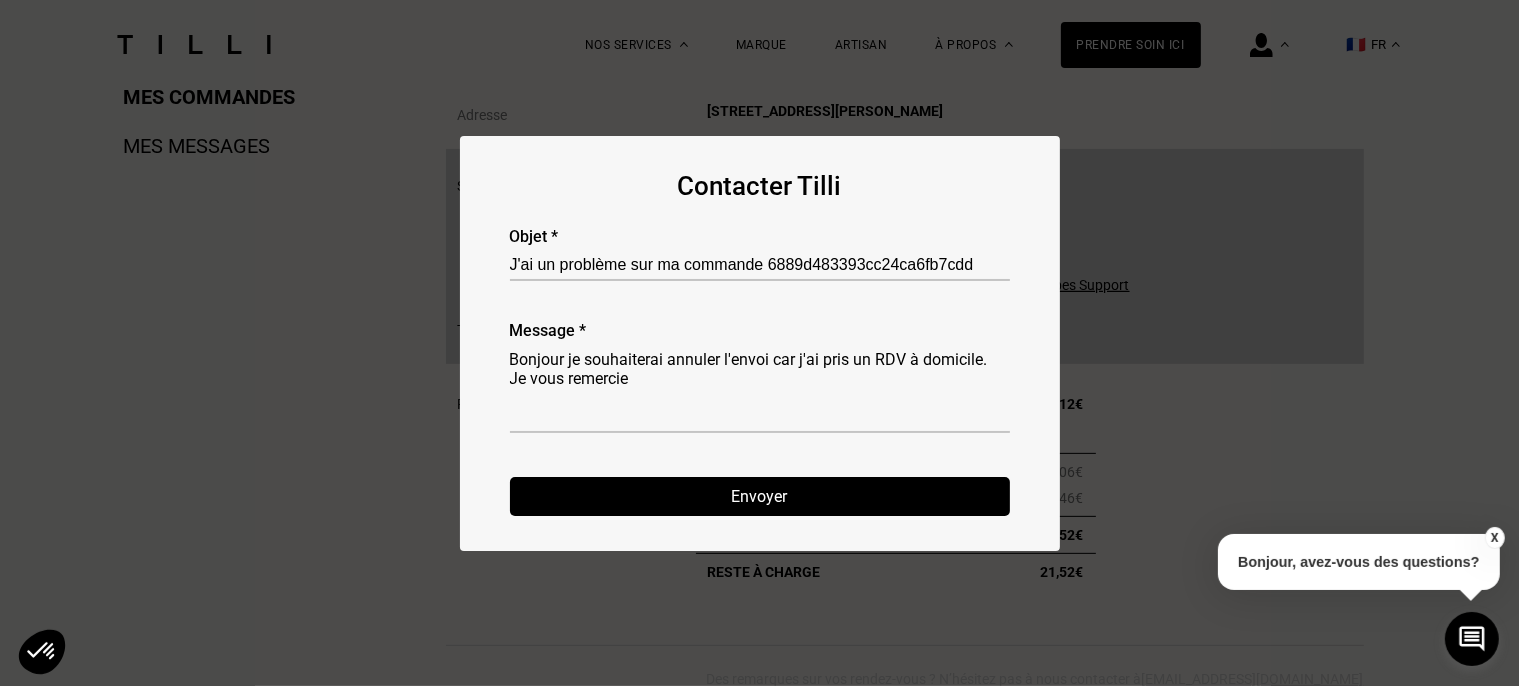 click on "Envoyer" at bounding box center [760, 496] 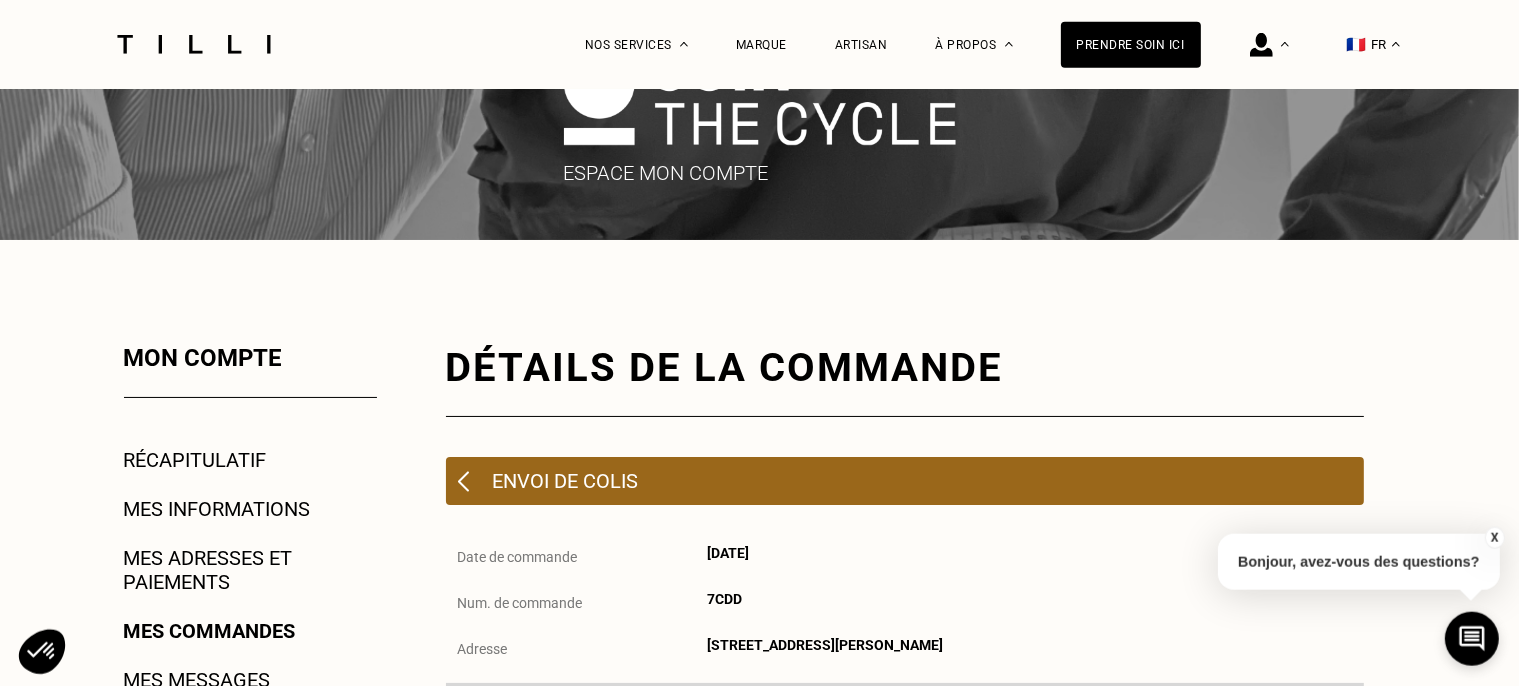 scroll, scrollTop: 211, scrollLeft: 0, axis: vertical 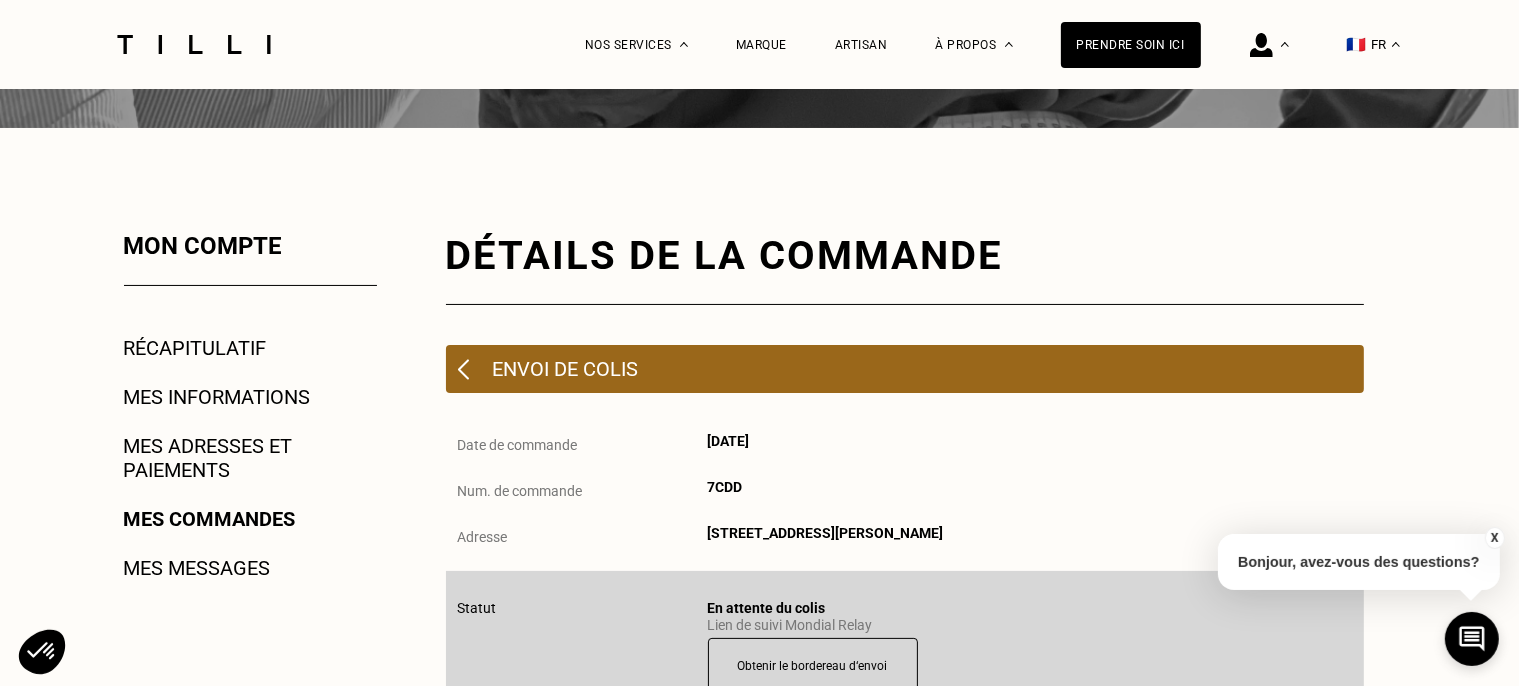 click on "Mes commandes" at bounding box center (210, 519) 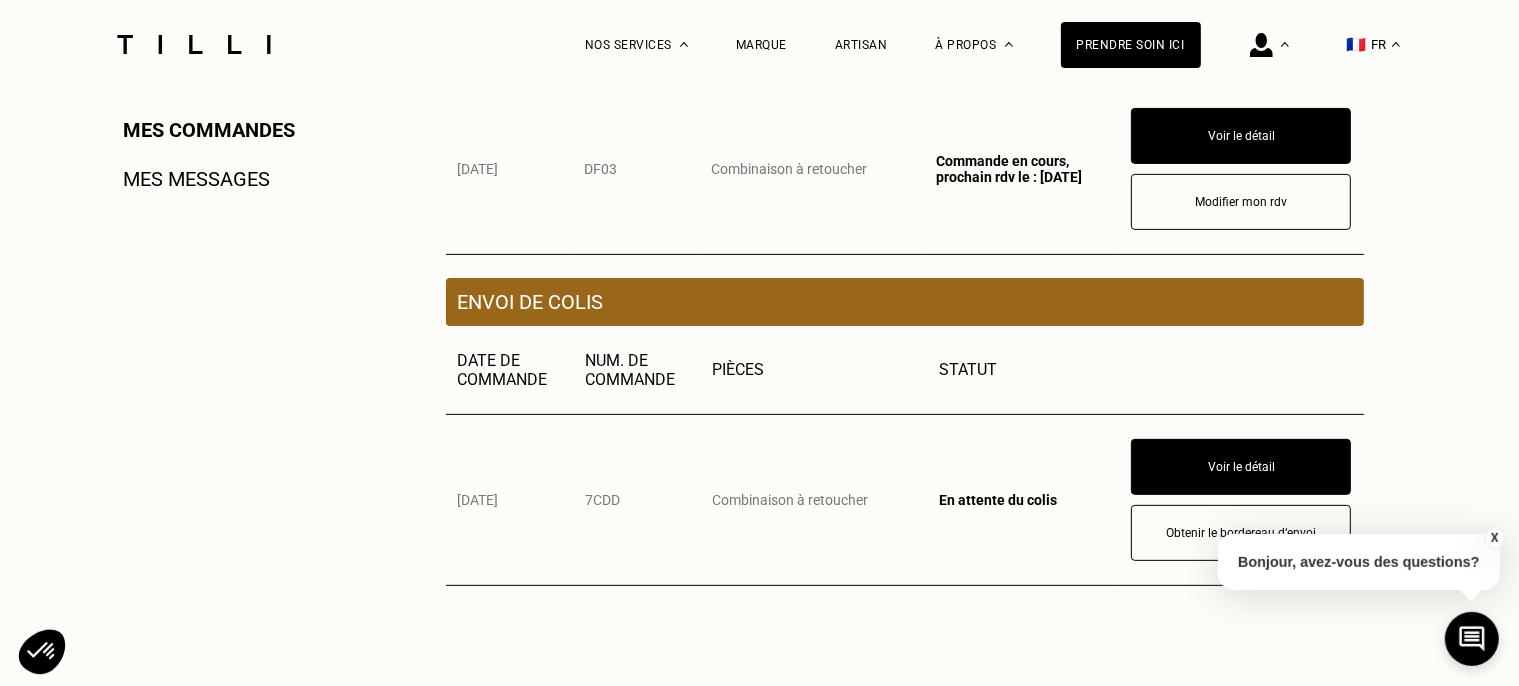 scroll, scrollTop: 633, scrollLeft: 0, axis: vertical 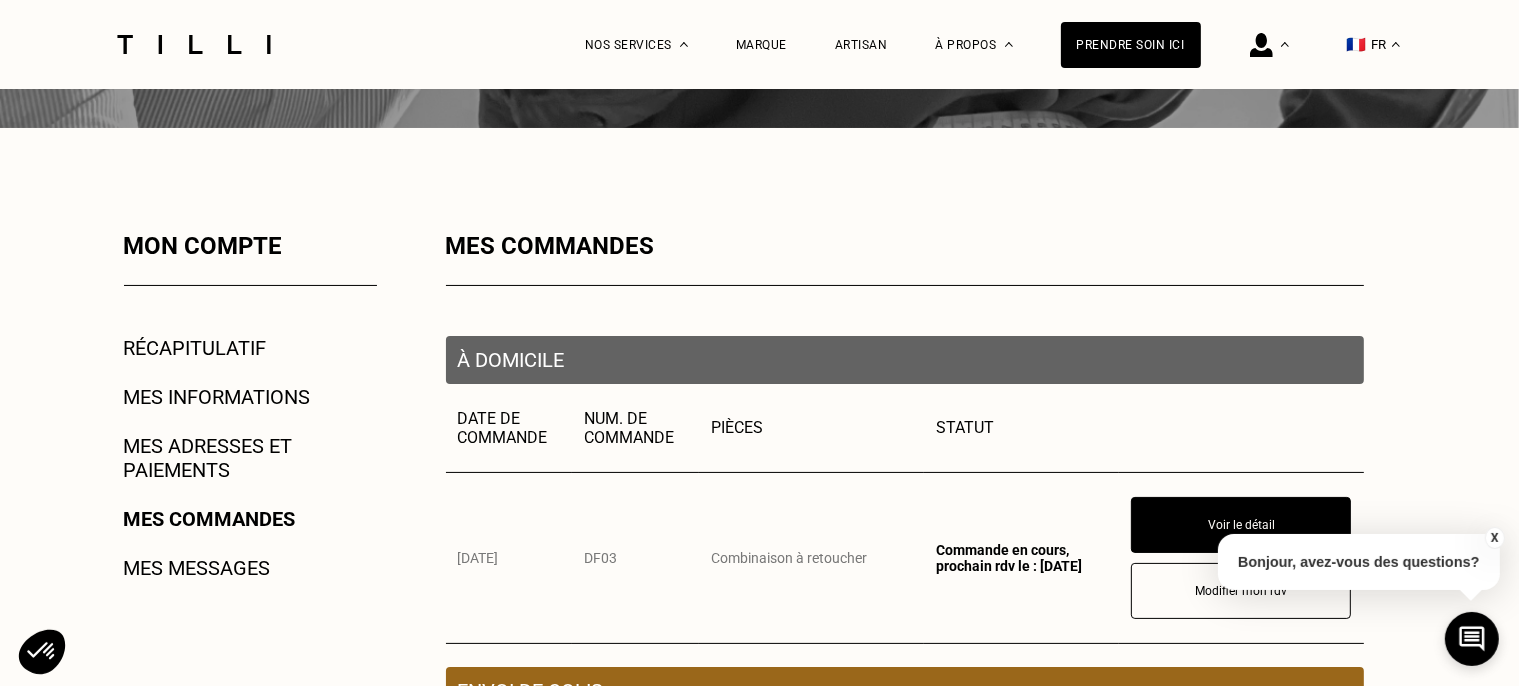 click on "Mes adresses et paiements" at bounding box center [250, 458] 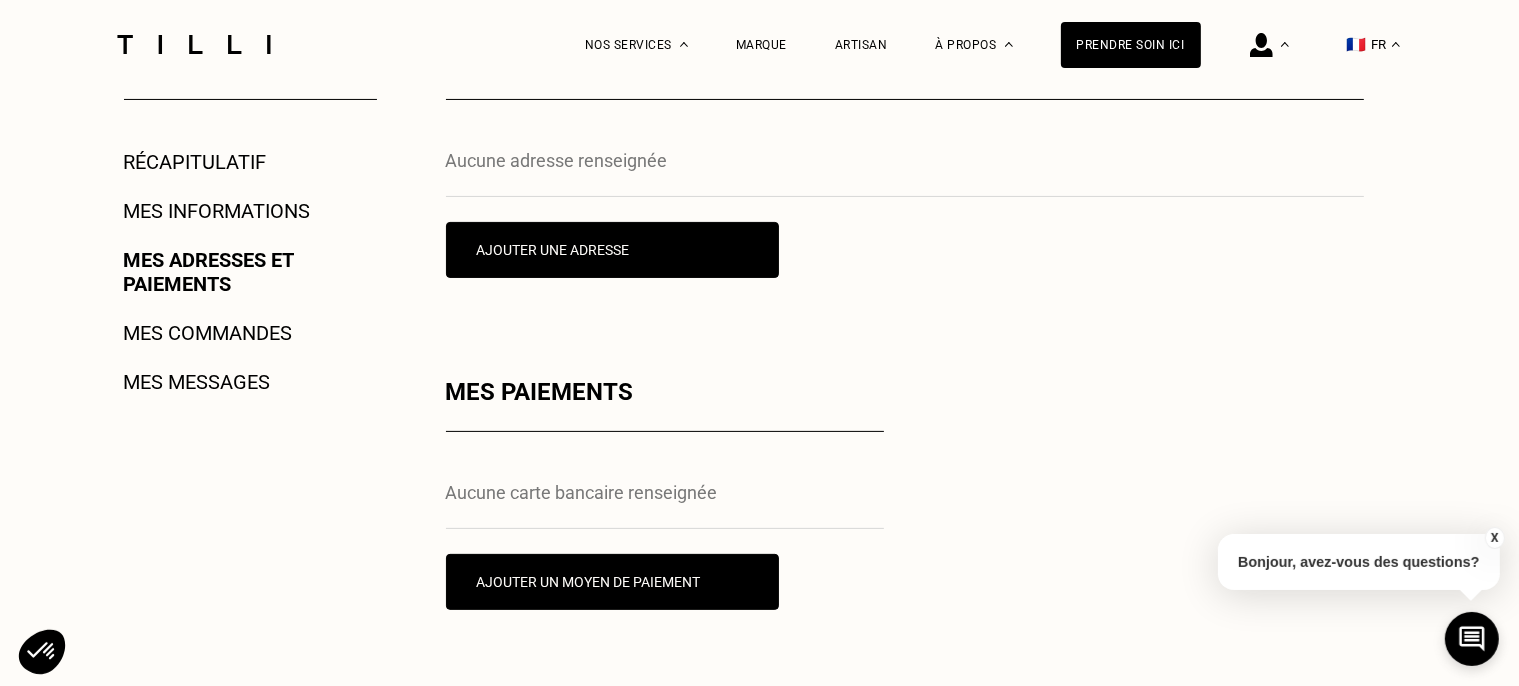 scroll, scrollTop: 528, scrollLeft: 0, axis: vertical 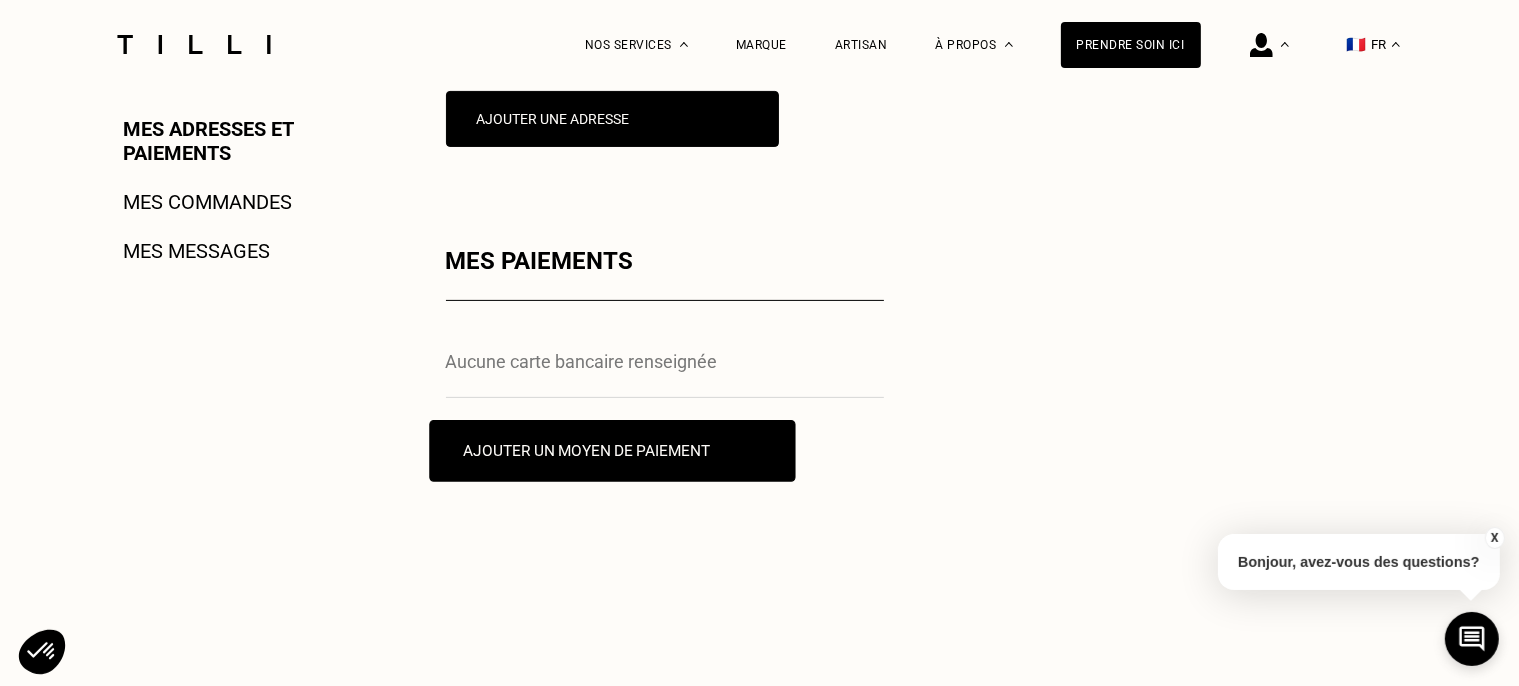 click on "Ajouter un moyen de paiement" at bounding box center [612, 451] 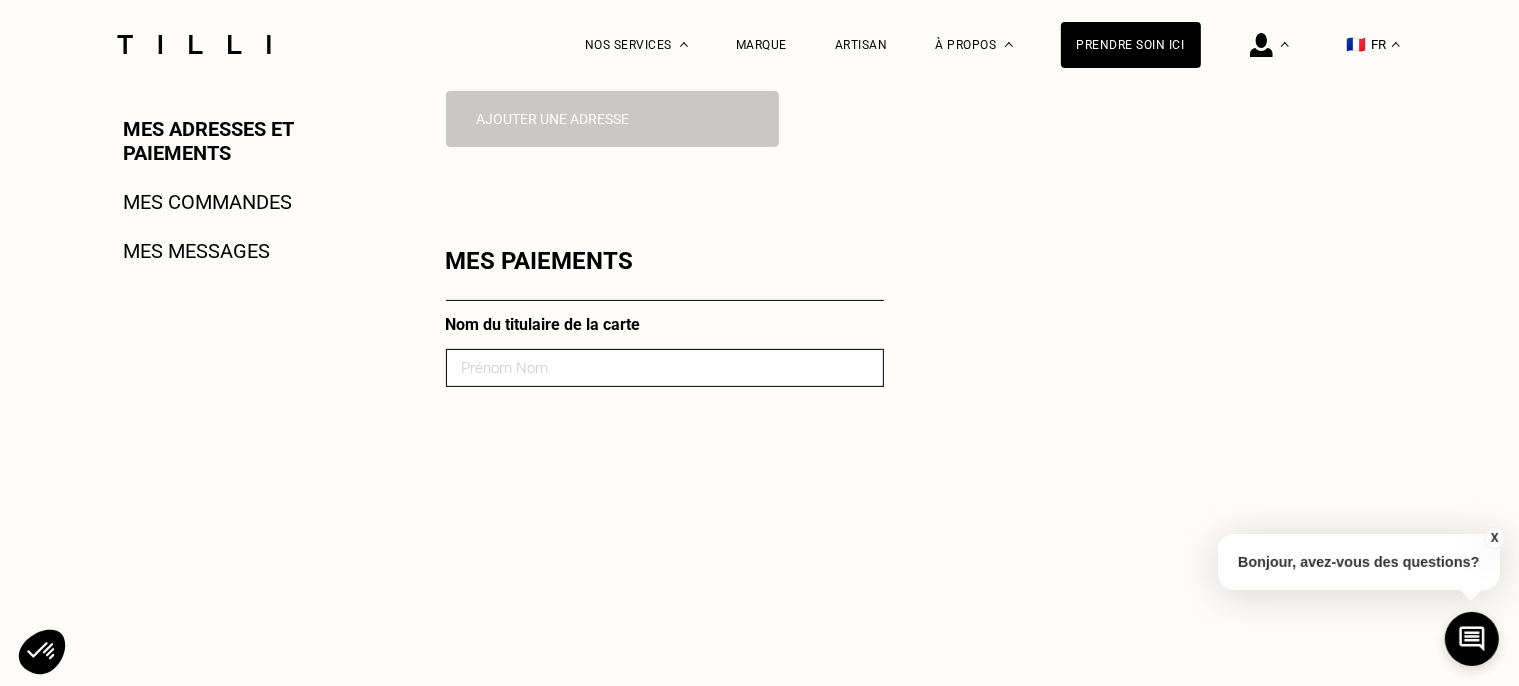 click at bounding box center [665, 368] 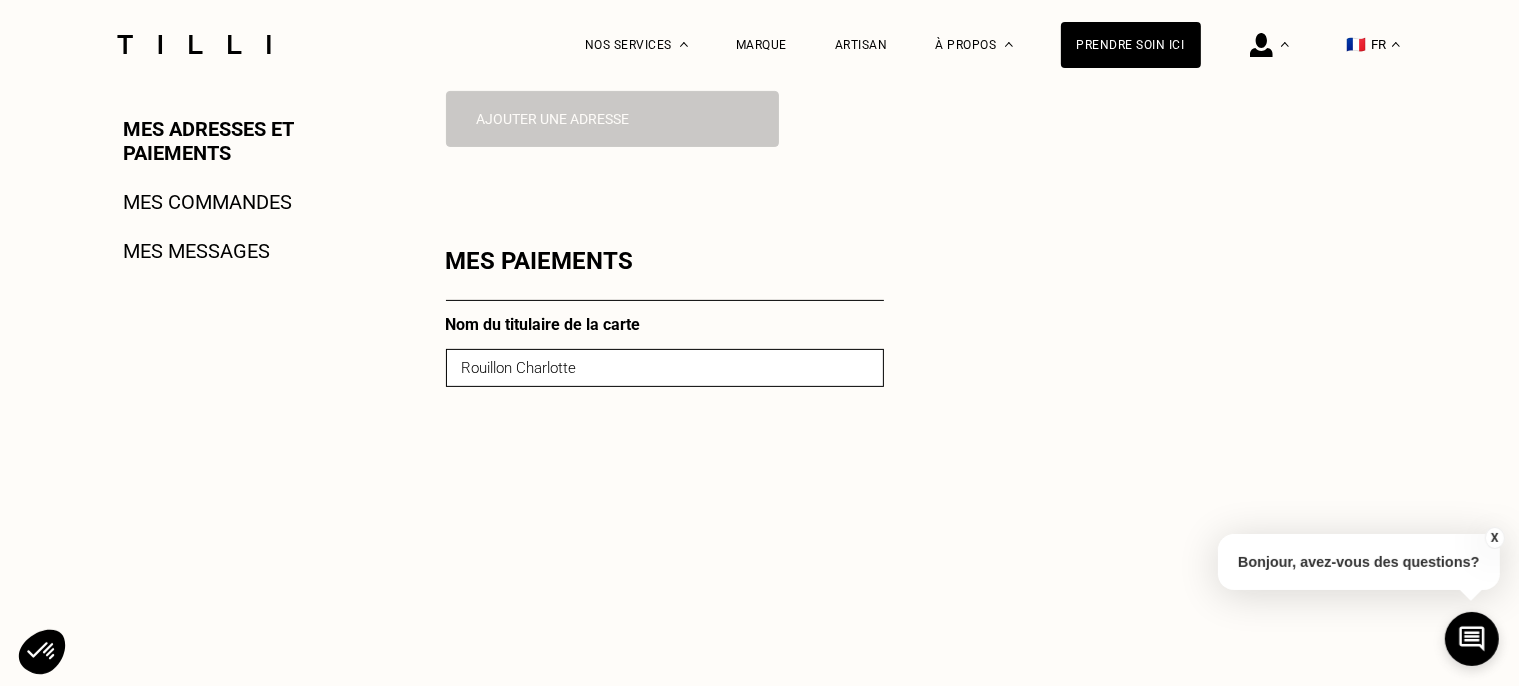 type on "Rouillon Charlotte" 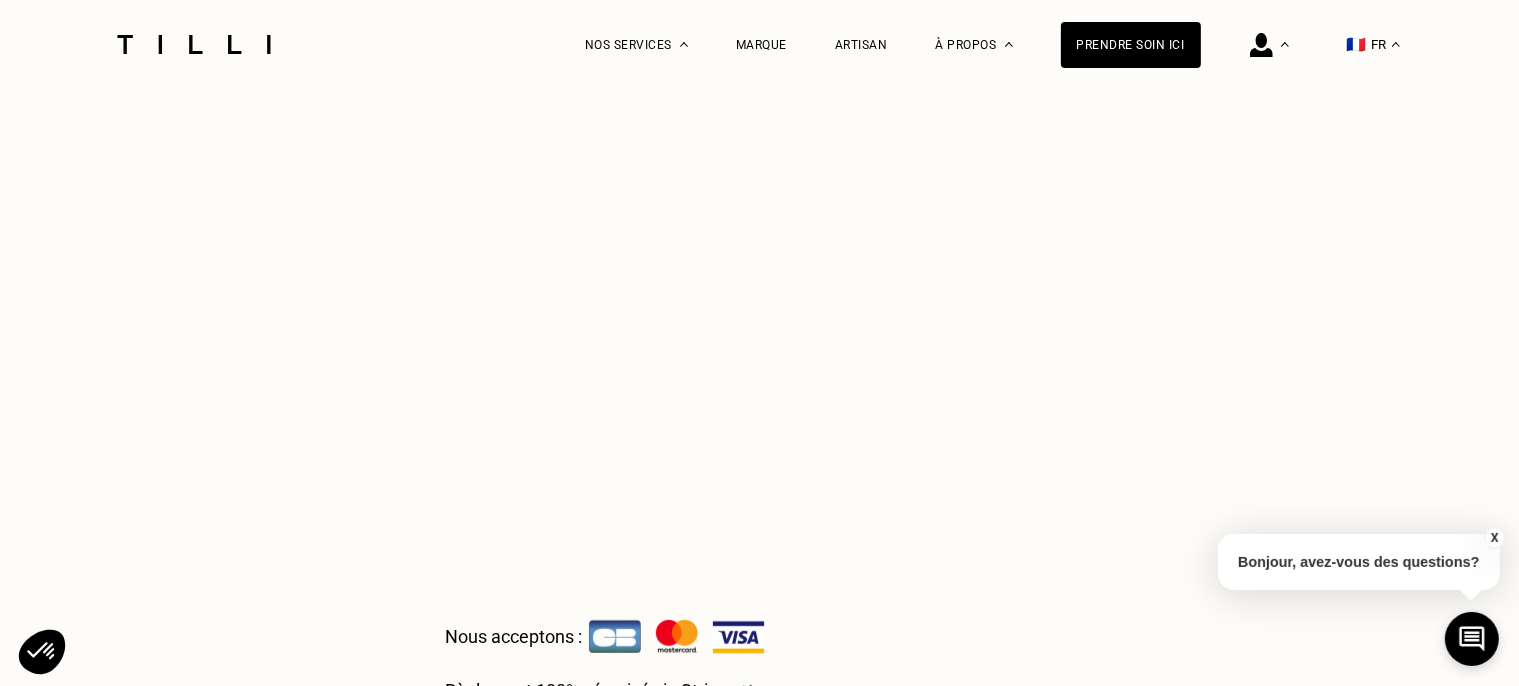 scroll, scrollTop: 1224, scrollLeft: 0, axis: vertical 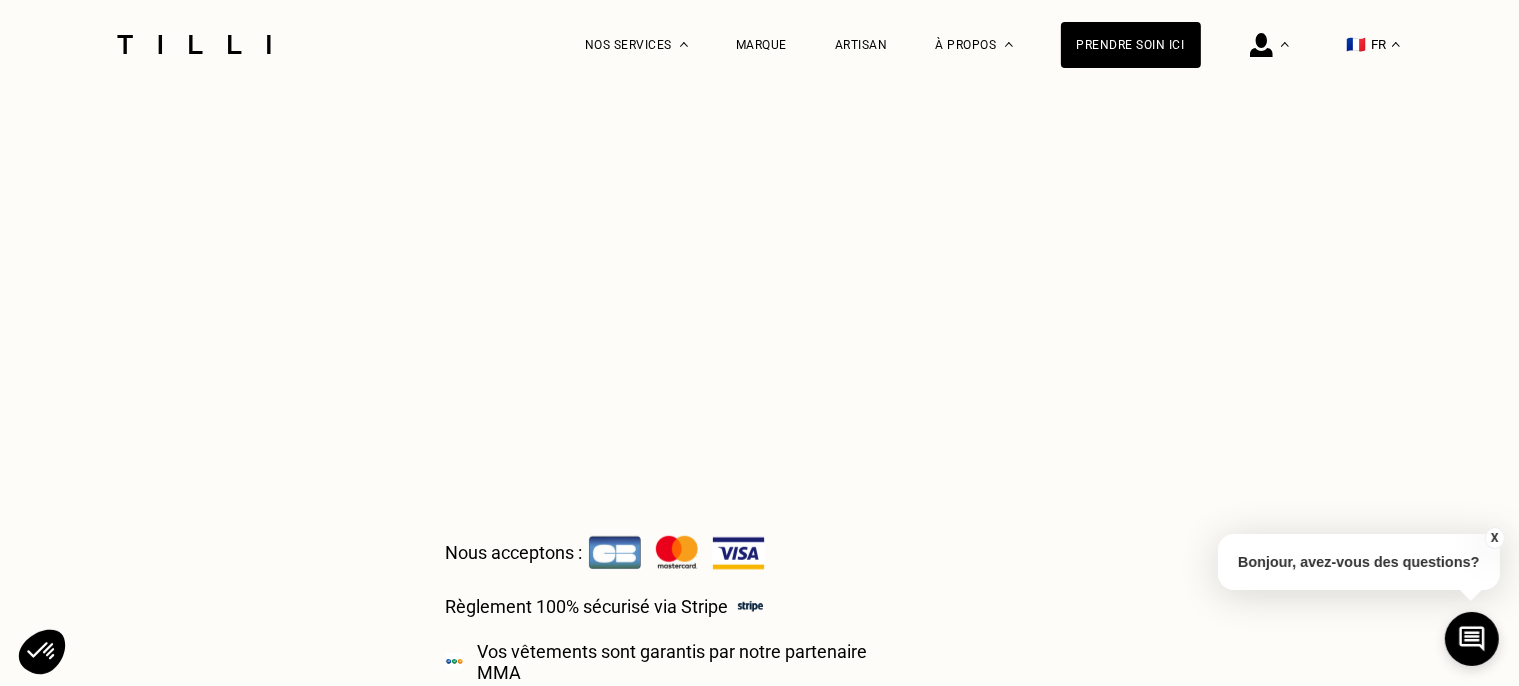 click on "Mes adresses Aucune adresse renseignée Ajouter une adresse Mes paiements Nom du titulaire de la carte Rouillon Charlotte Nous acceptons : Règlement 100% sécurisé via Stripe Vos vêtements sont garantis par notre partenaire MMA Confirmer Aucune carte bancaire renseignée" at bounding box center (905, 92) 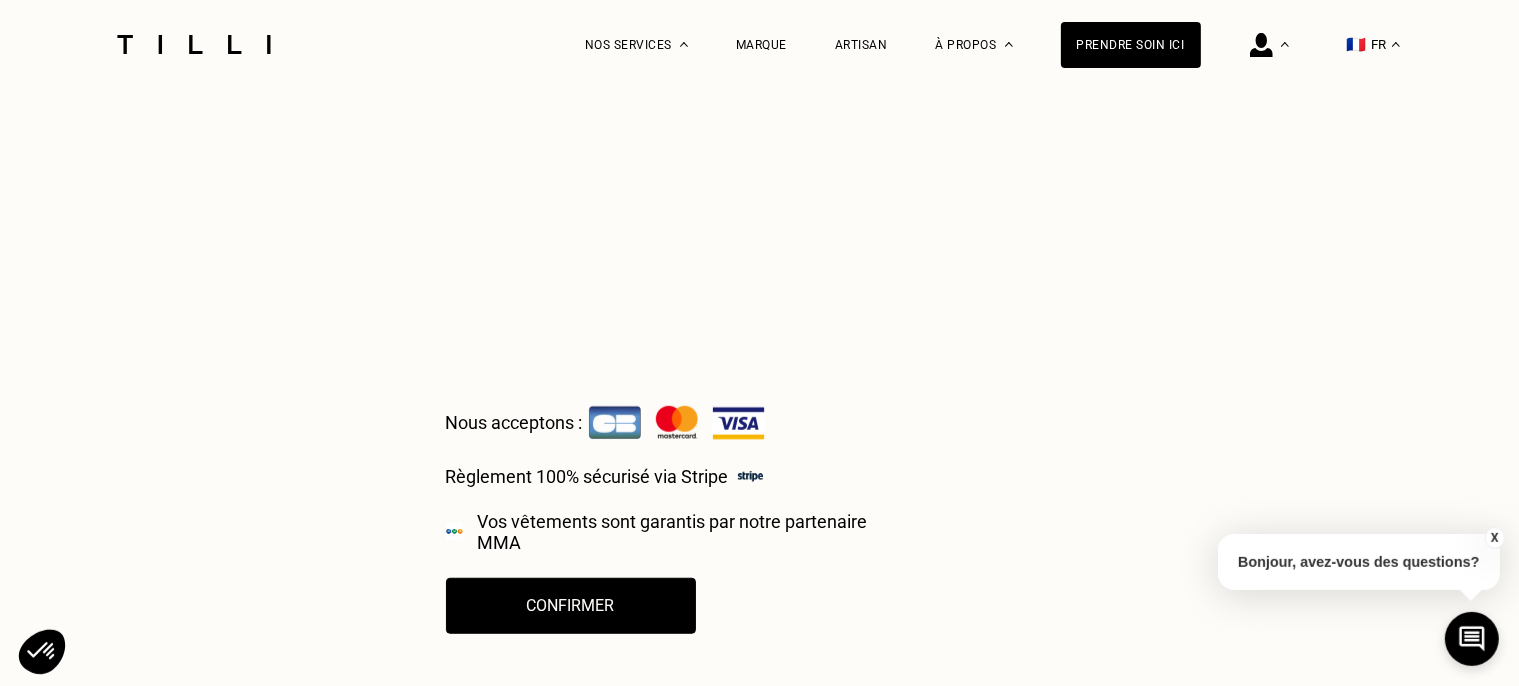 scroll, scrollTop: 1540, scrollLeft: 0, axis: vertical 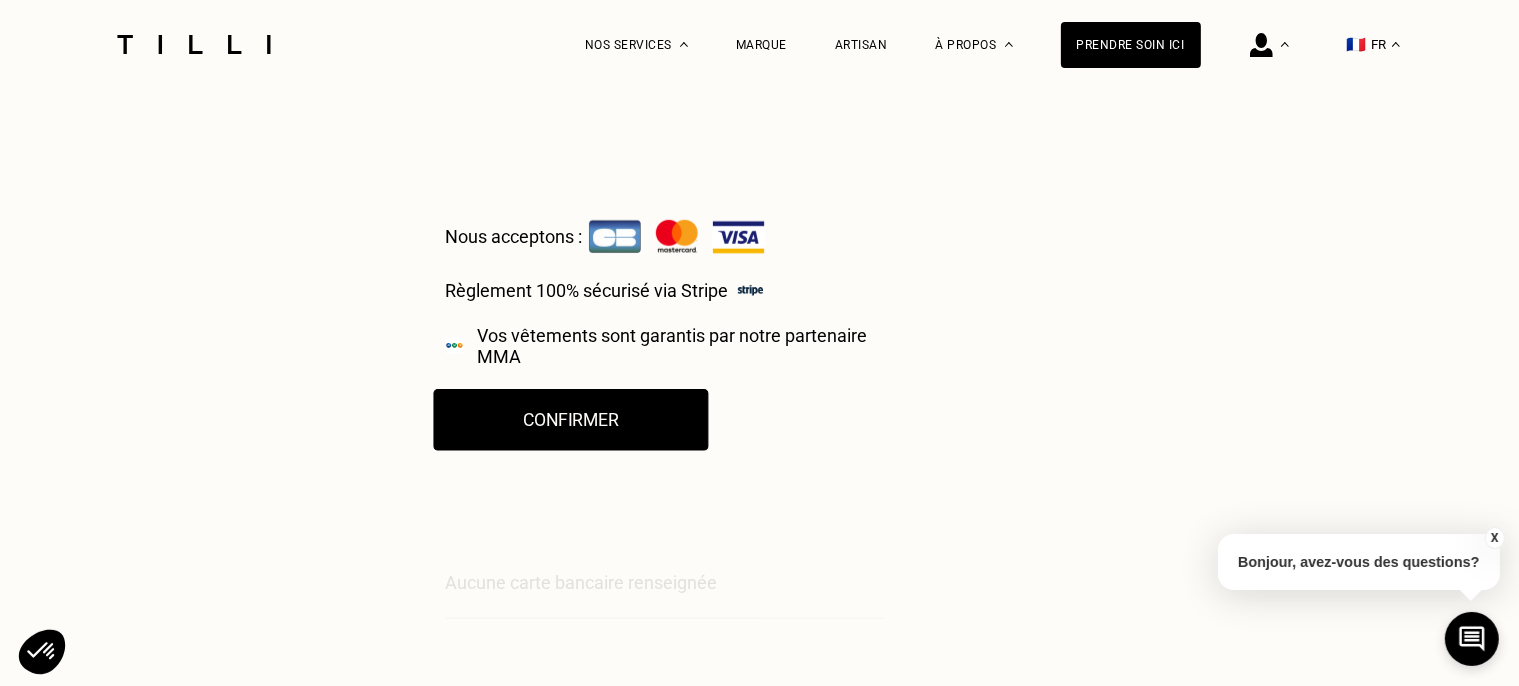 click on "Confirmer" at bounding box center (570, 420) 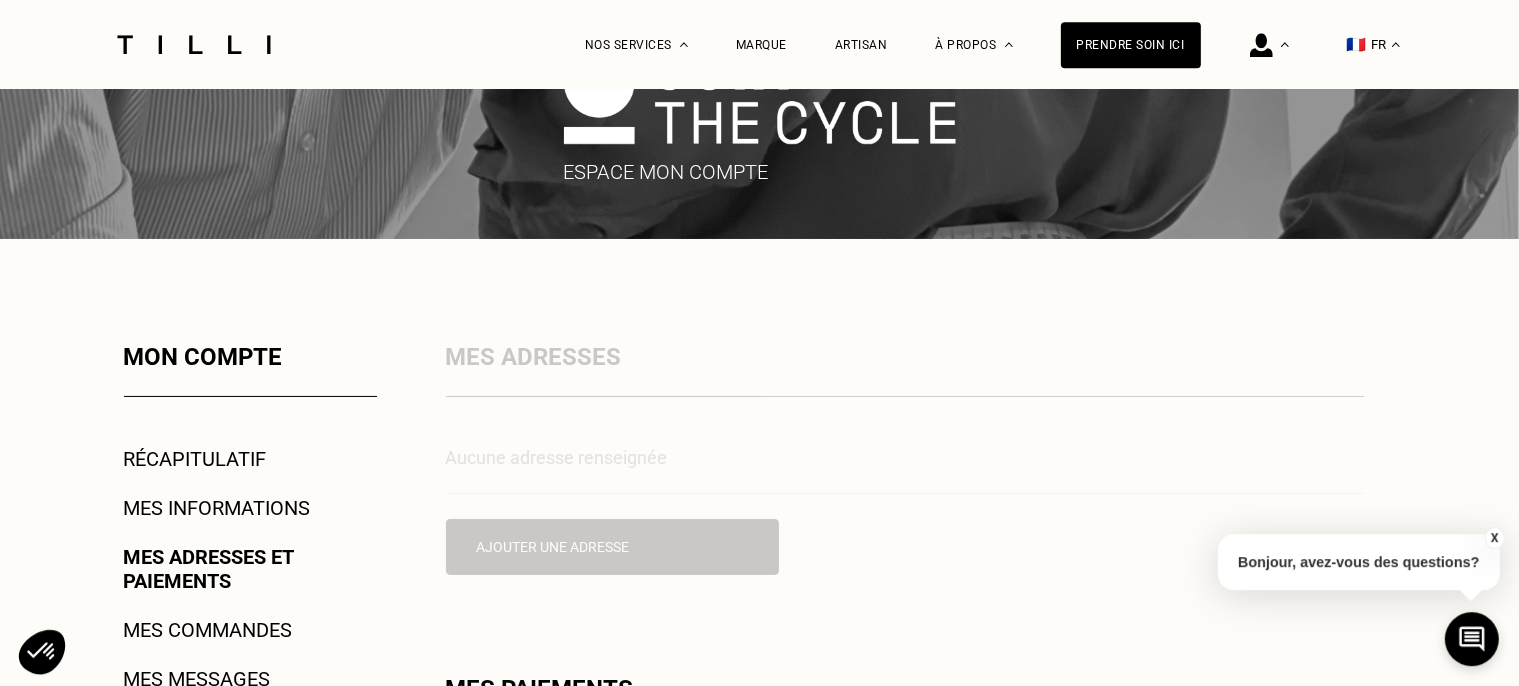scroll, scrollTop: 379, scrollLeft: 0, axis: vertical 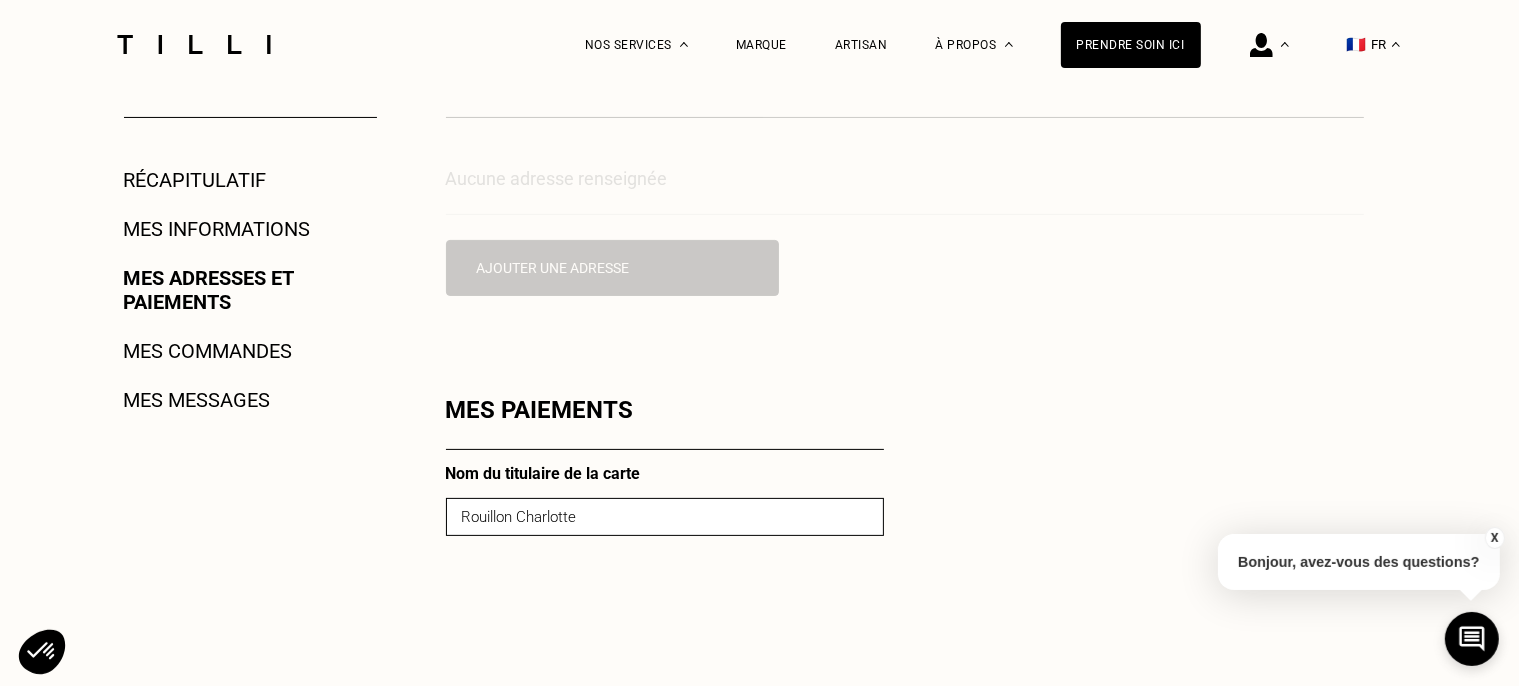 click on "Mes informations" at bounding box center (217, 229) 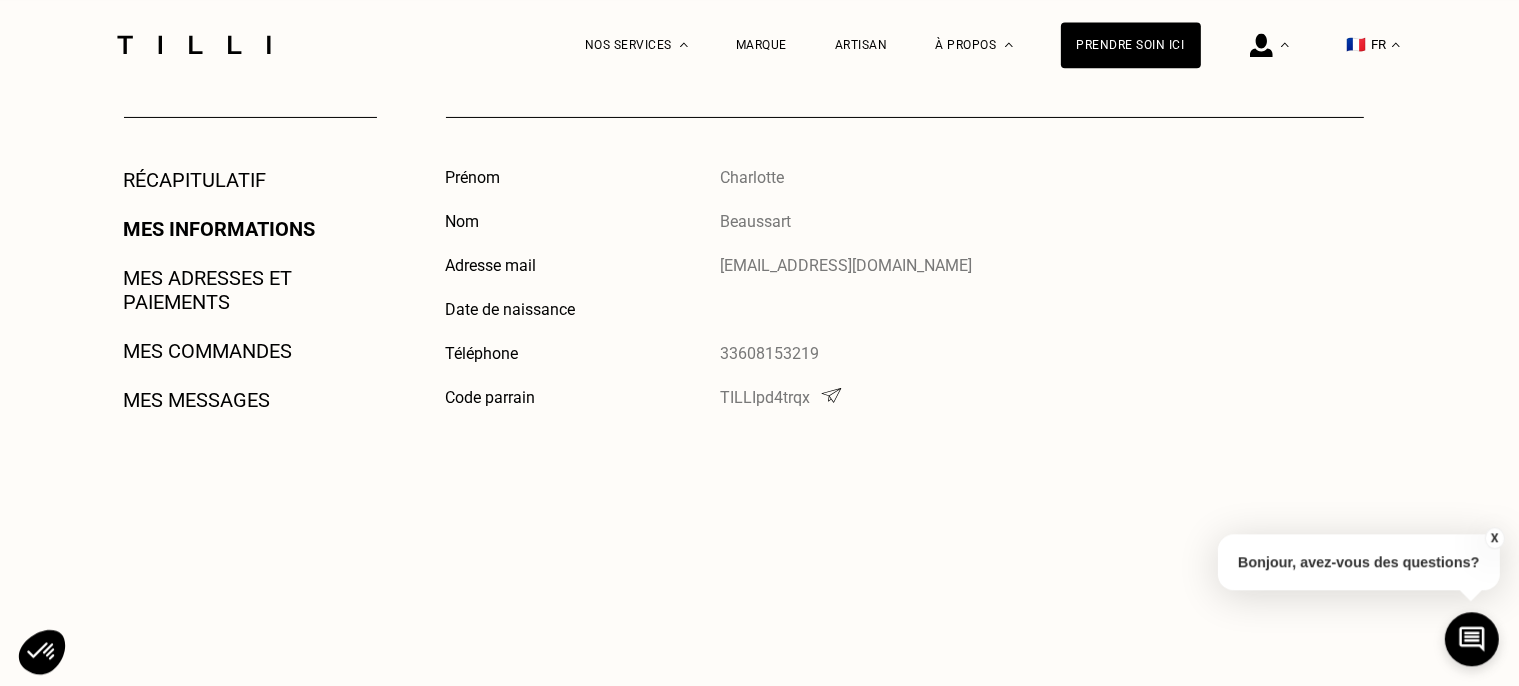 scroll, scrollTop: 422, scrollLeft: 0, axis: vertical 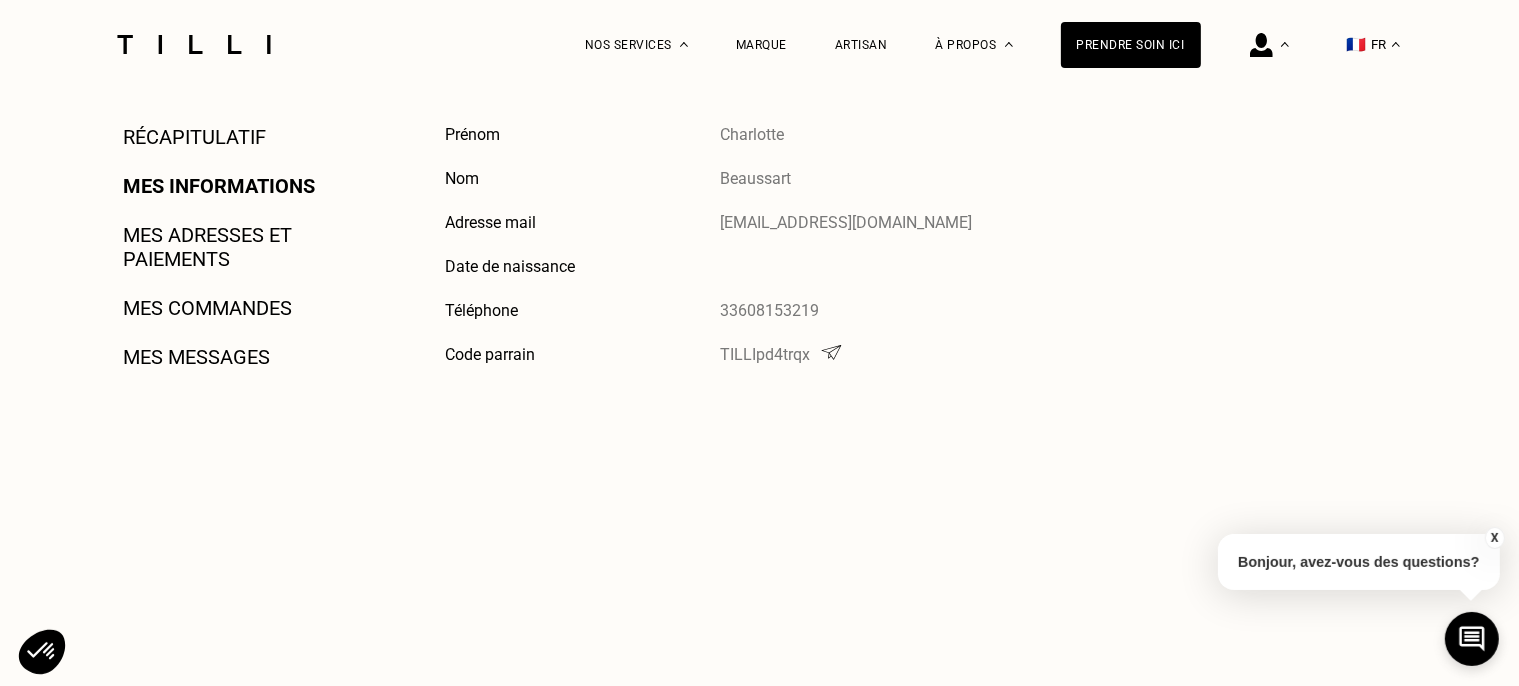 click on "Récapitulatif" at bounding box center (195, 137) 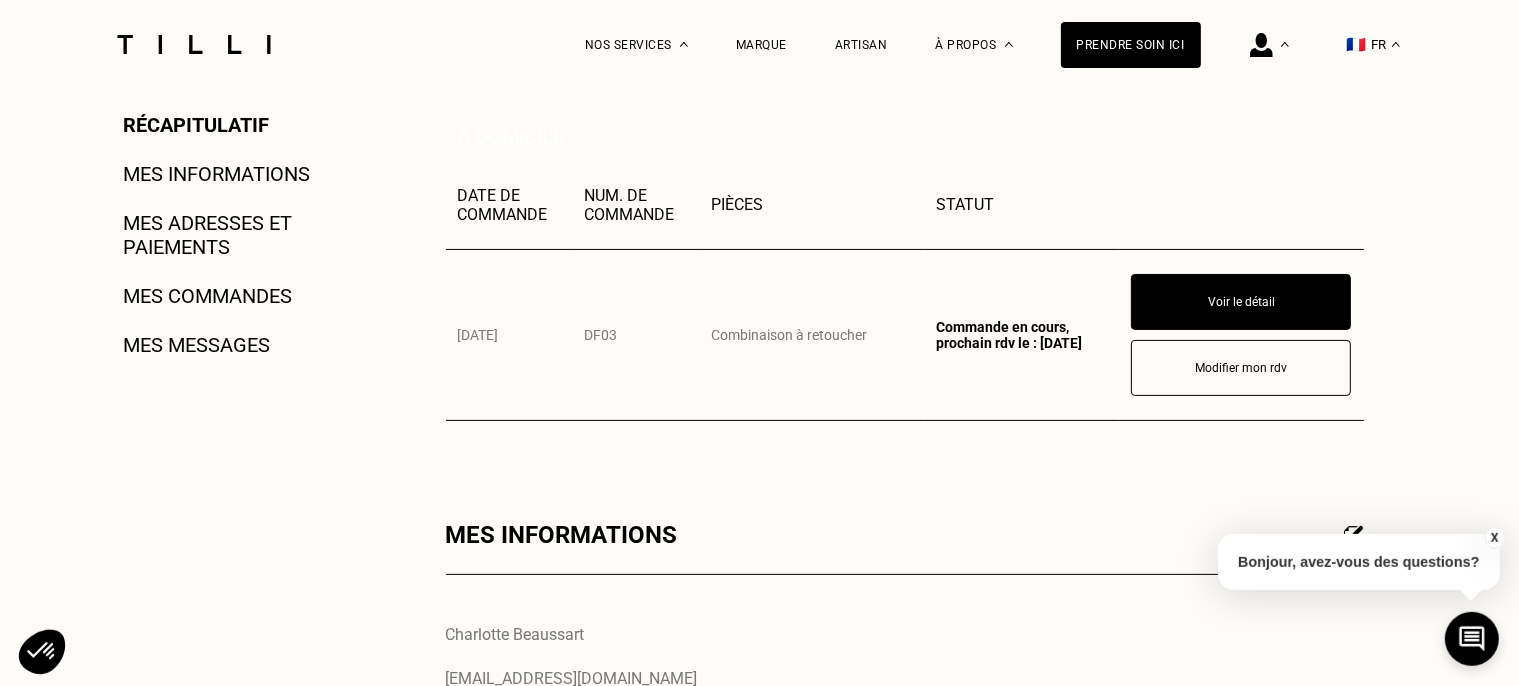 scroll, scrollTop: 422, scrollLeft: 0, axis: vertical 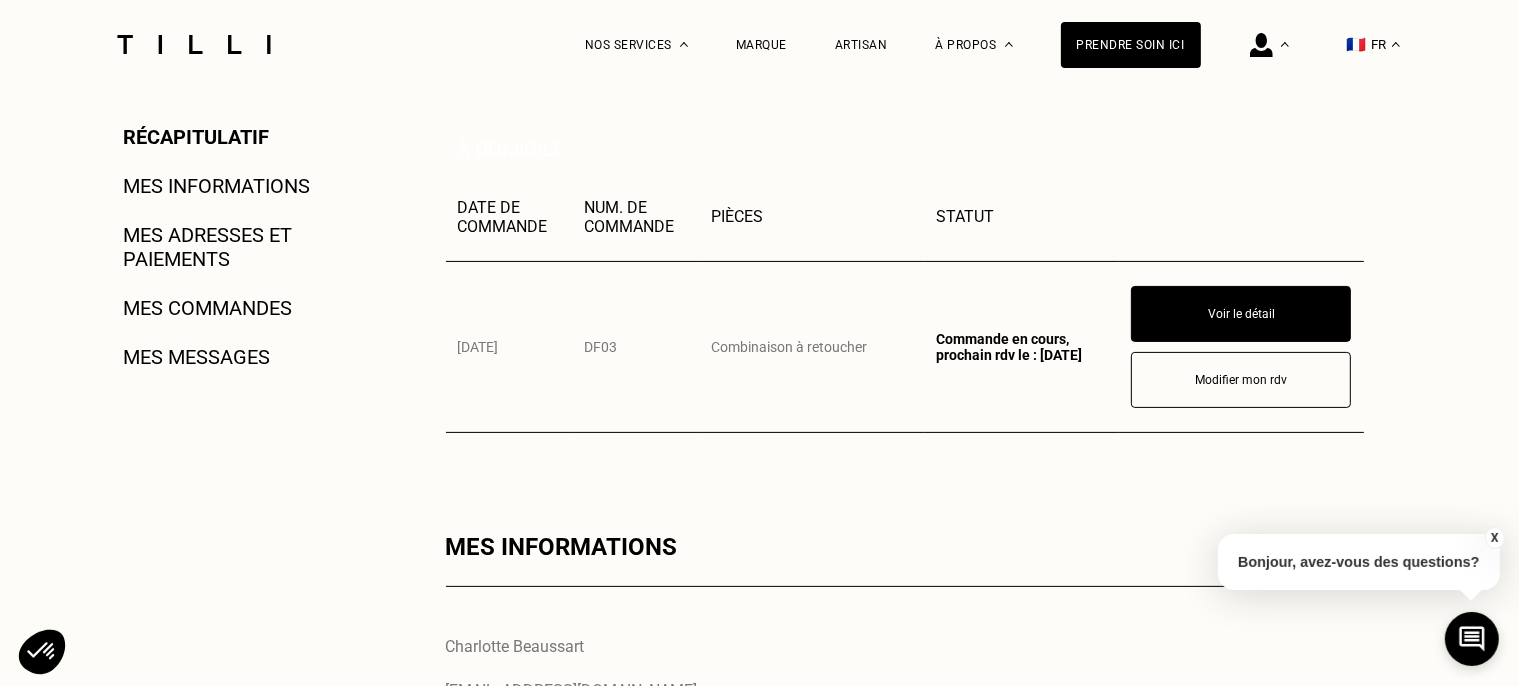 click on "Mes commandes" at bounding box center [208, 308] 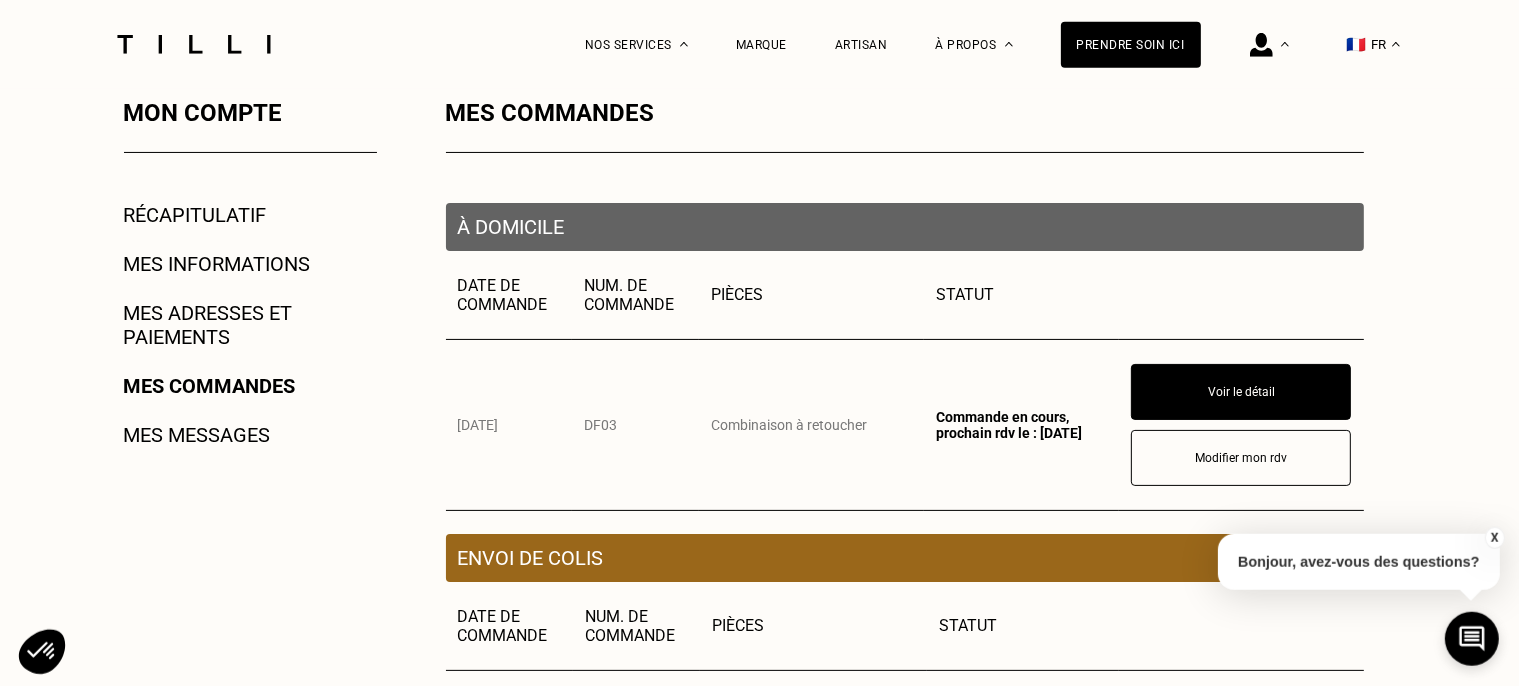 scroll, scrollTop: 316, scrollLeft: 0, axis: vertical 